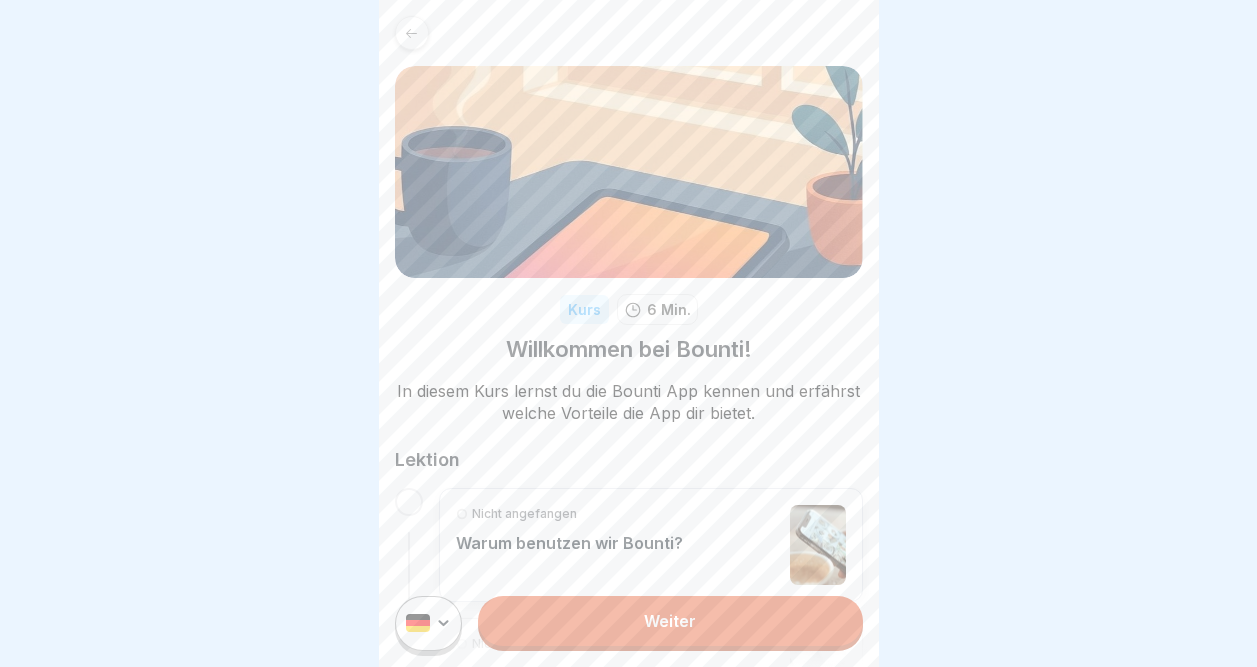 scroll, scrollTop: 0, scrollLeft: 0, axis: both 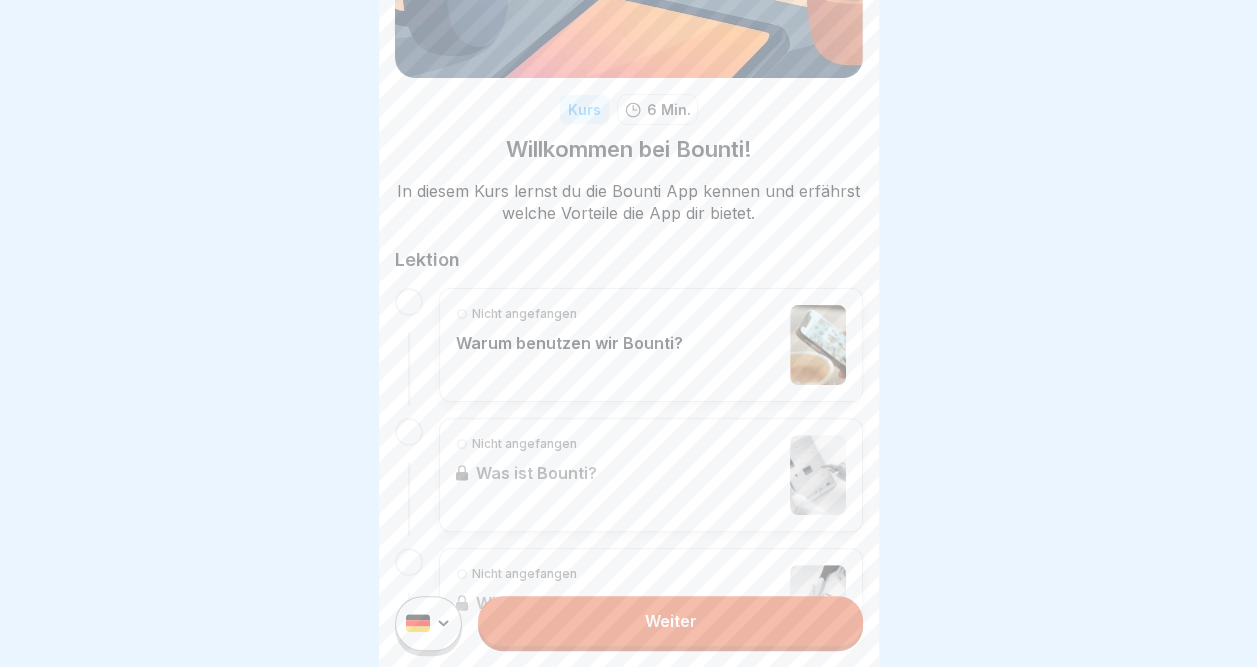 click on "Weiter" at bounding box center (670, 621) 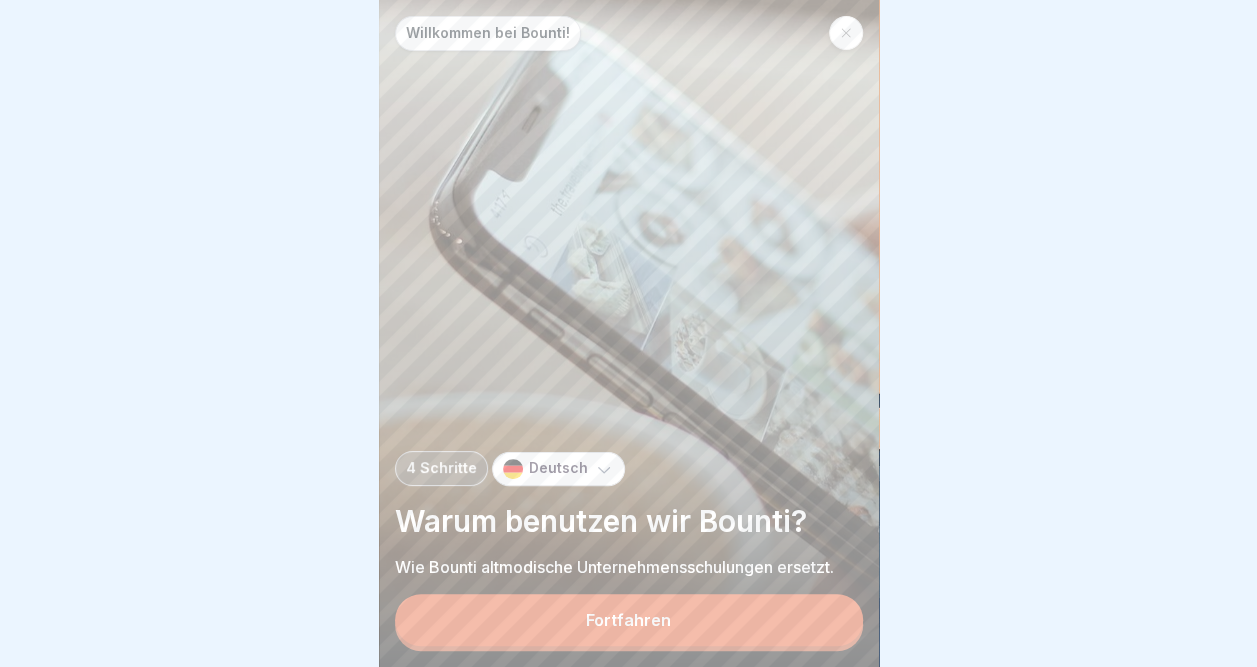 scroll, scrollTop: 15, scrollLeft: 0, axis: vertical 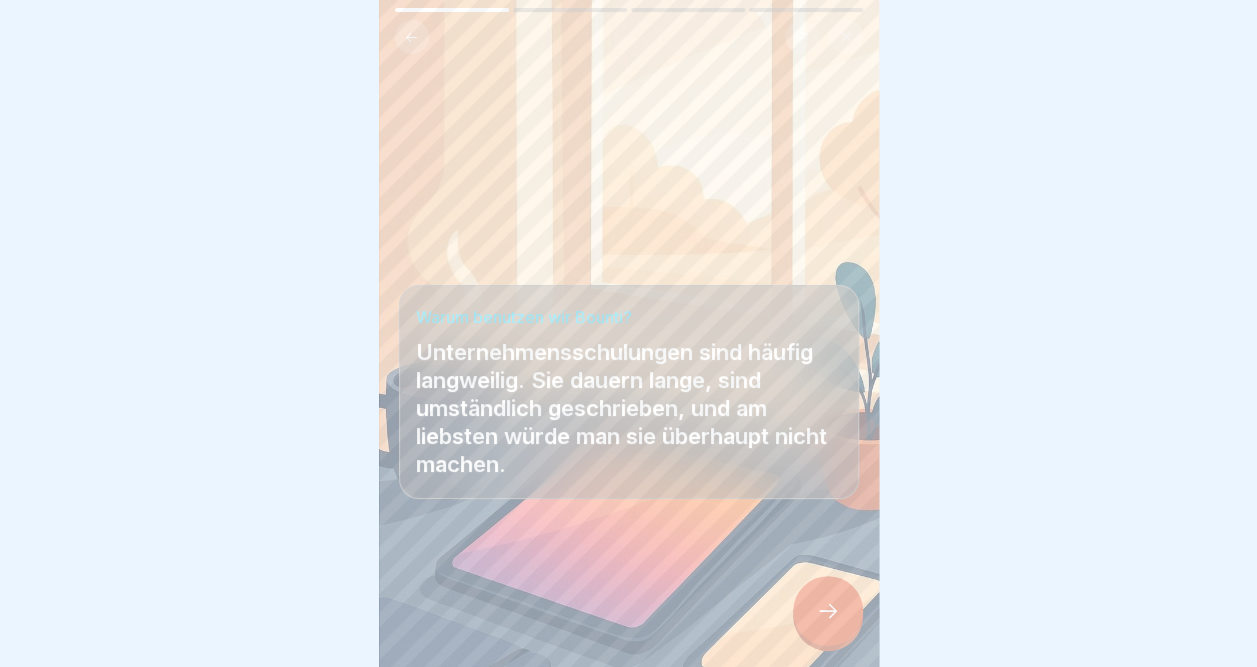 click 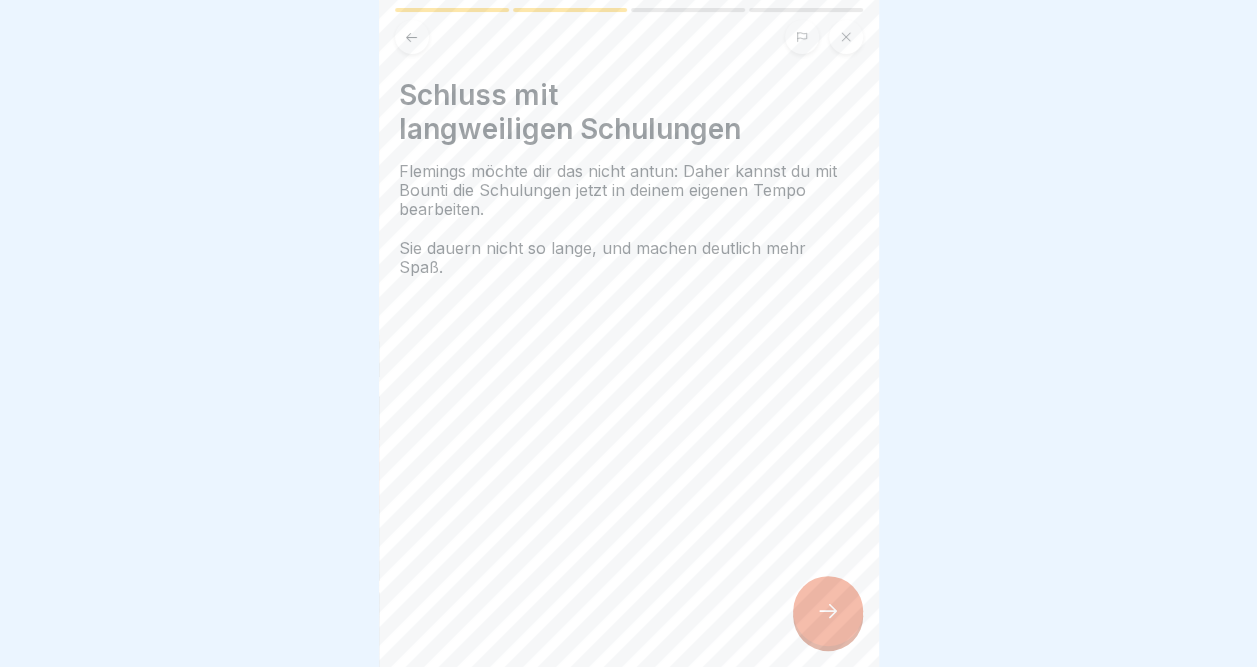 click 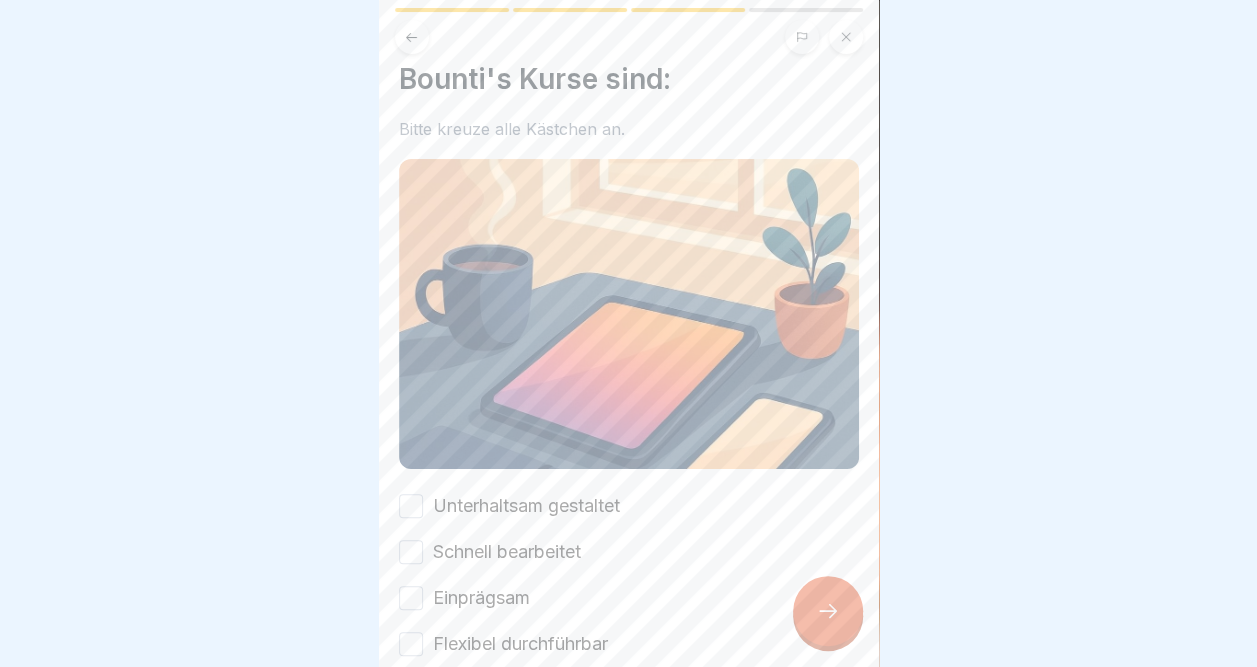 scroll, scrollTop: 116, scrollLeft: 0, axis: vertical 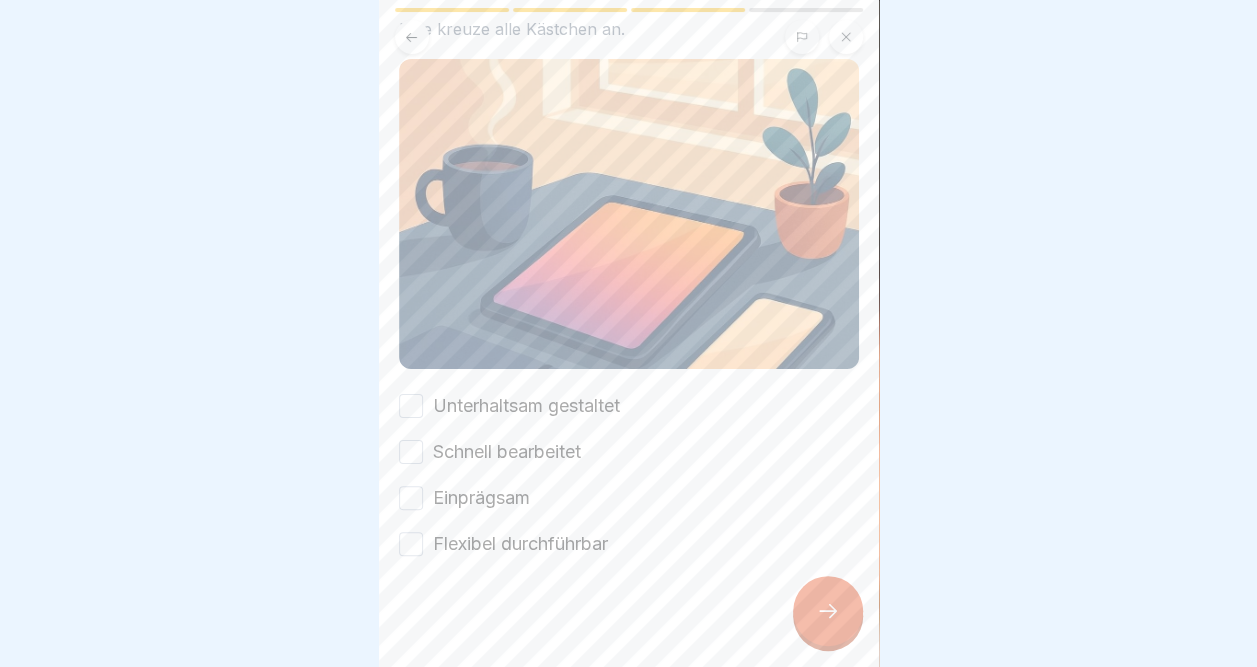 click on "Unterhaltsam gestaltet" at bounding box center (411, 406) 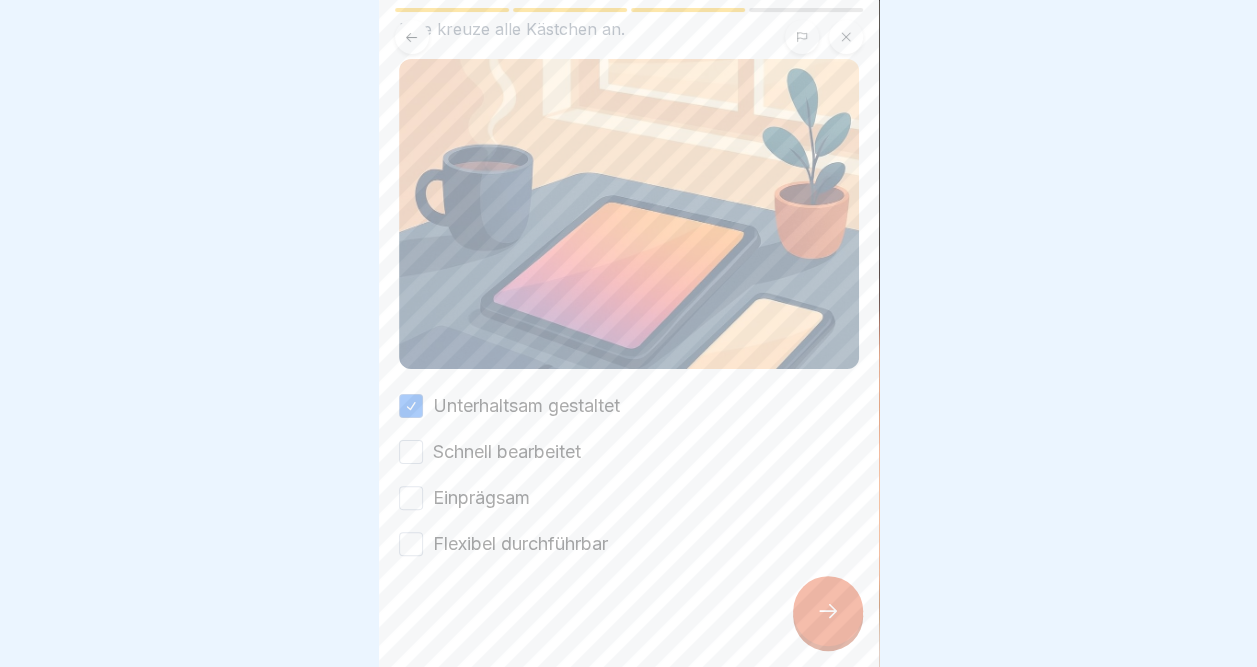 drag, startPoint x: 415, startPoint y: 418, endPoint x: 419, endPoint y: 451, distance: 33.24154 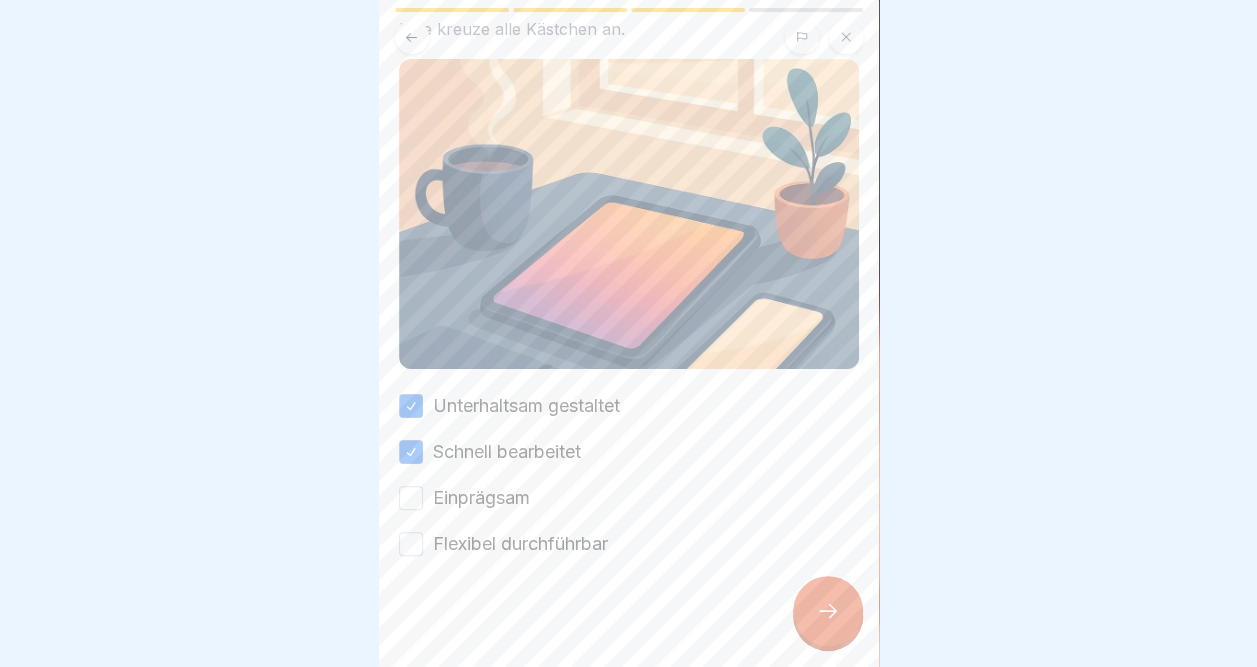 click on "Einprägsam" at bounding box center [411, 498] 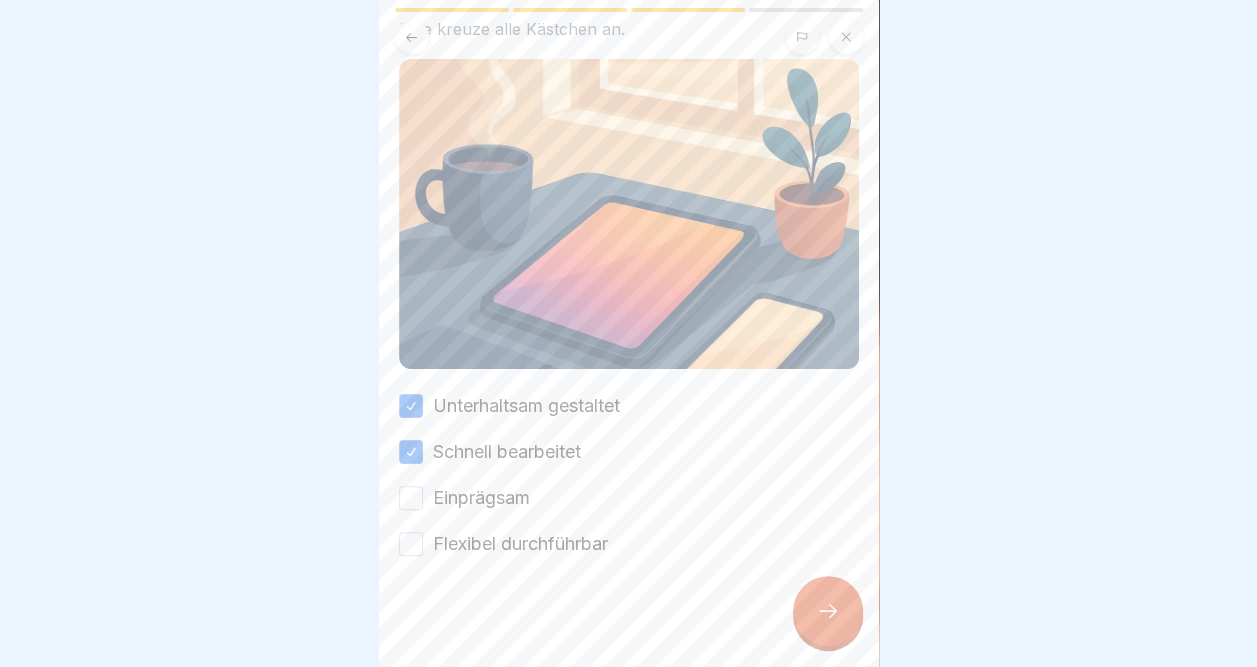 click on "Flexibel durchführbar" at bounding box center [411, 544] 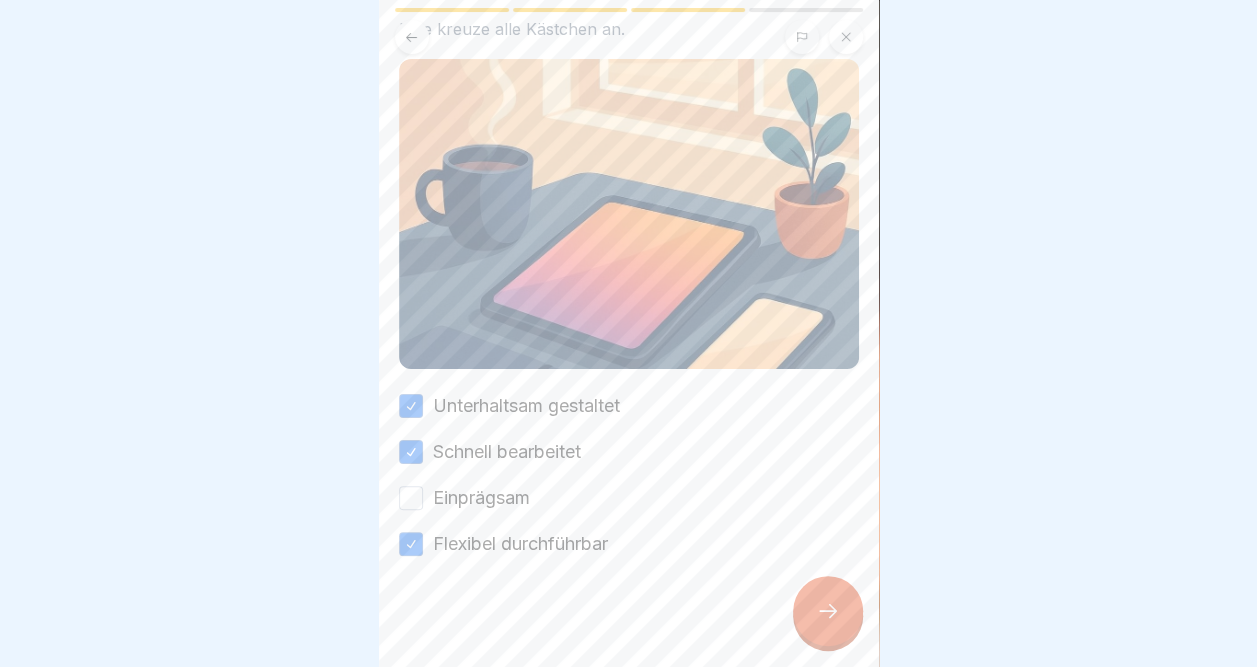 click on "Einprägsam" at bounding box center [411, 498] 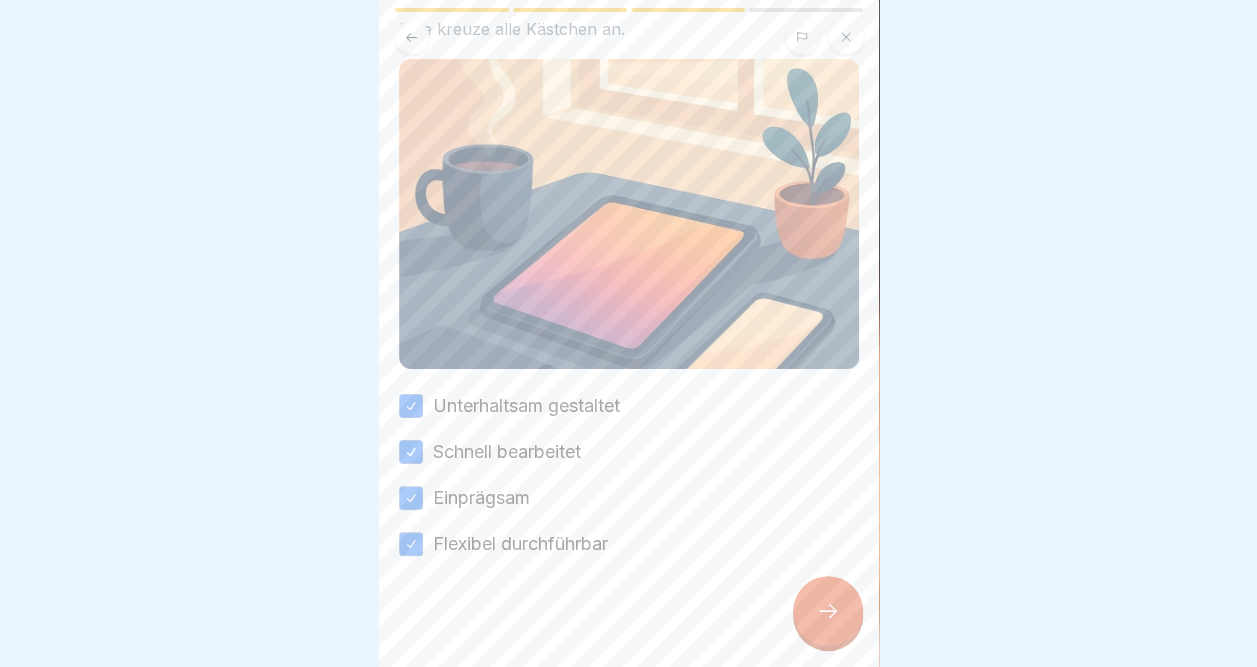 click 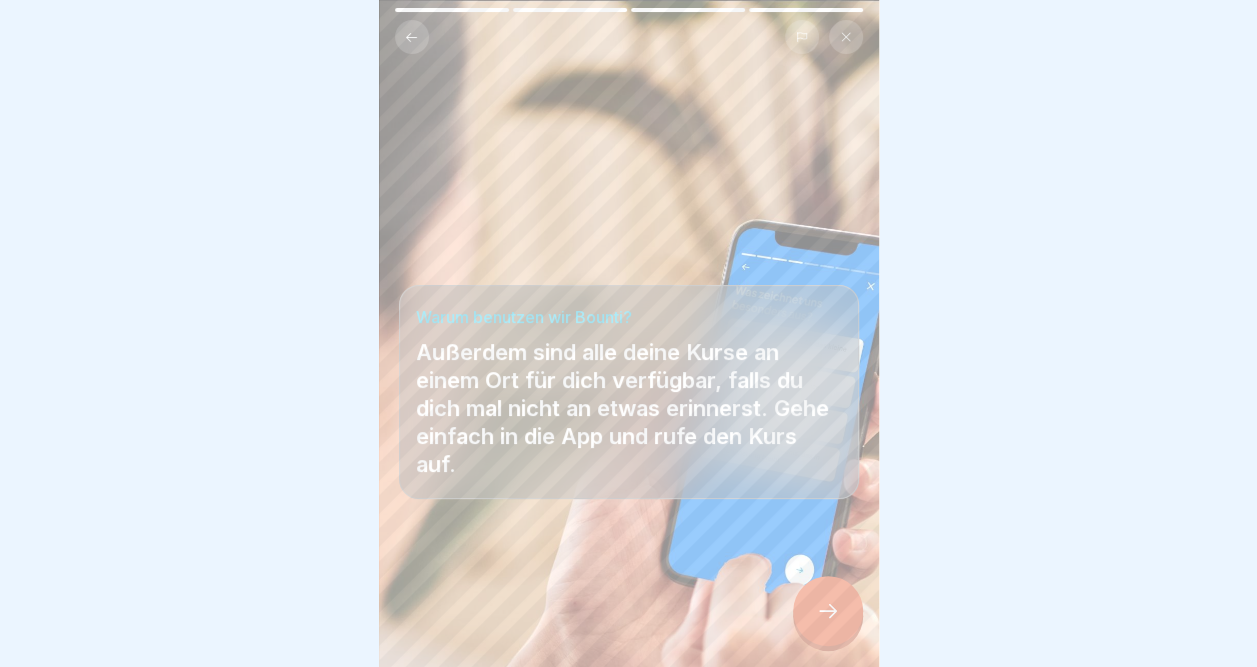click 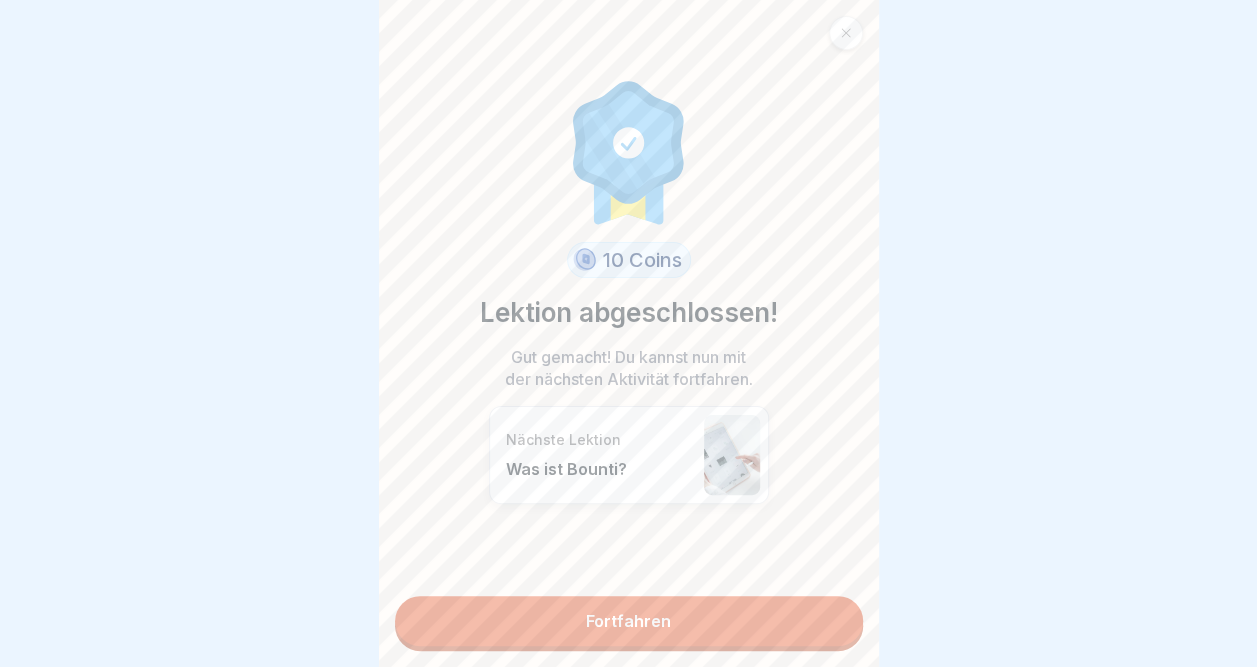click on "Fortfahren" at bounding box center (629, 621) 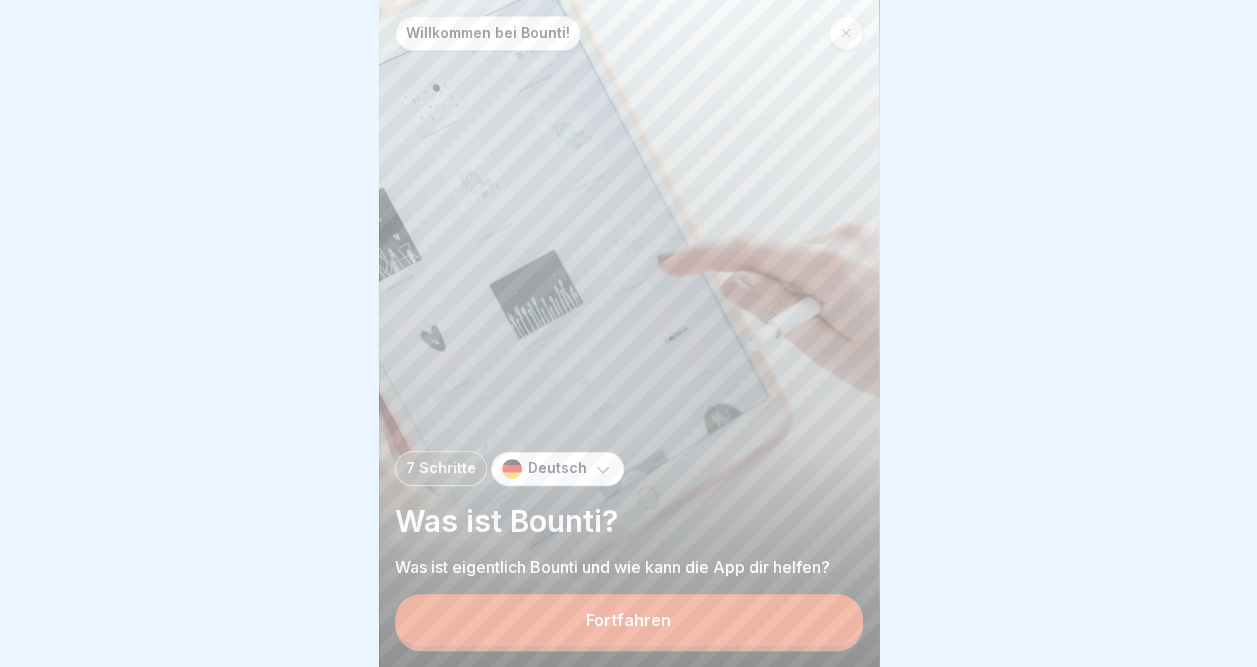 scroll, scrollTop: 15, scrollLeft: 0, axis: vertical 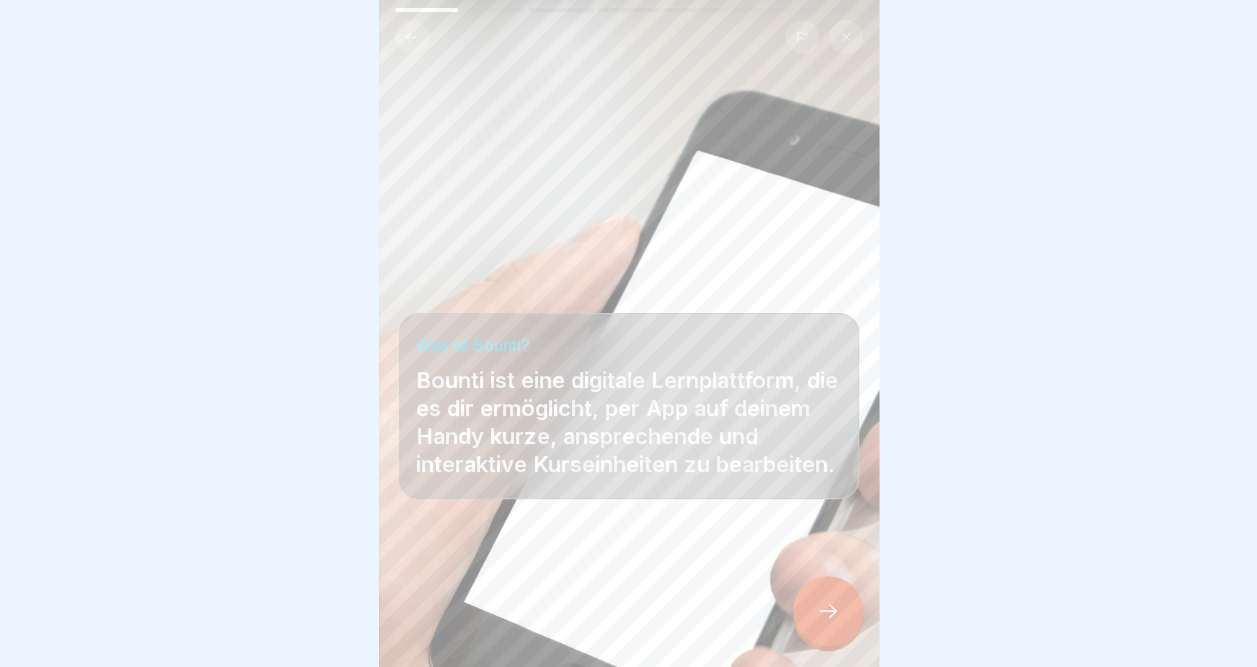 click 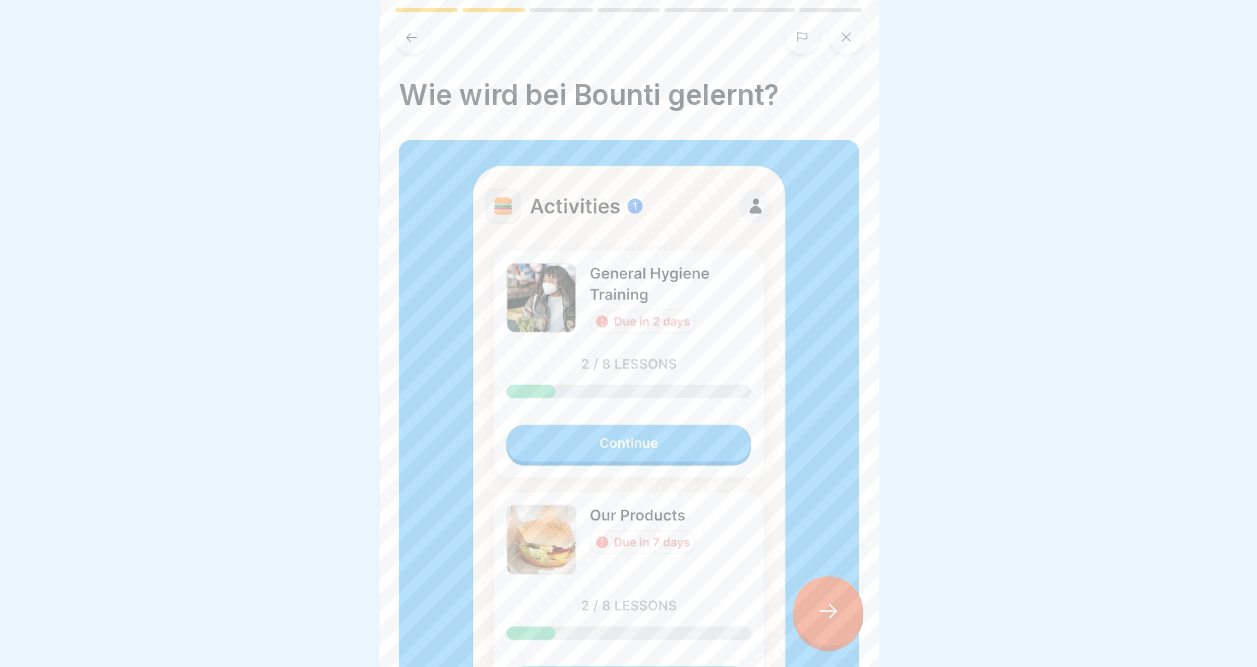 click 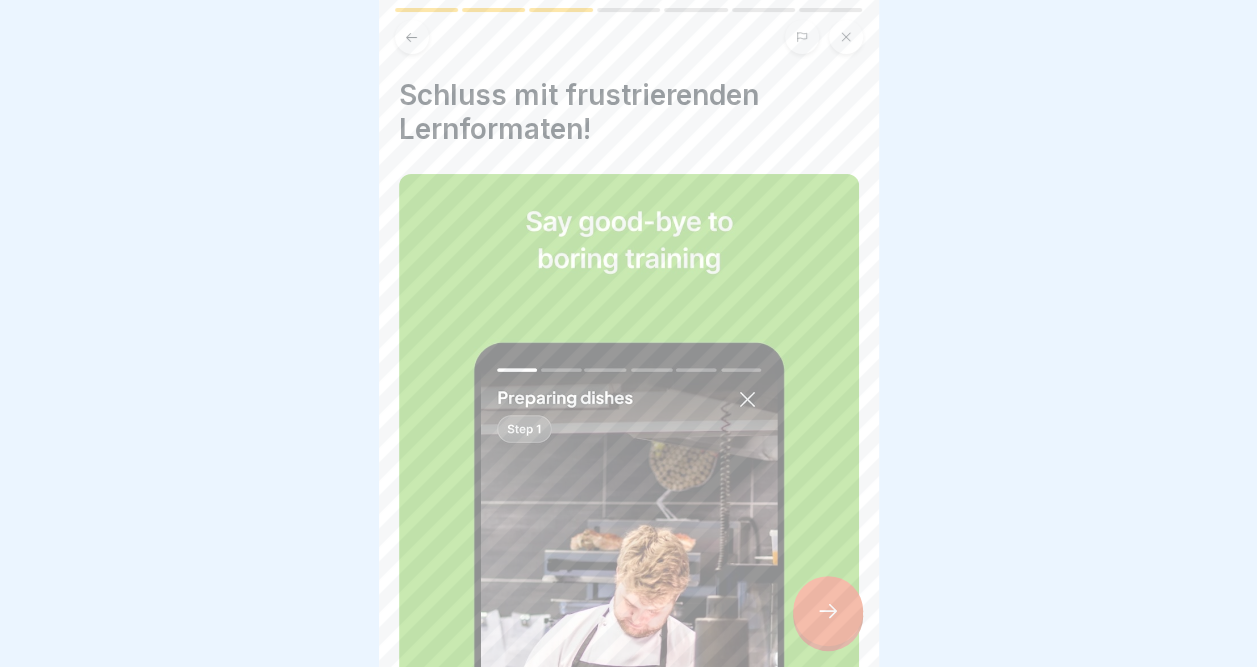 click at bounding box center (828, 611) 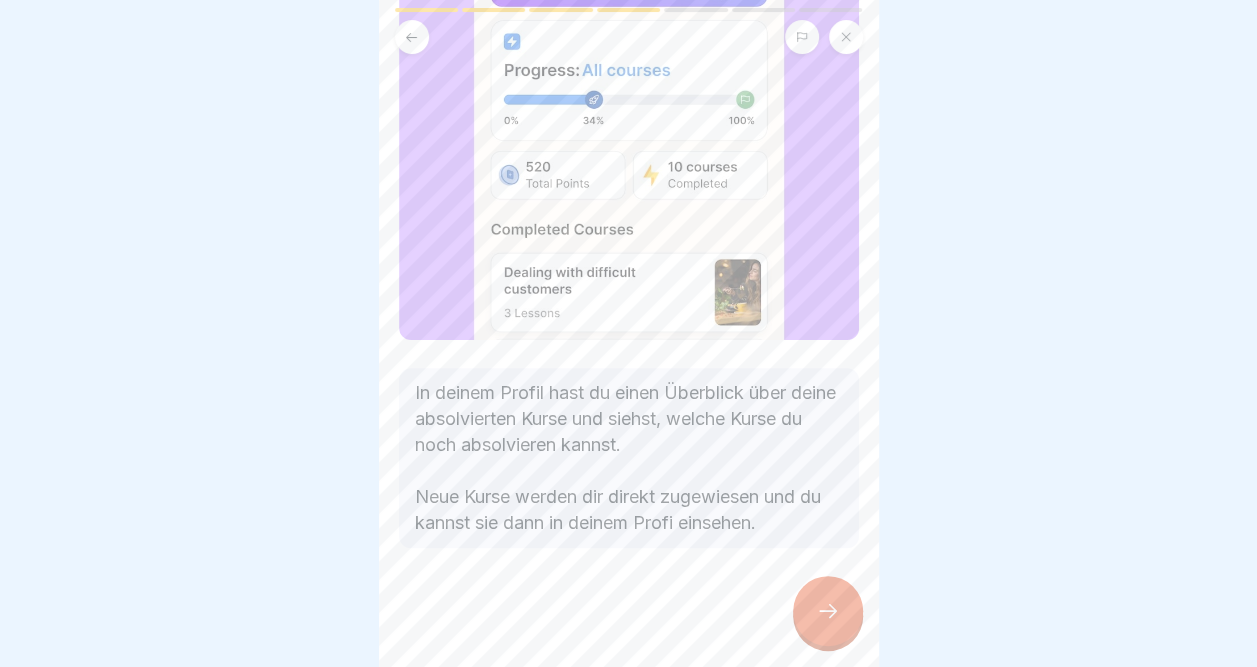 scroll, scrollTop: 442, scrollLeft: 0, axis: vertical 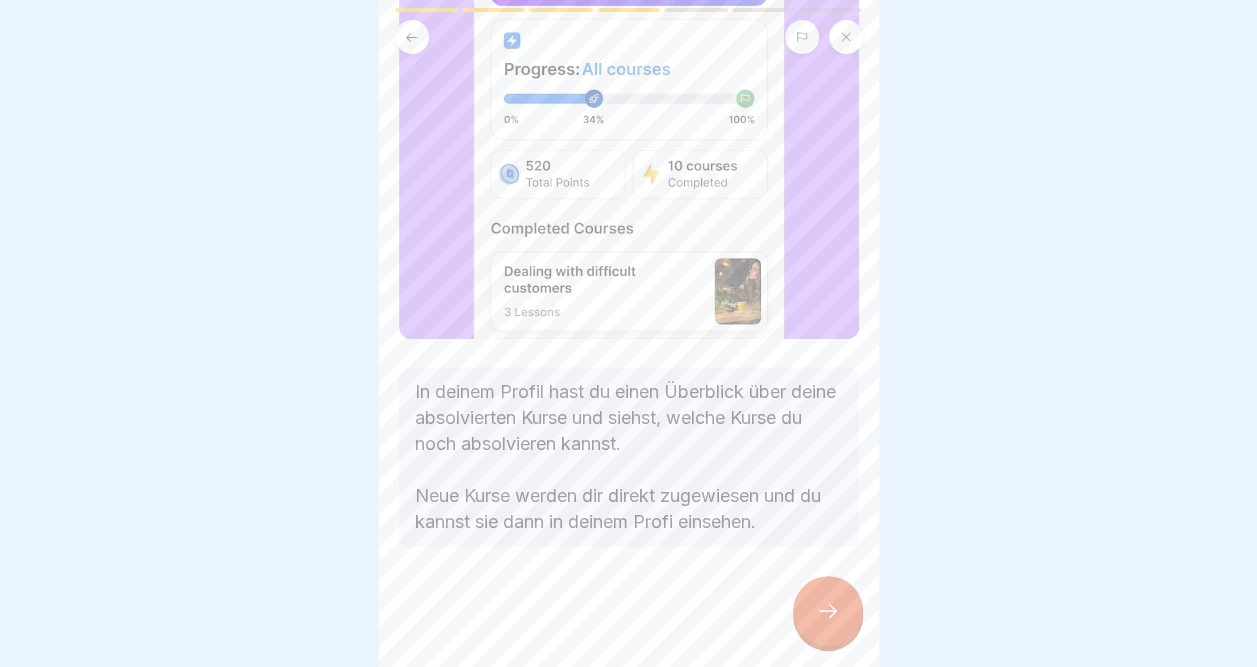 click 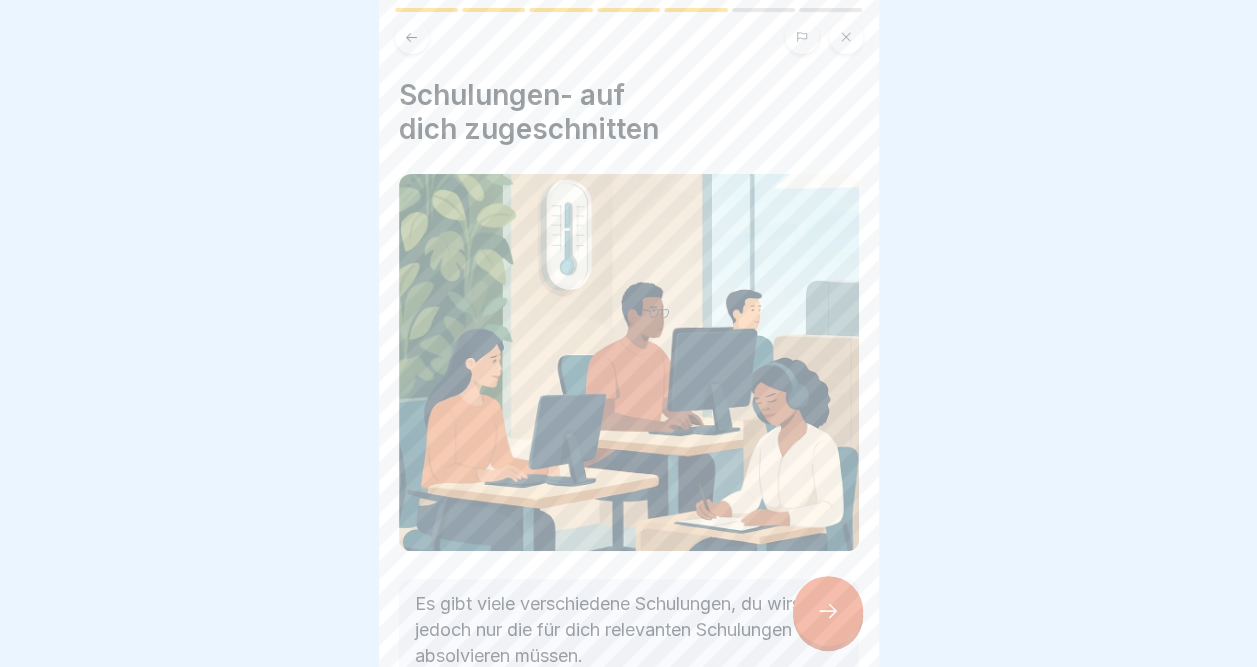 click 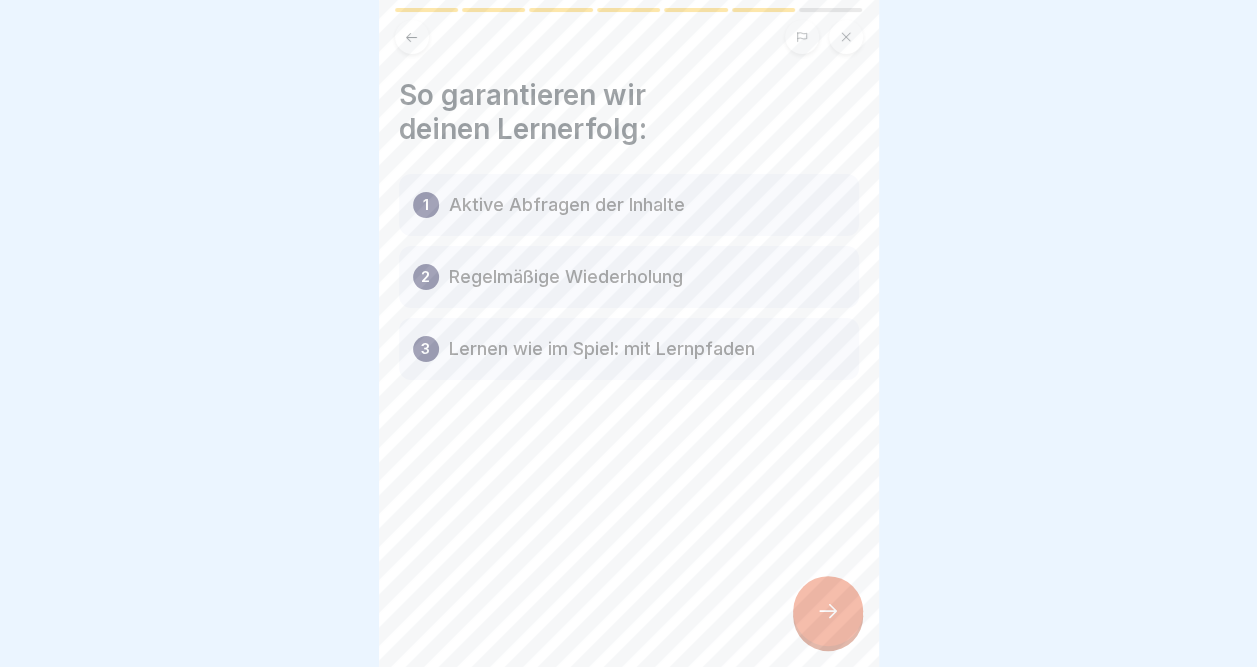 click 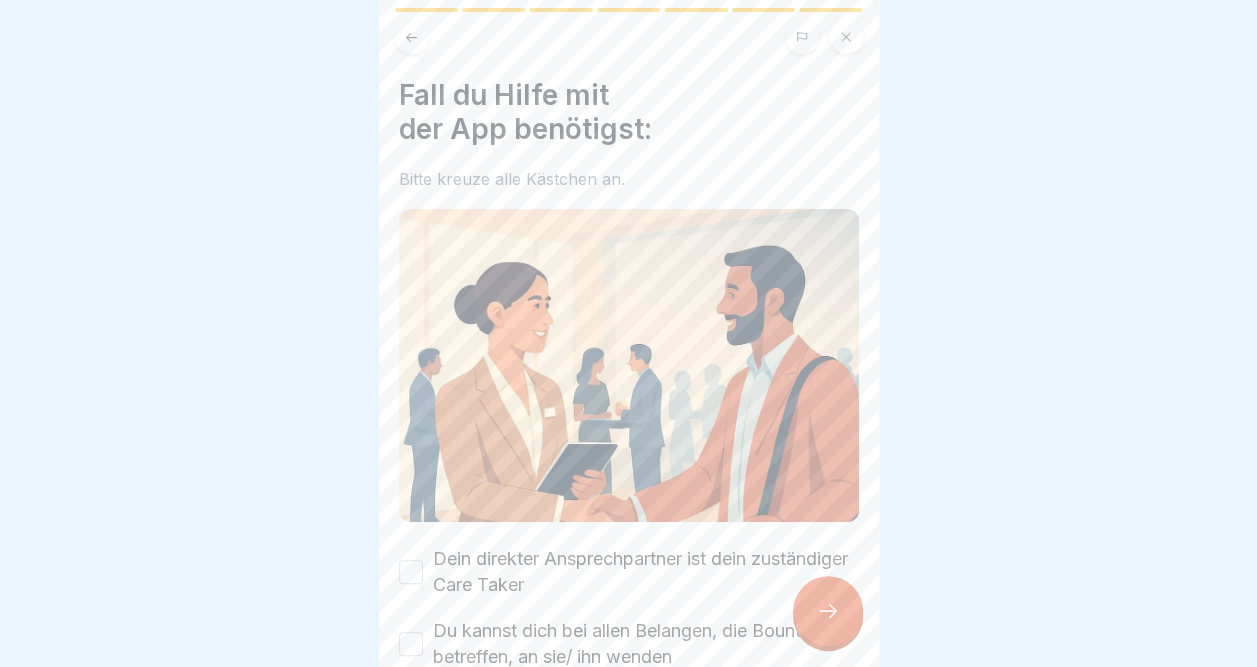 click 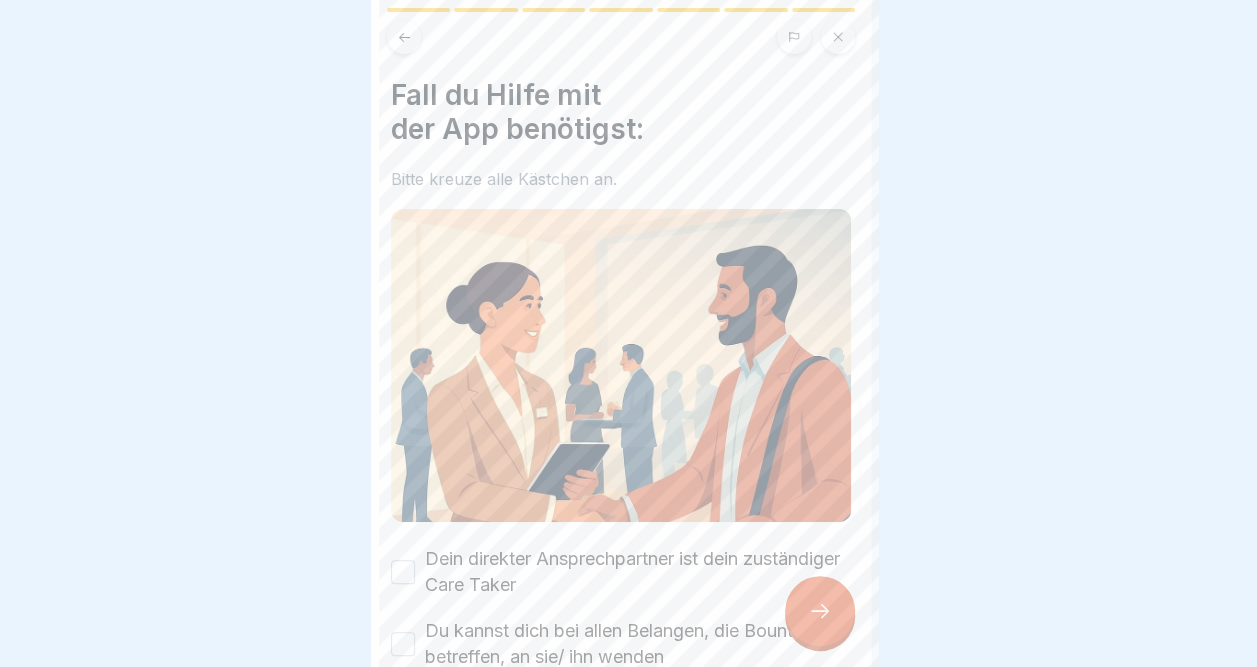 scroll, scrollTop: 0, scrollLeft: 0, axis: both 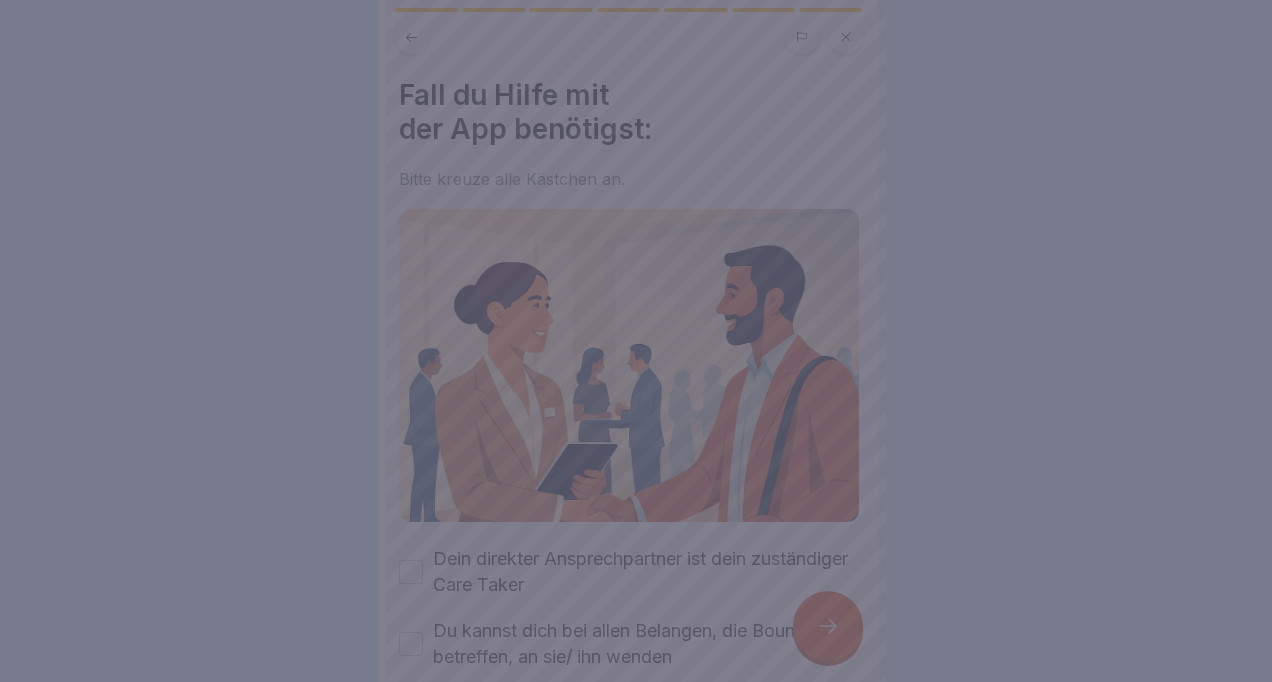 click at bounding box center (636, 341) 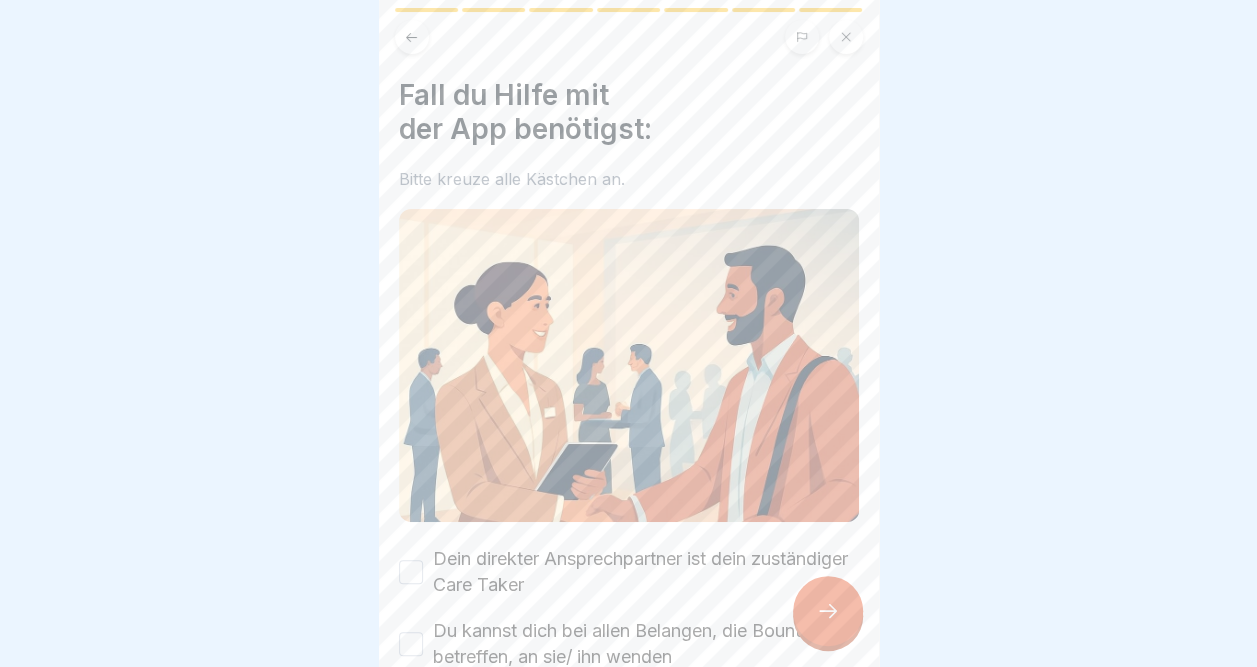 scroll, scrollTop: 100, scrollLeft: 0, axis: vertical 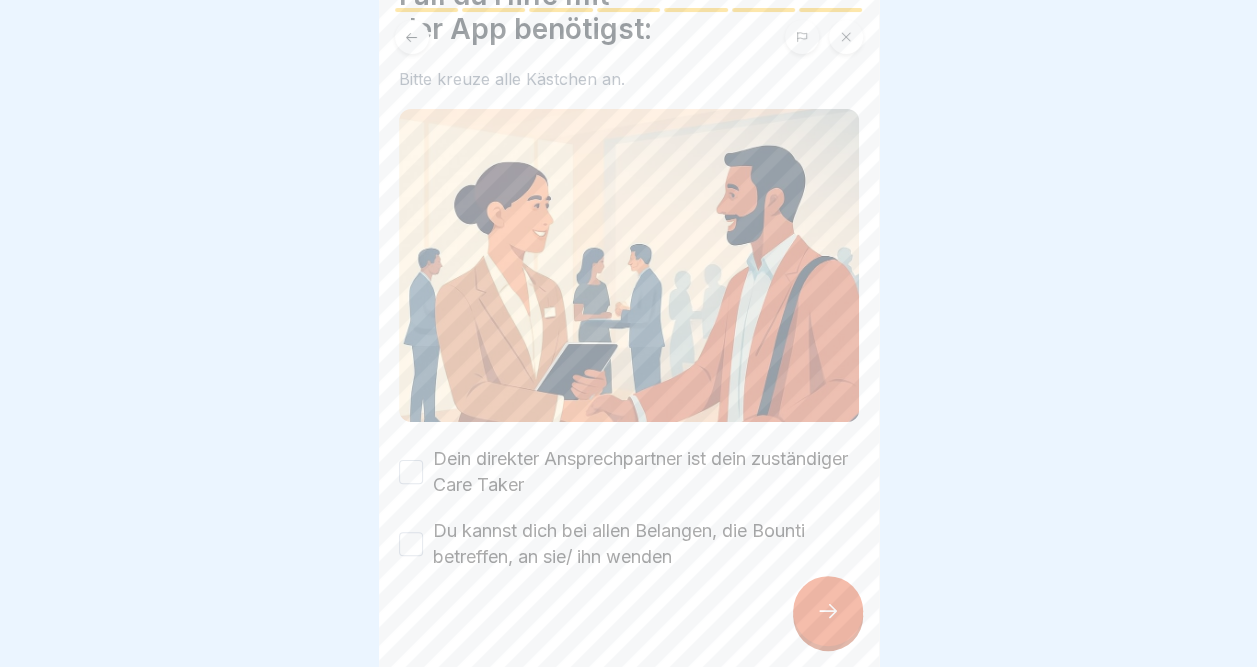 click on "Dein direkter Ansprechpartner ist dein zuständiger Care Taker" at bounding box center [411, 472] 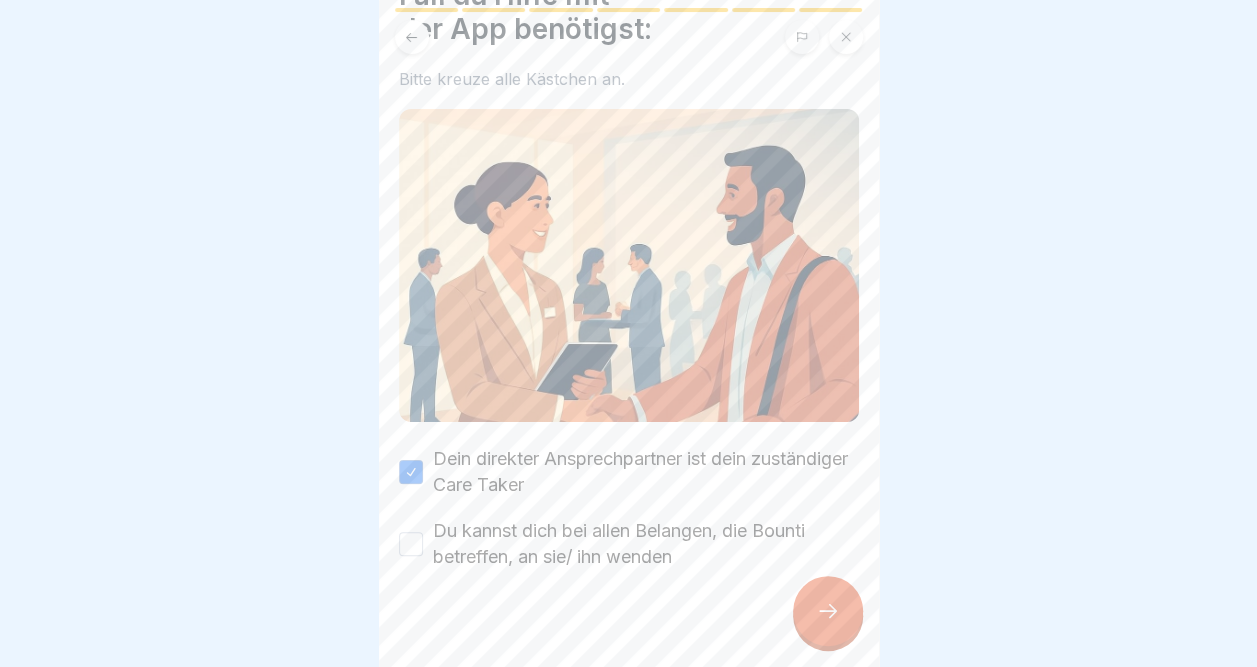 click on "Du kannst  dich bei allen Belangen, die Bounti betreffen, an sie/ ihn wenden" at bounding box center (411, 544) 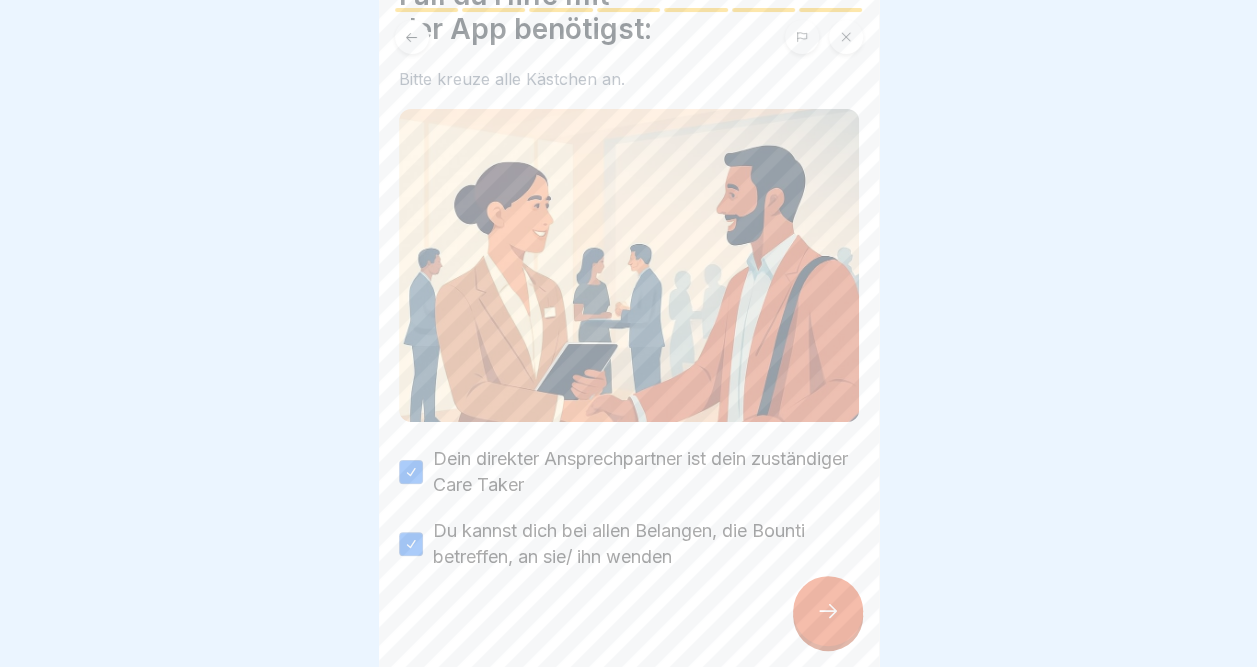 click at bounding box center [828, 611] 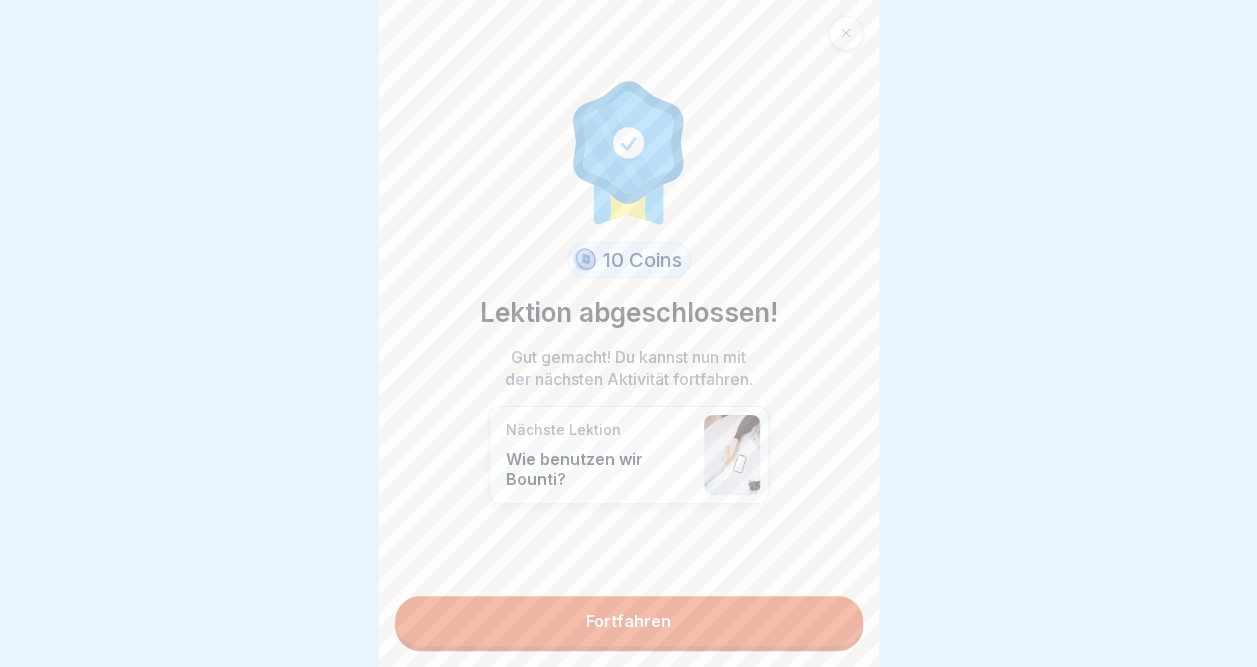 click on "Fortfahren" at bounding box center (629, 621) 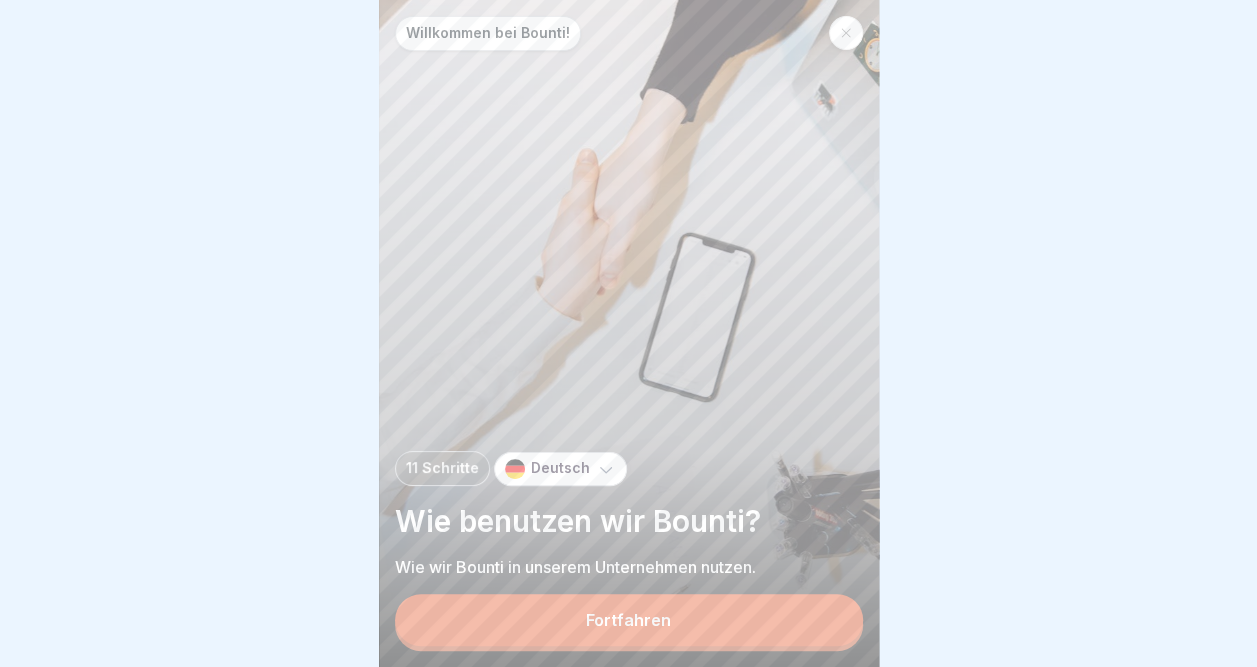 click on "Fortfahren" at bounding box center [628, 620] 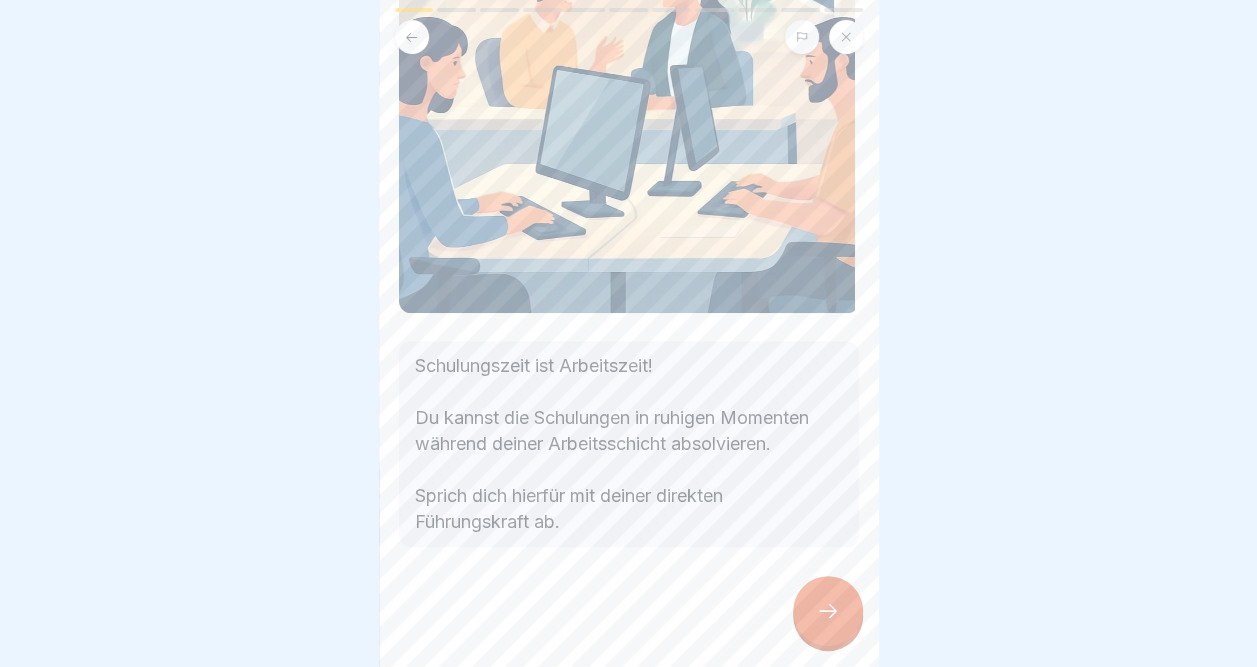 scroll, scrollTop: 266, scrollLeft: 0, axis: vertical 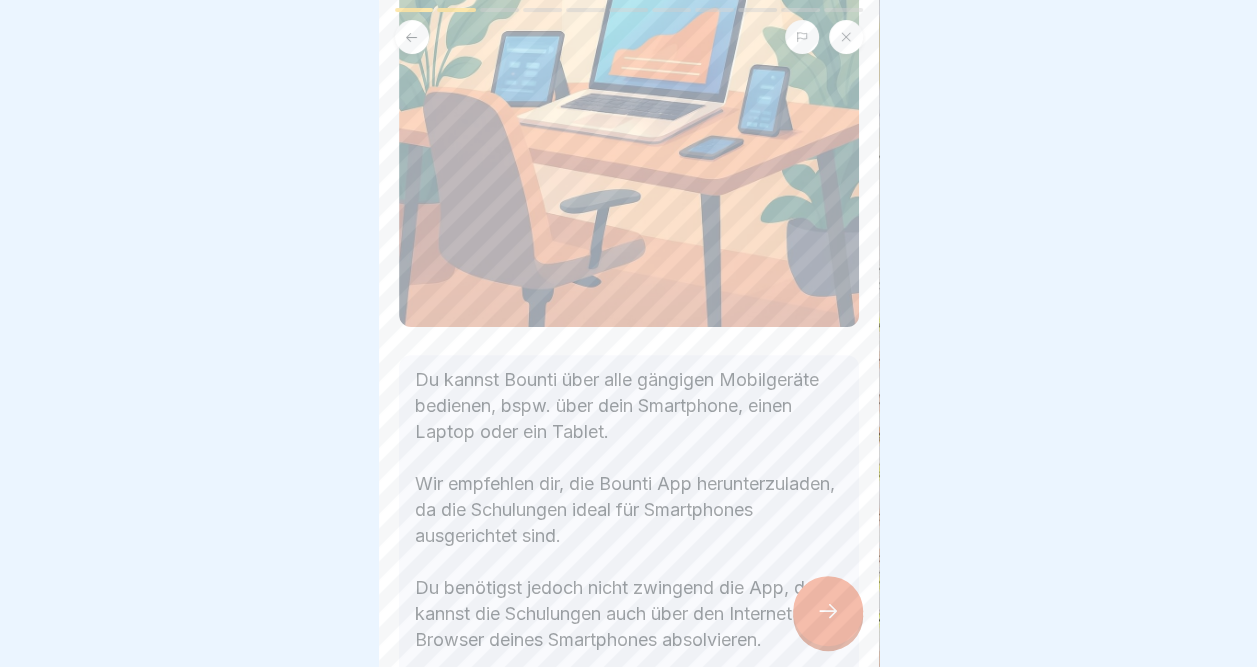 click 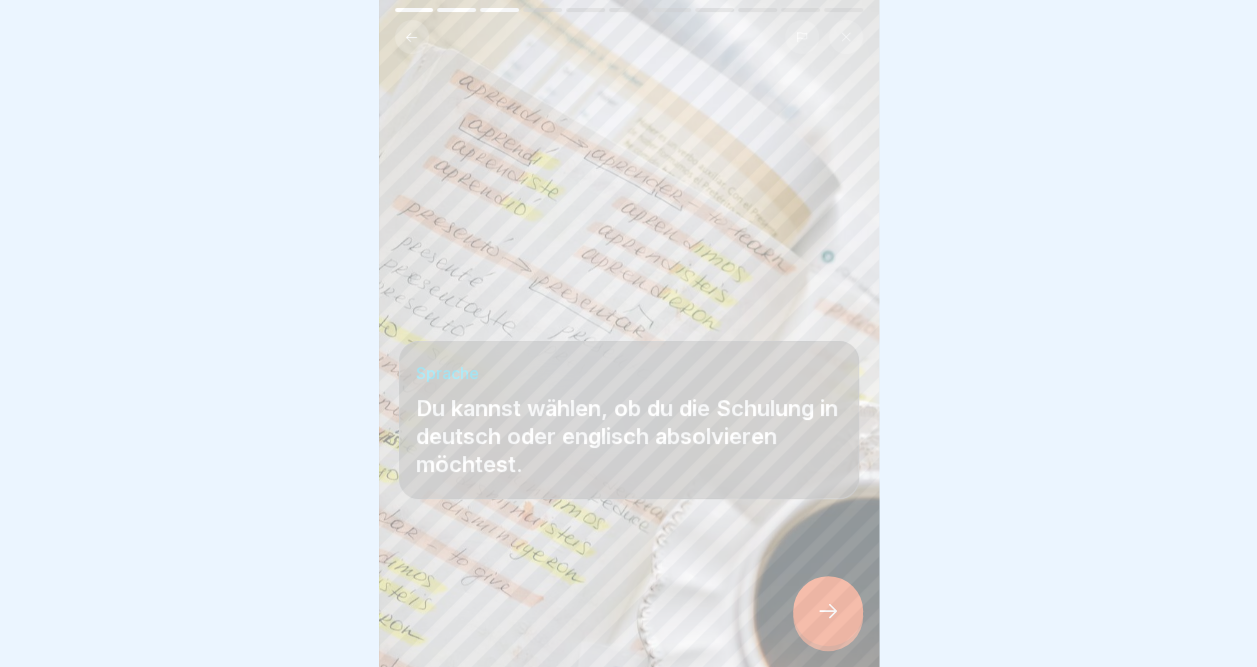 scroll, scrollTop: 15, scrollLeft: 0, axis: vertical 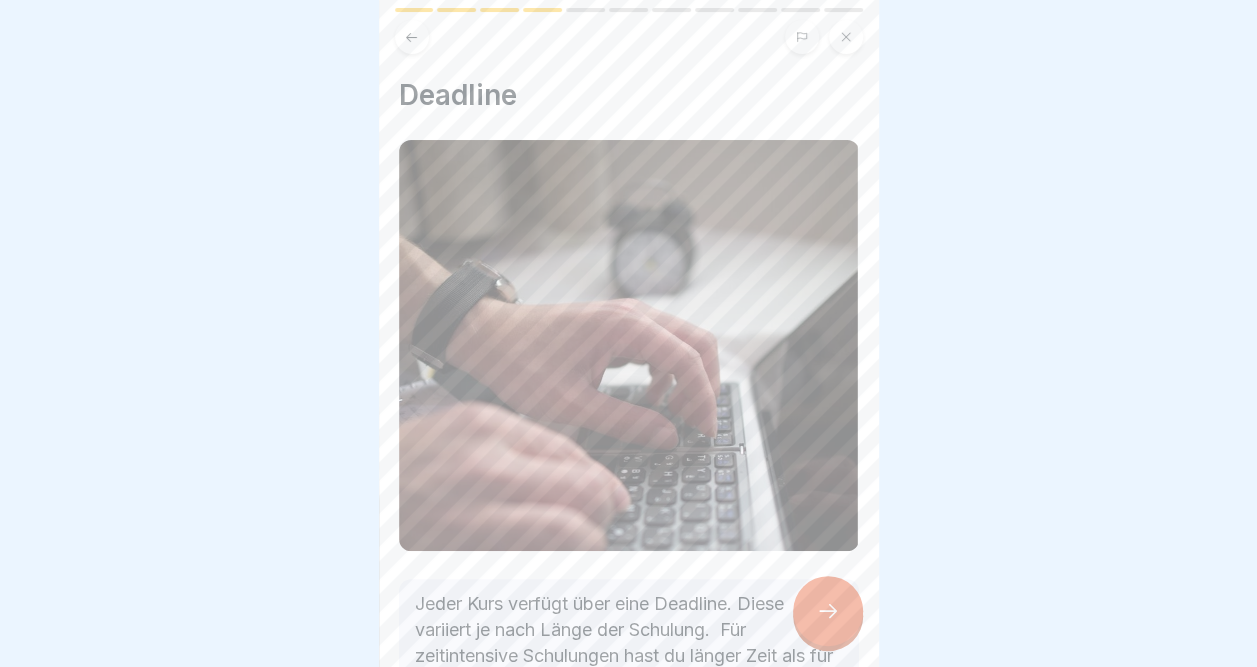 click 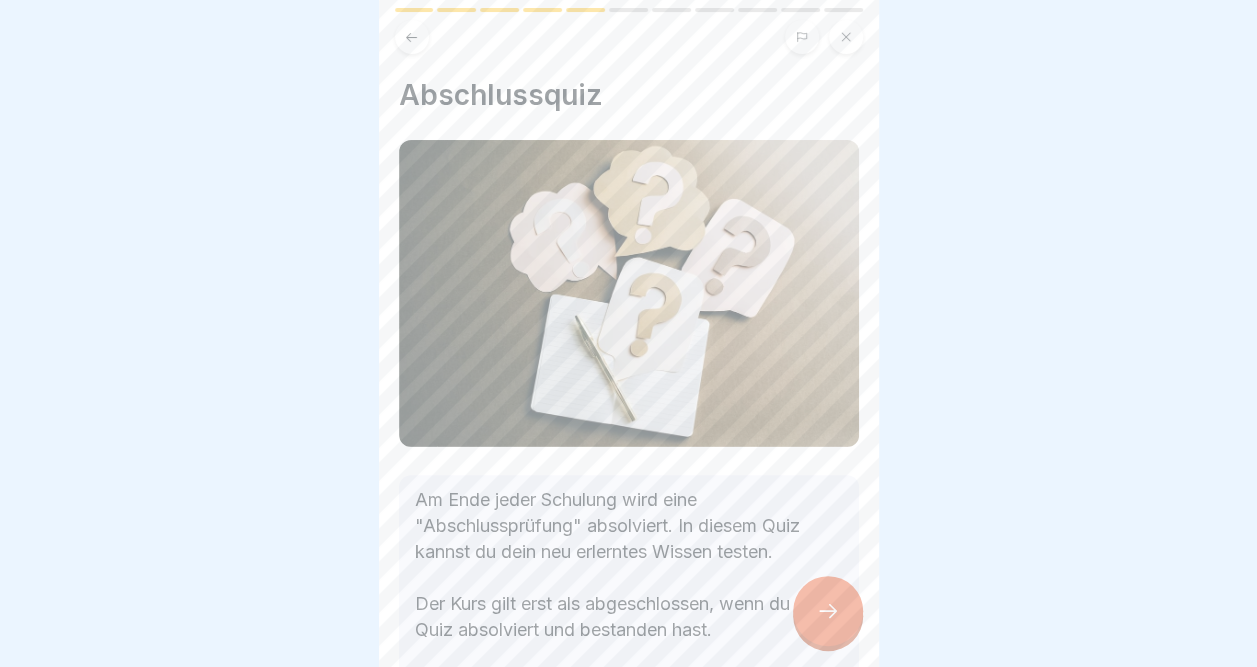 click at bounding box center (828, 611) 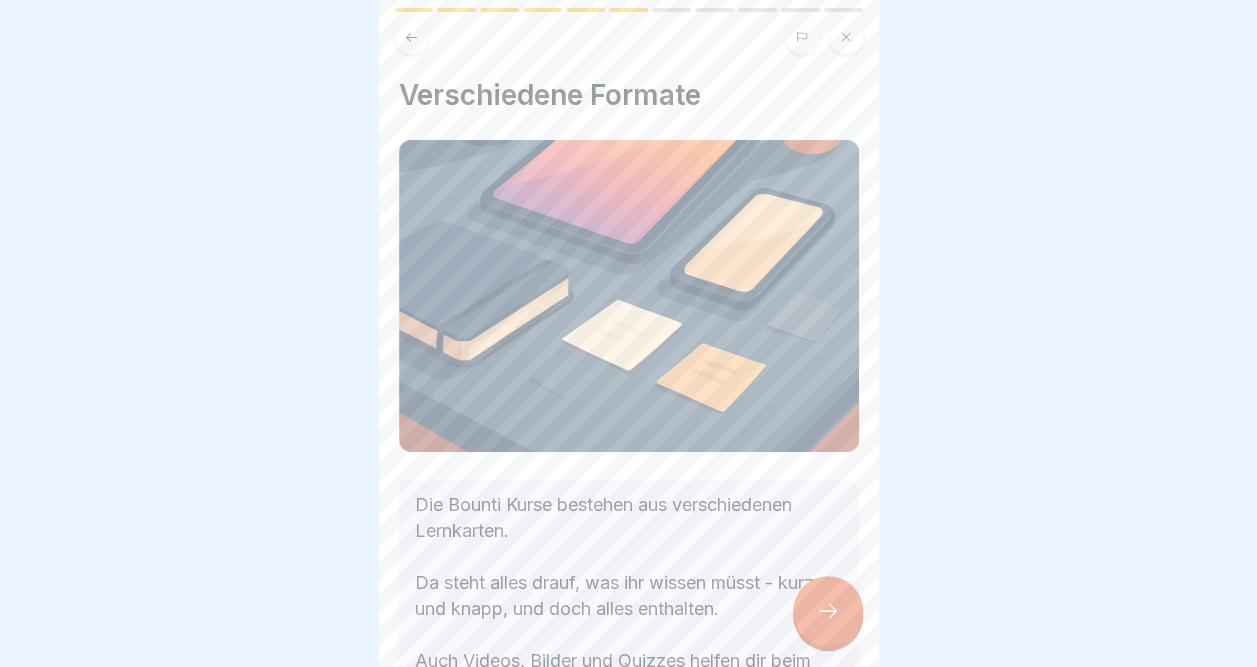 click 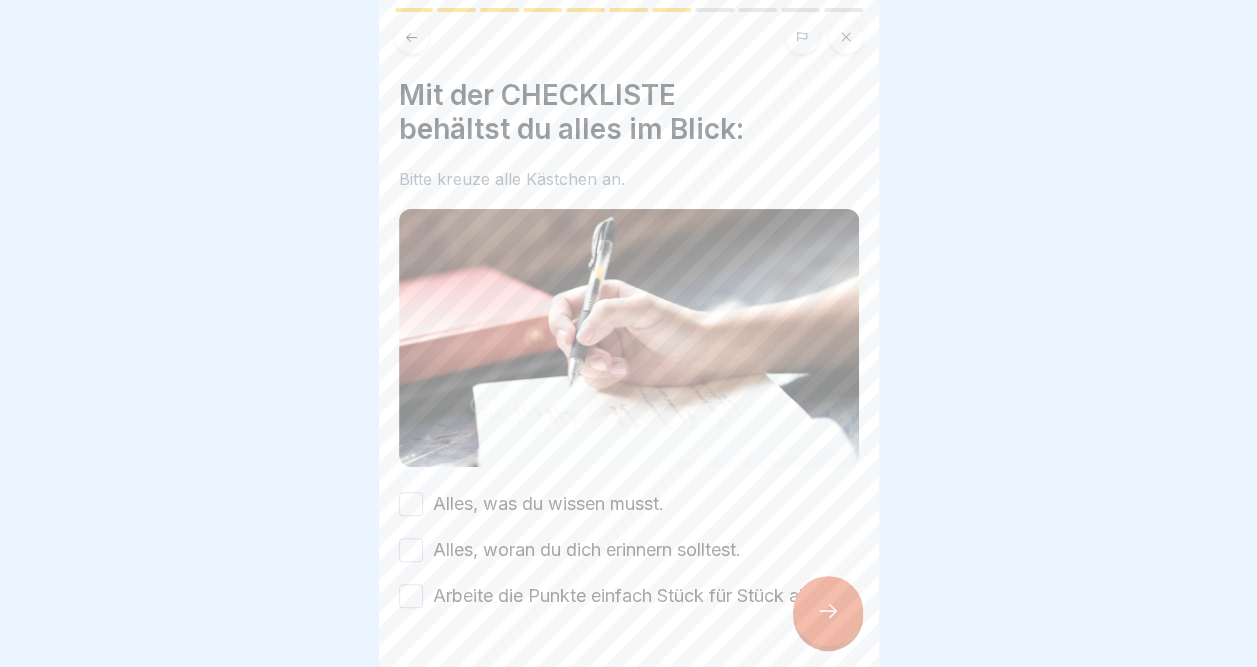 click on "Alles, woran du dich erinnern solltest." at bounding box center [411, 550] 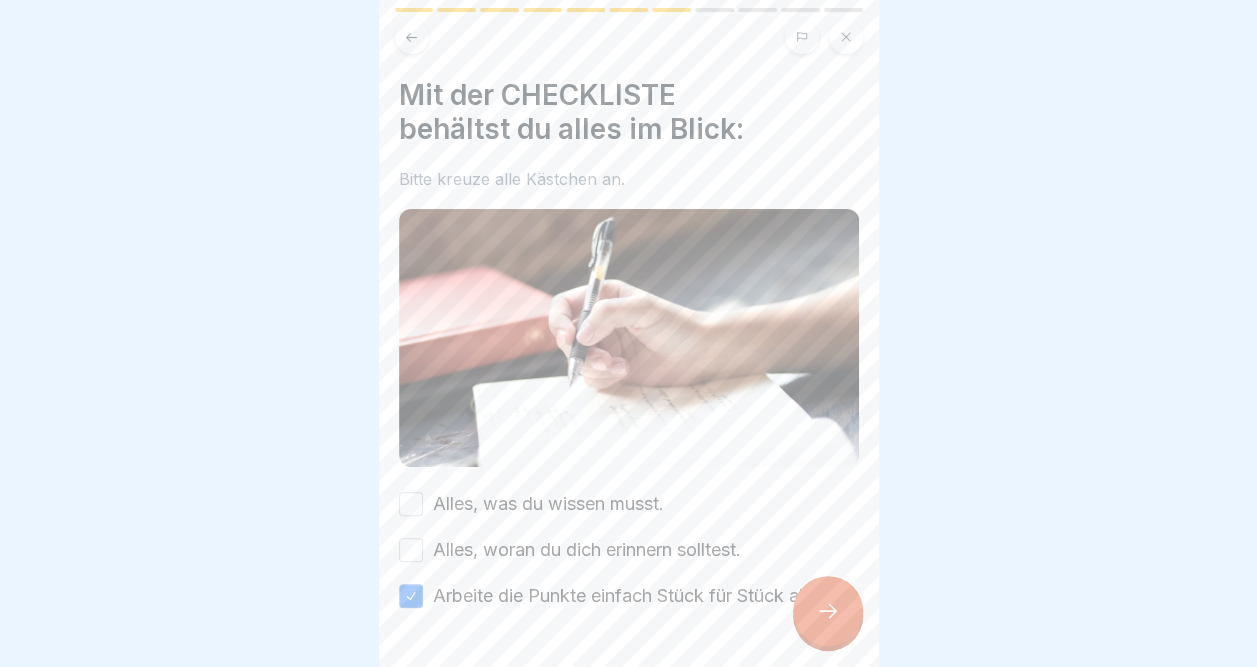 drag, startPoint x: 412, startPoint y: 528, endPoint x: 411, endPoint y: 512, distance: 16.03122 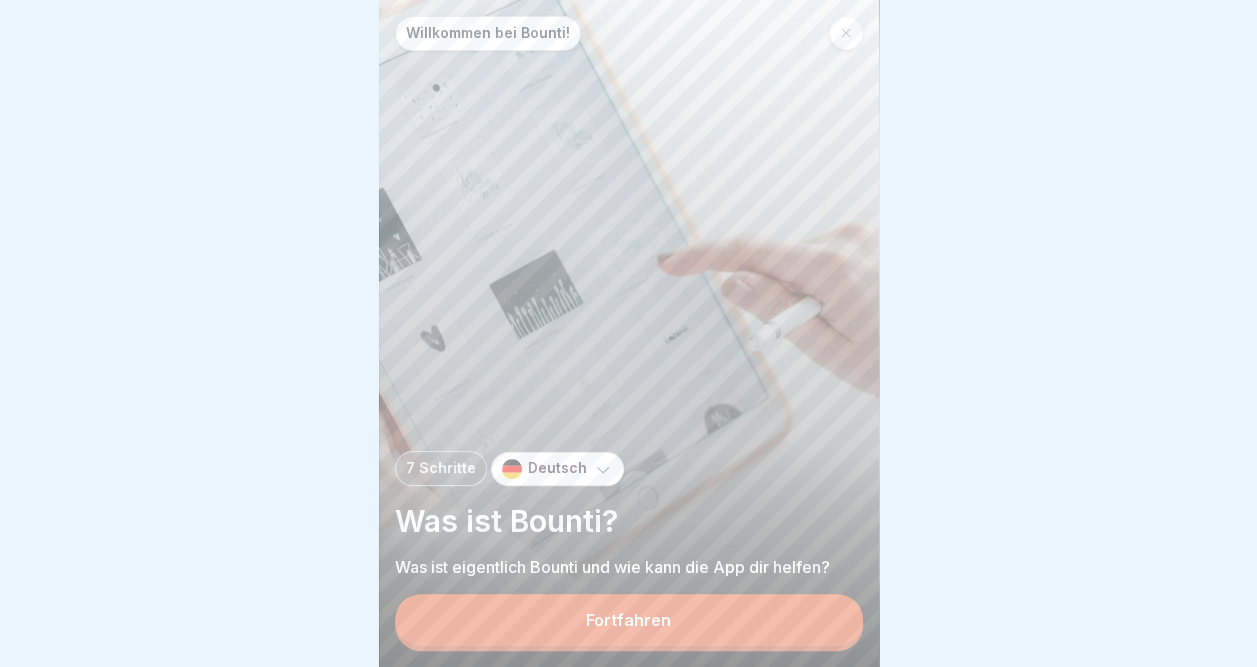 scroll, scrollTop: 15, scrollLeft: 0, axis: vertical 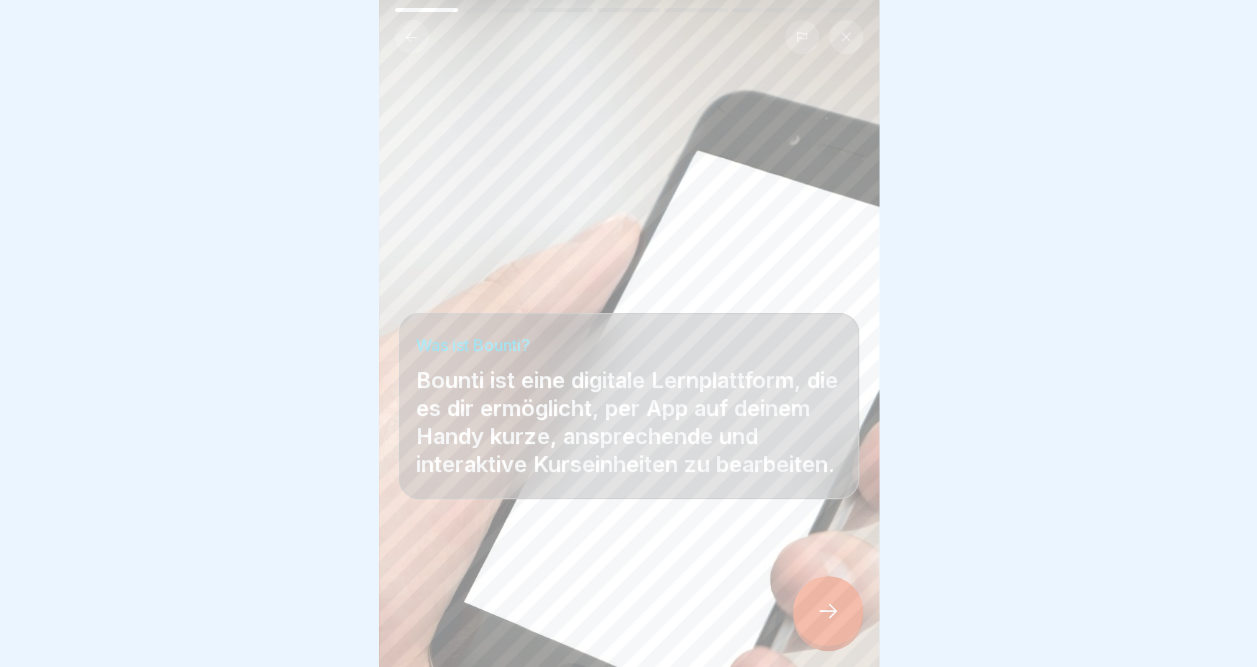 click 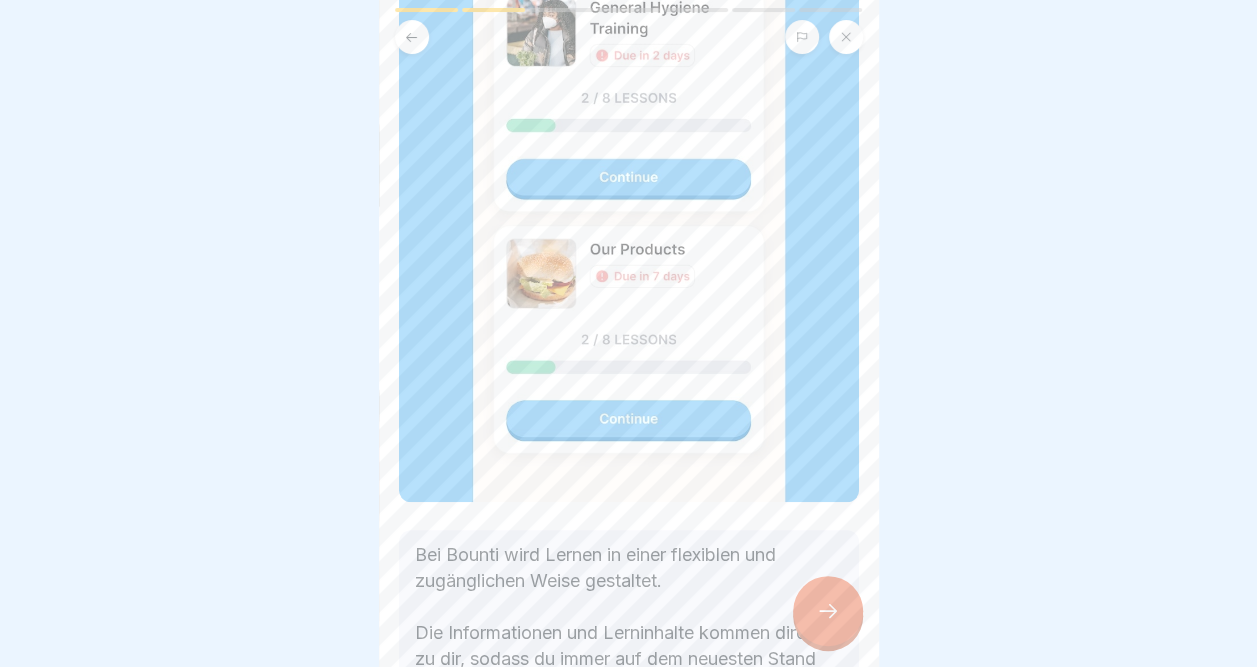 scroll, scrollTop: 400, scrollLeft: 0, axis: vertical 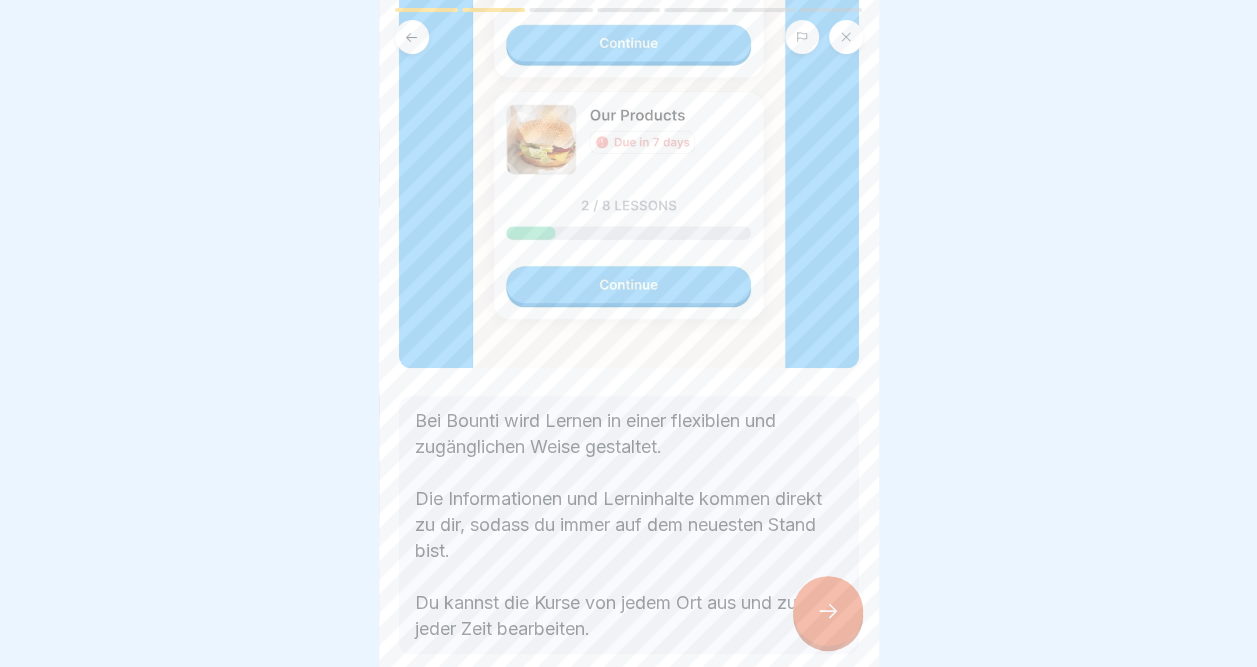 click 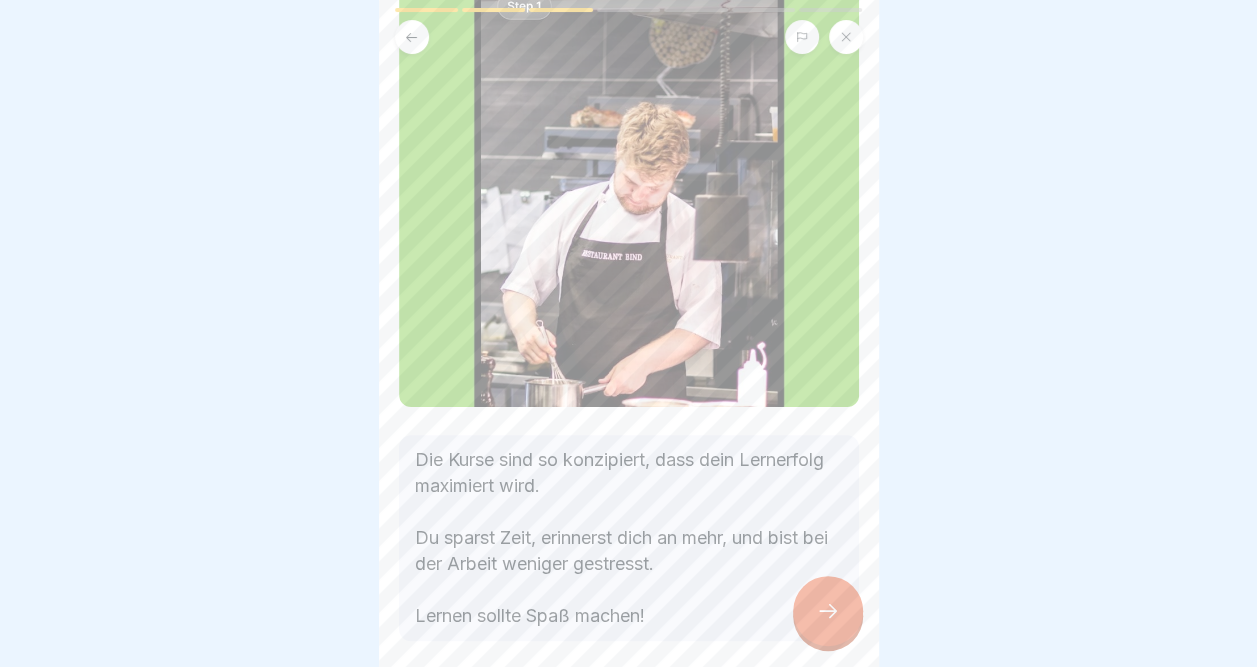 scroll, scrollTop: 496, scrollLeft: 0, axis: vertical 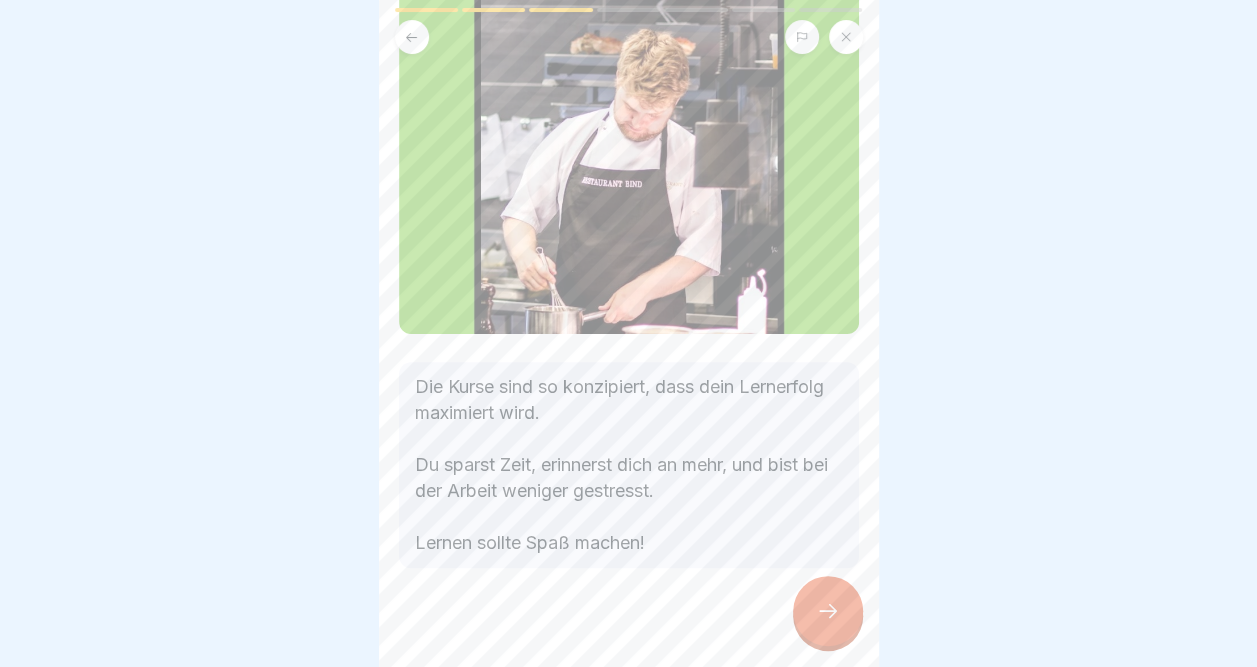 click at bounding box center [828, 611] 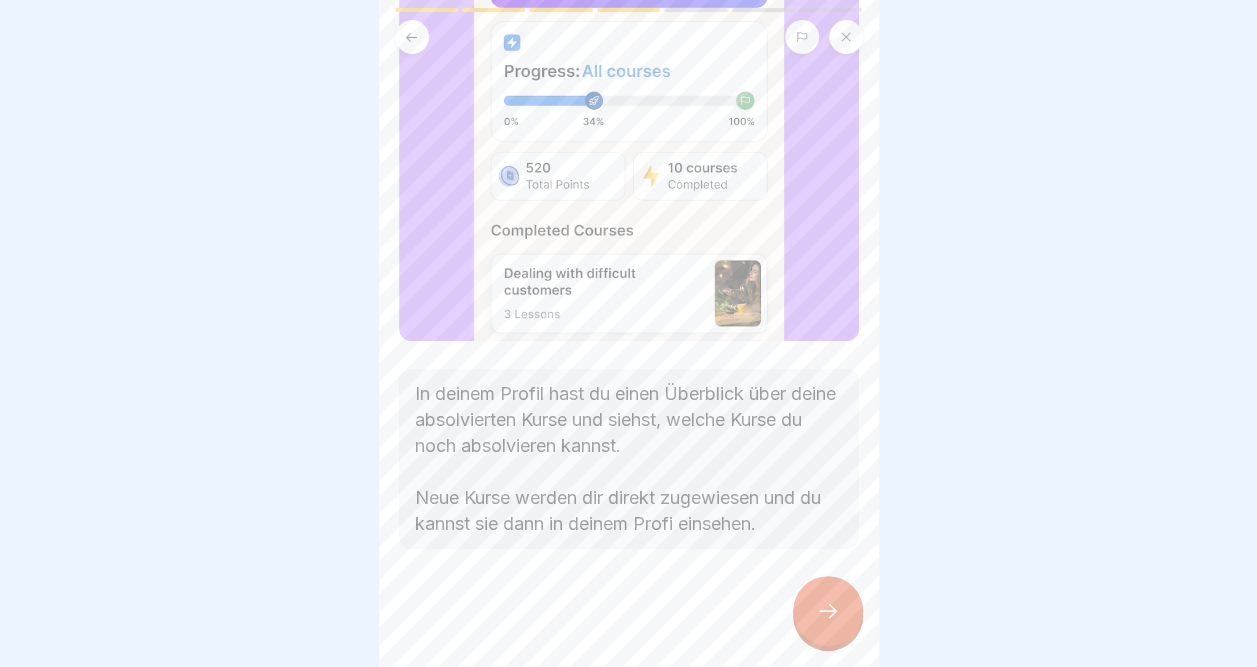 scroll, scrollTop: 442, scrollLeft: 0, axis: vertical 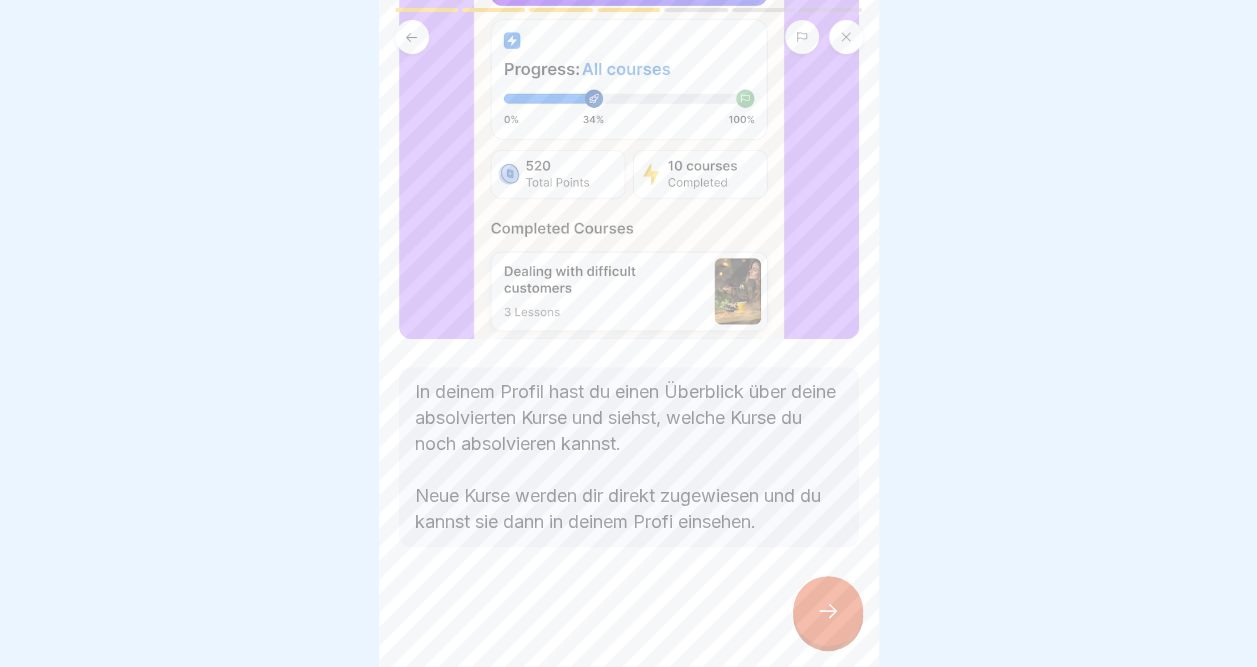 click 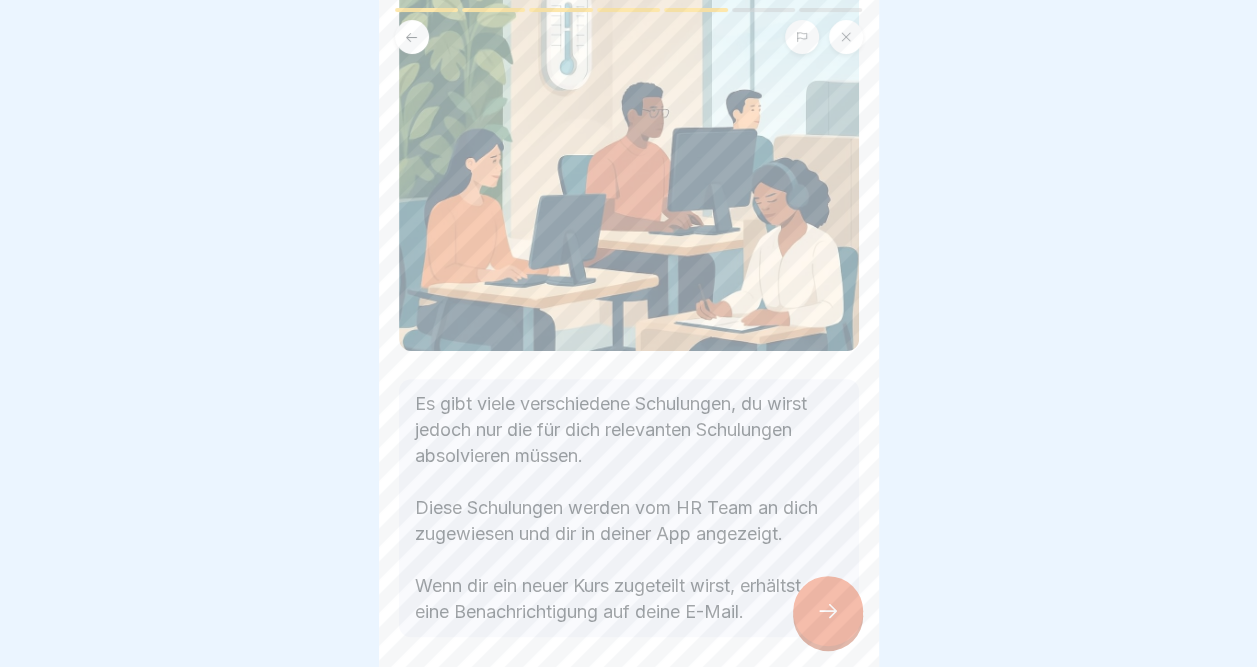 scroll, scrollTop: 300, scrollLeft: 0, axis: vertical 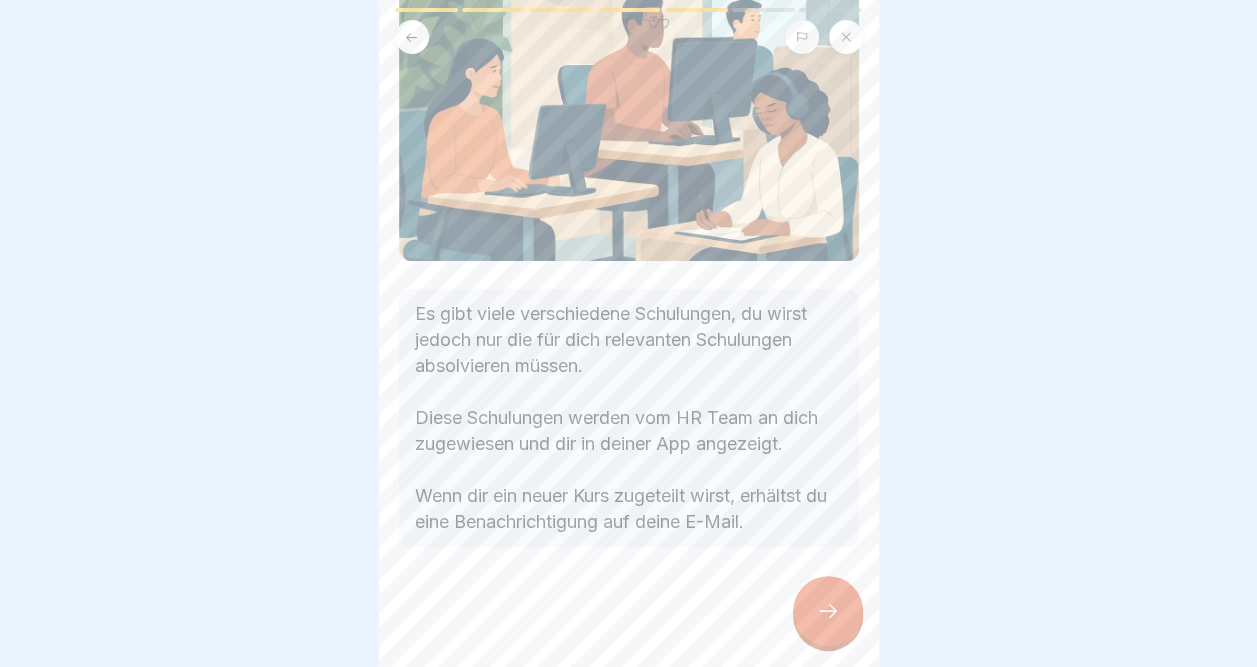 click 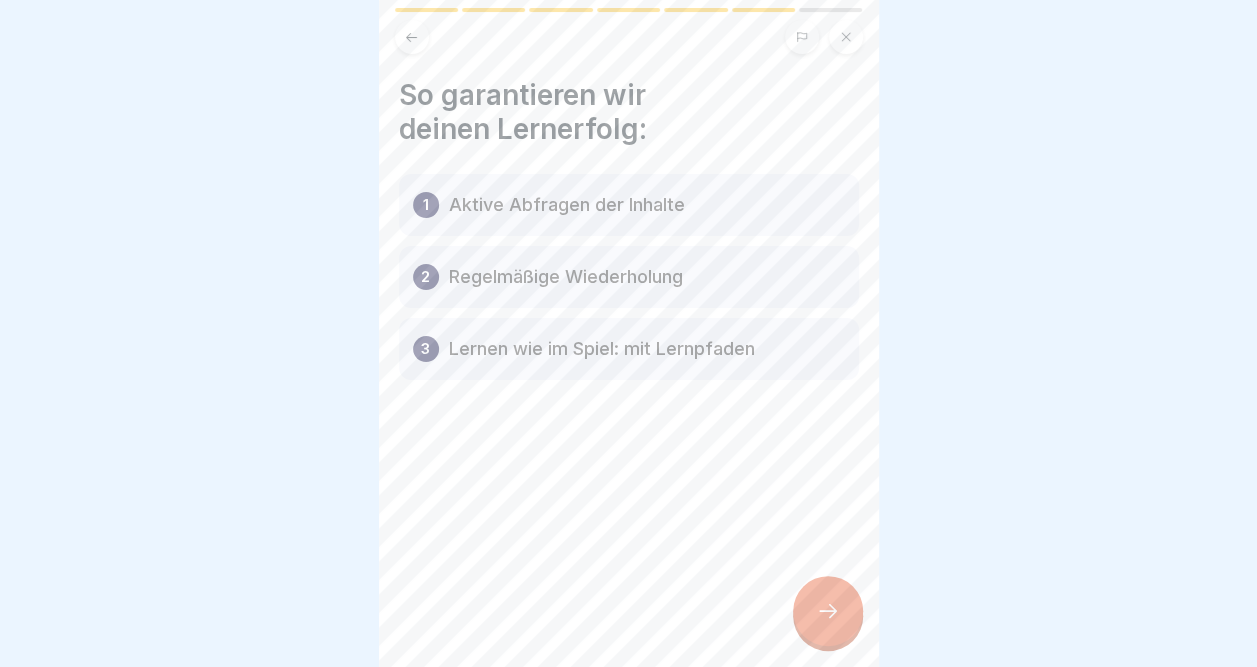 click 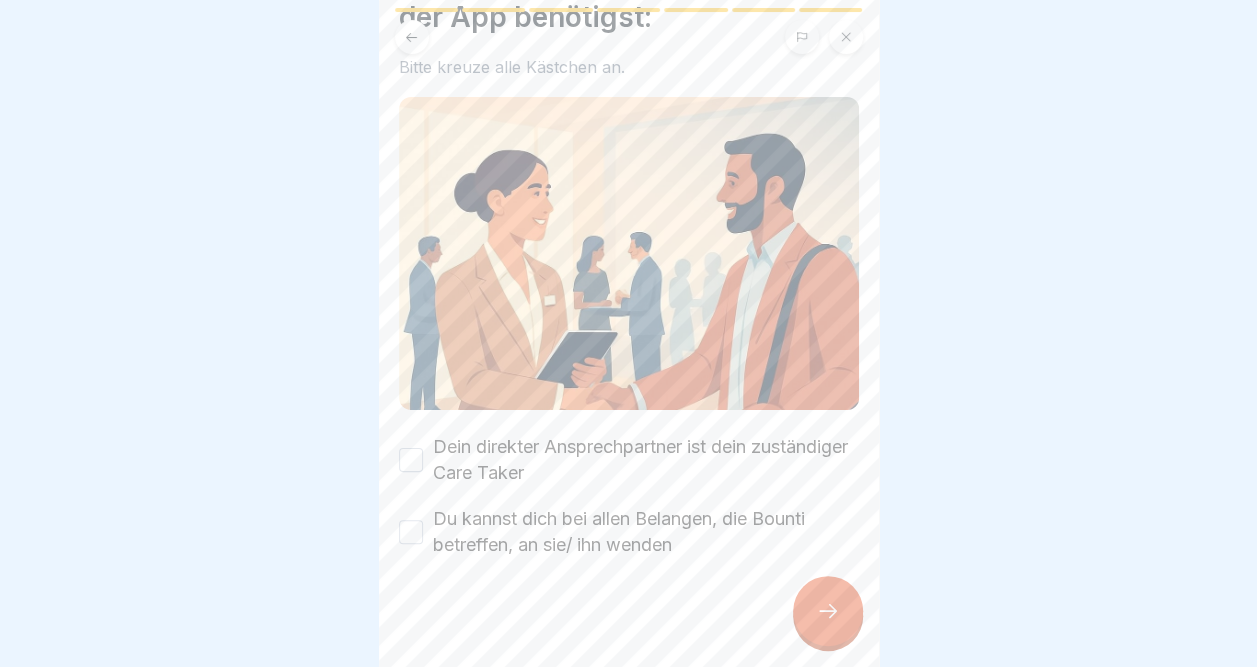 scroll, scrollTop: 113, scrollLeft: 0, axis: vertical 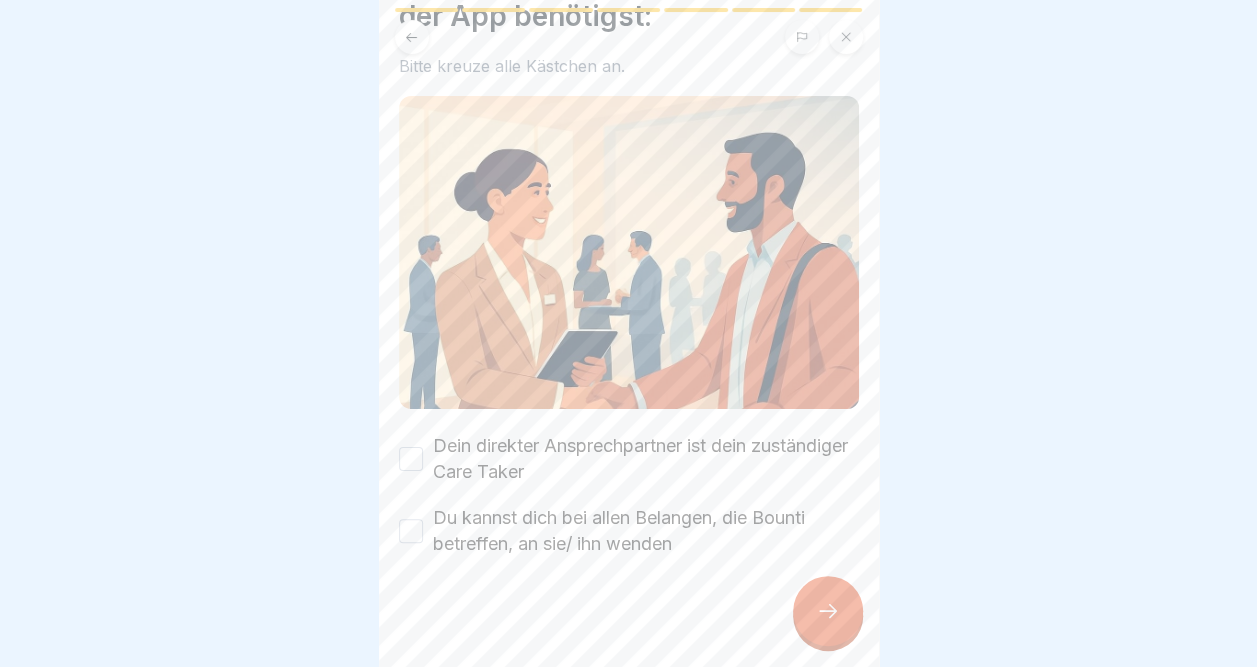 click on "Dein direkter Ansprechpartner ist dein zuständiger Care Taker" at bounding box center [629, 459] 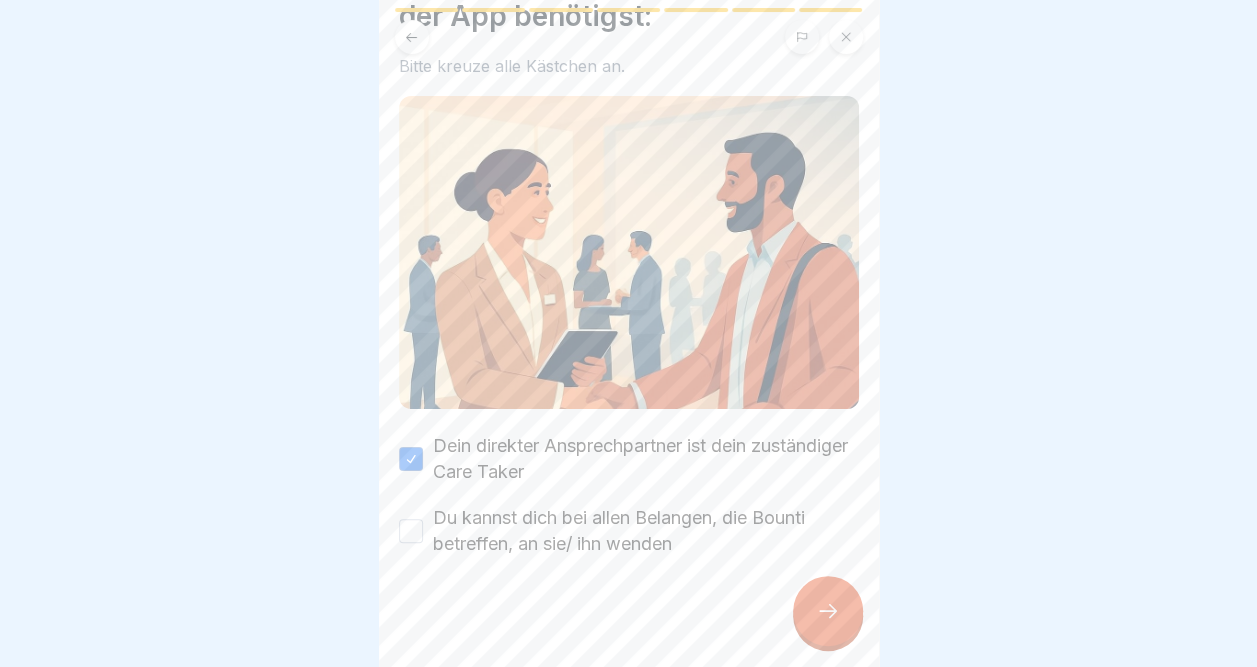 click on "Du kannst  dich bei allen Belangen, die Bounti betreffen, an sie/ ihn wenden" at bounding box center (411, 531) 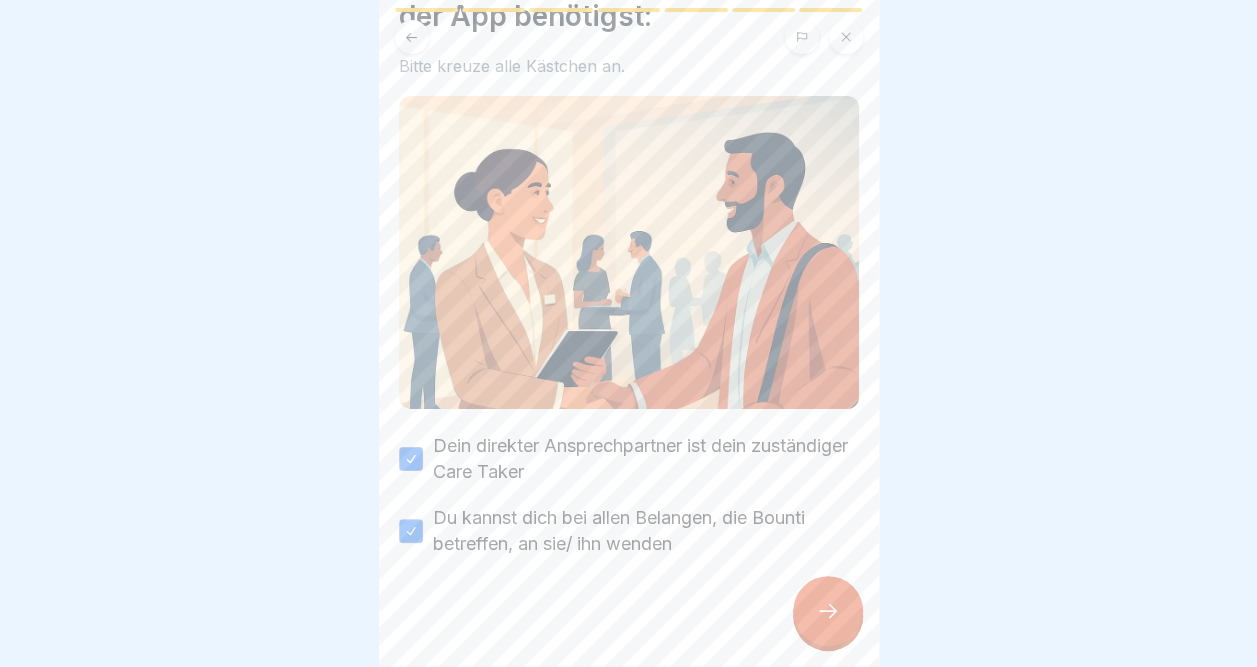 click at bounding box center (828, 611) 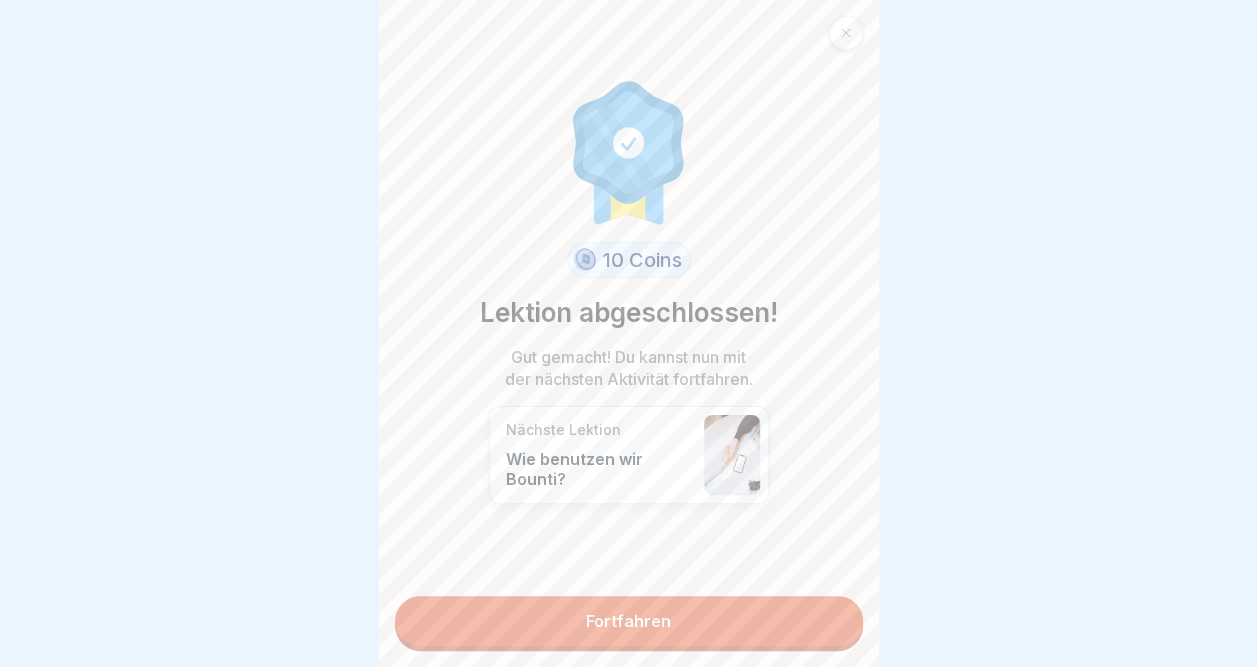 click on "Fortfahren" at bounding box center [629, 621] 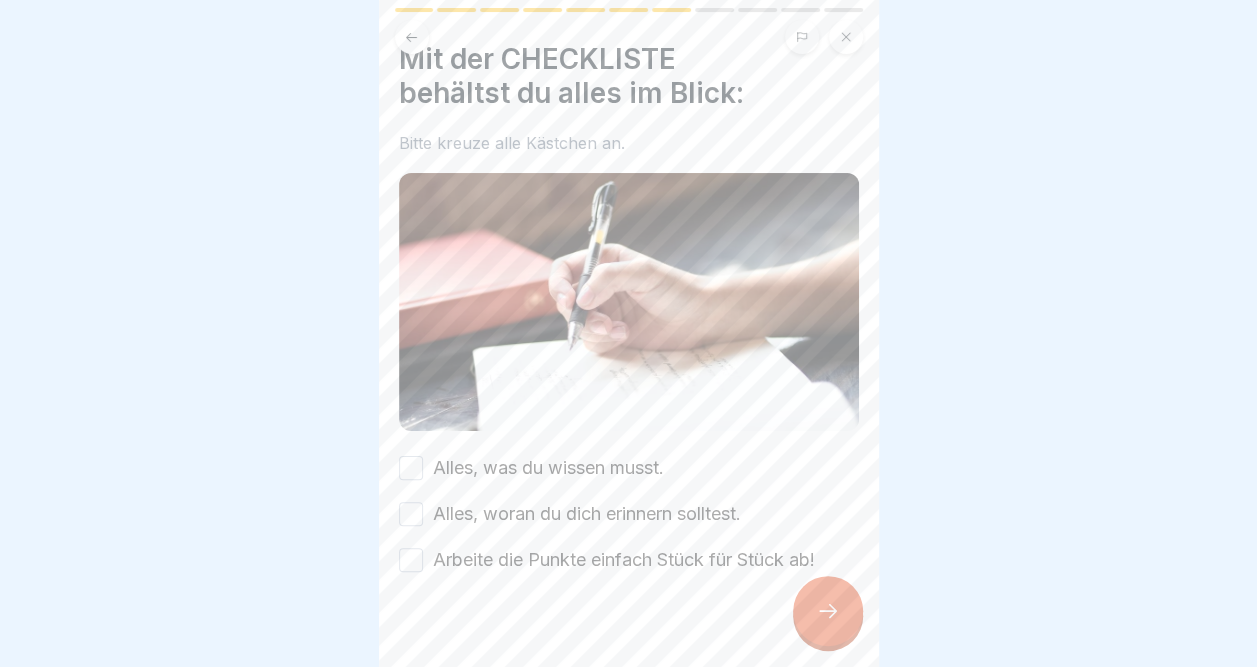 scroll, scrollTop: 54, scrollLeft: 0, axis: vertical 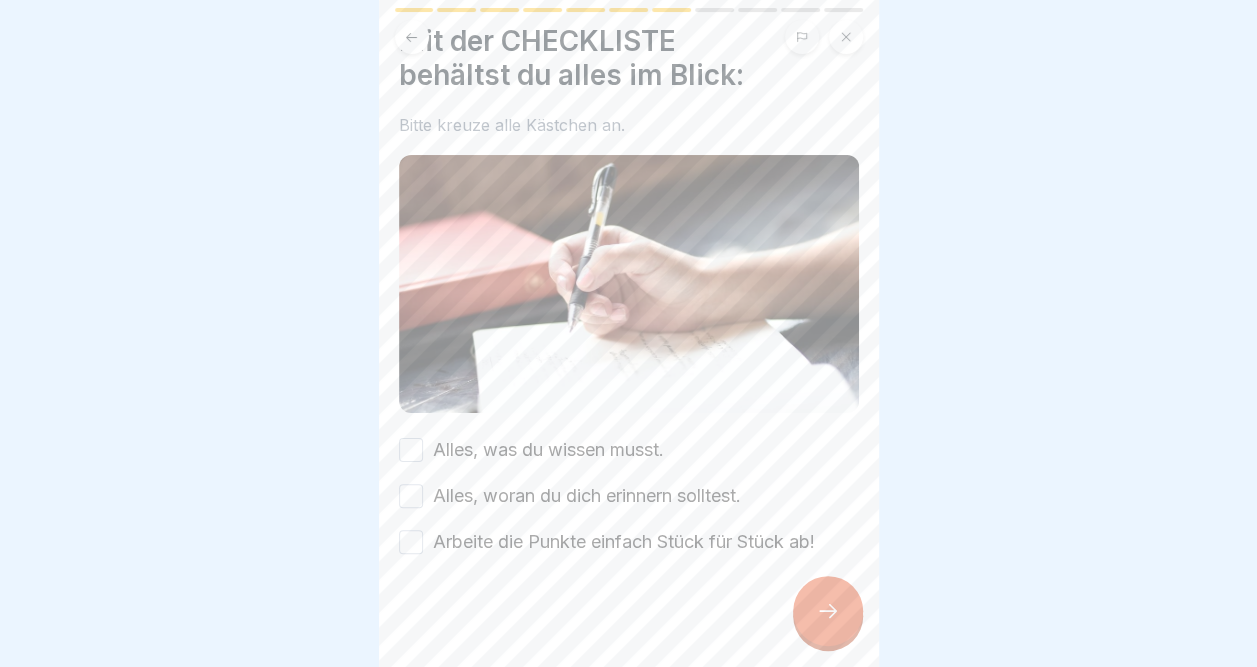 click on "Alles, was du wissen musst." at bounding box center (411, 450) 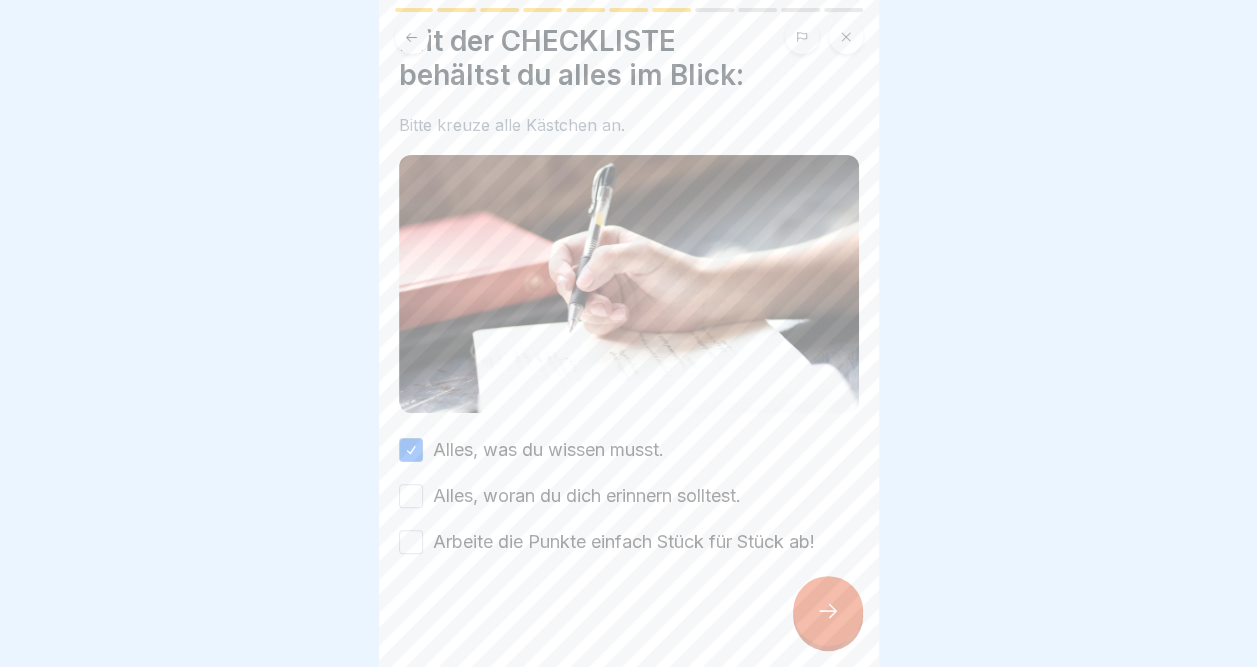 click on "Alles, woran du dich erinnern solltest." at bounding box center (411, 496) 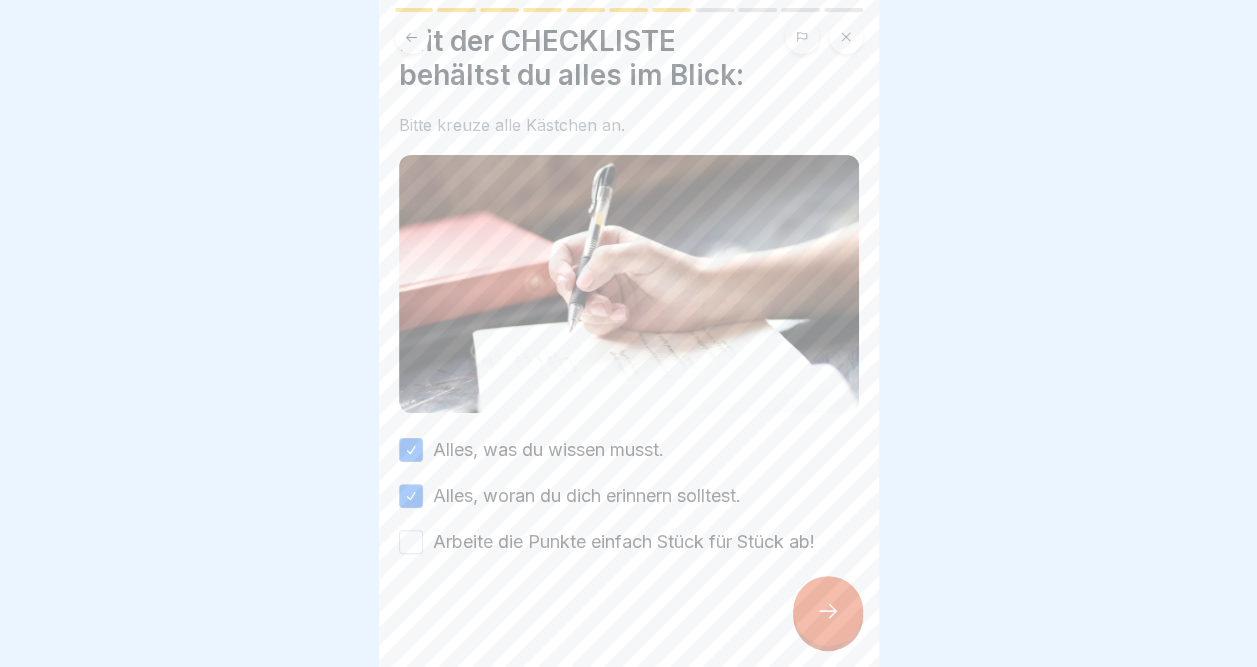 click on "Arbeite die Punkte einfach Stück für Stück ab!" at bounding box center (411, 542) 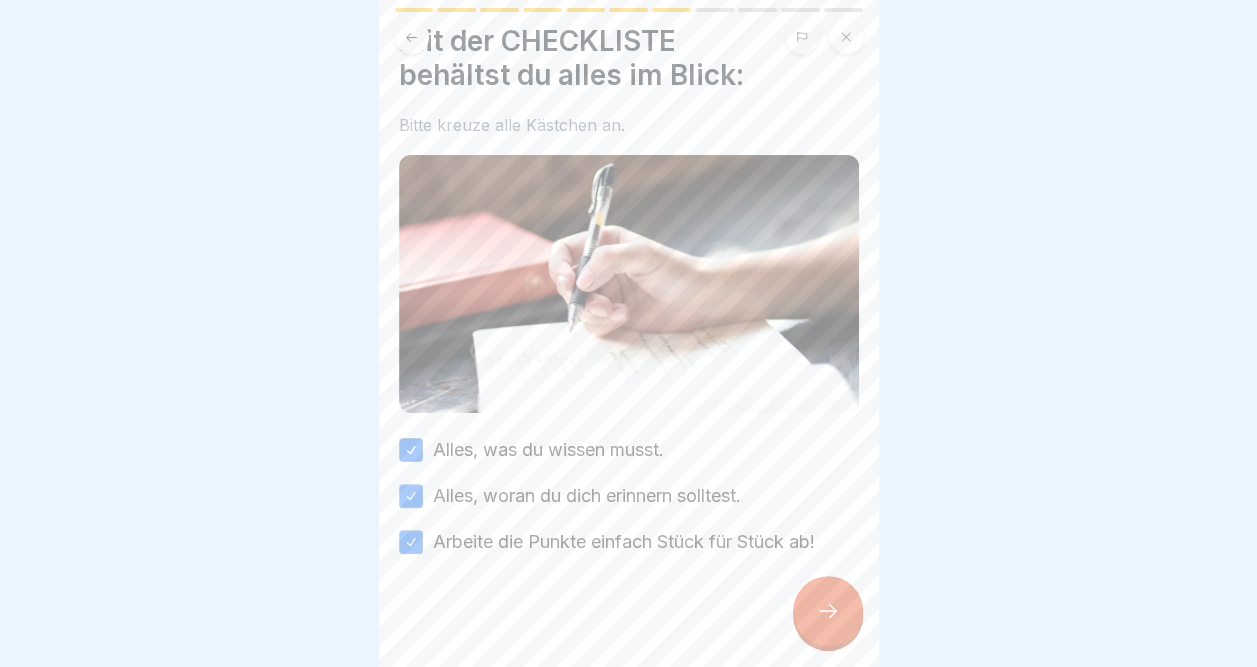 click at bounding box center (828, 611) 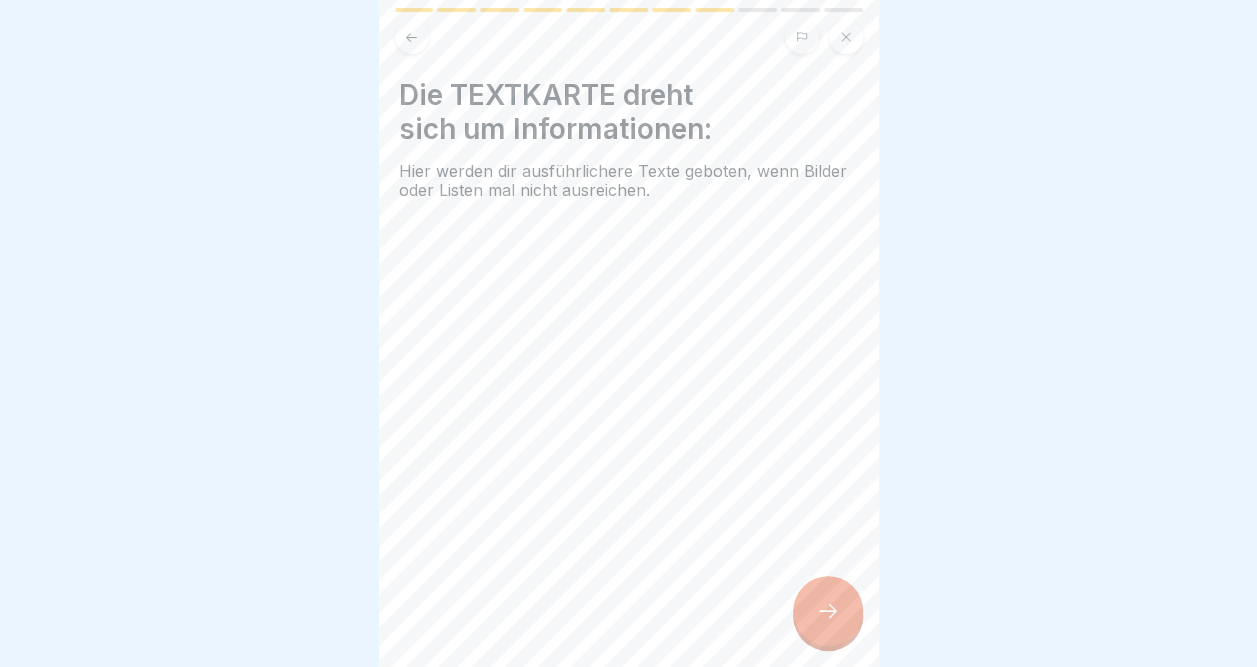 scroll, scrollTop: 15, scrollLeft: 0, axis: vertical 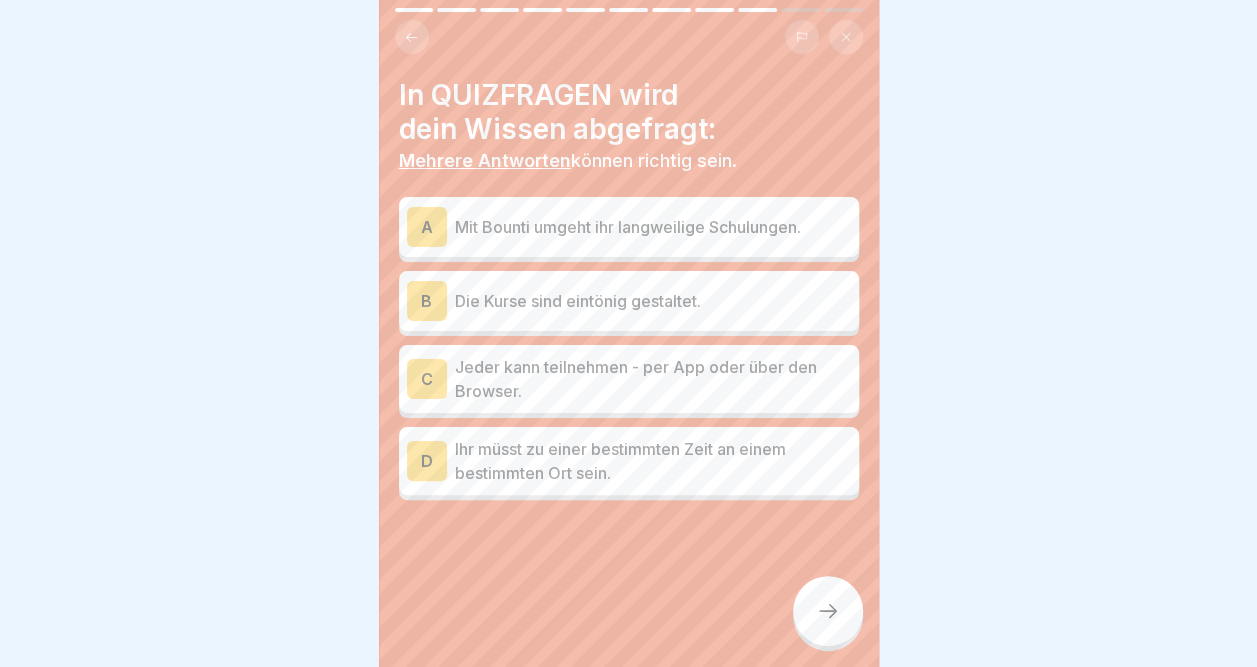 click 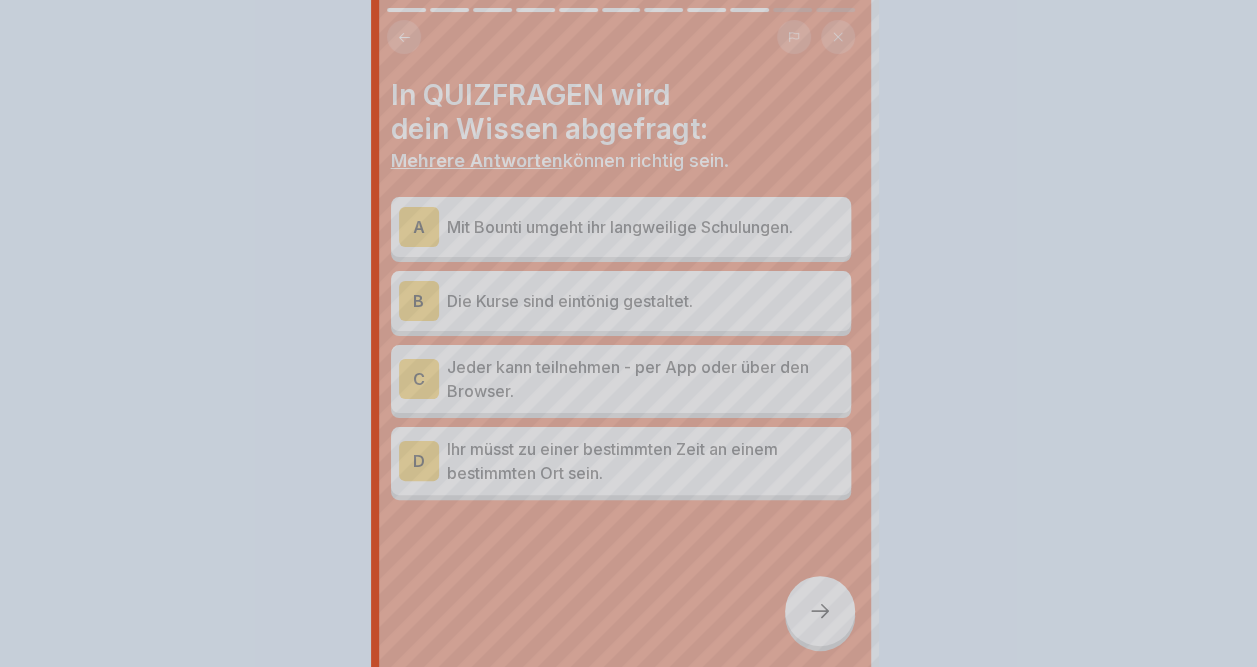 scroll, scrollTop: 0, scrollLeft: 0, axis: both 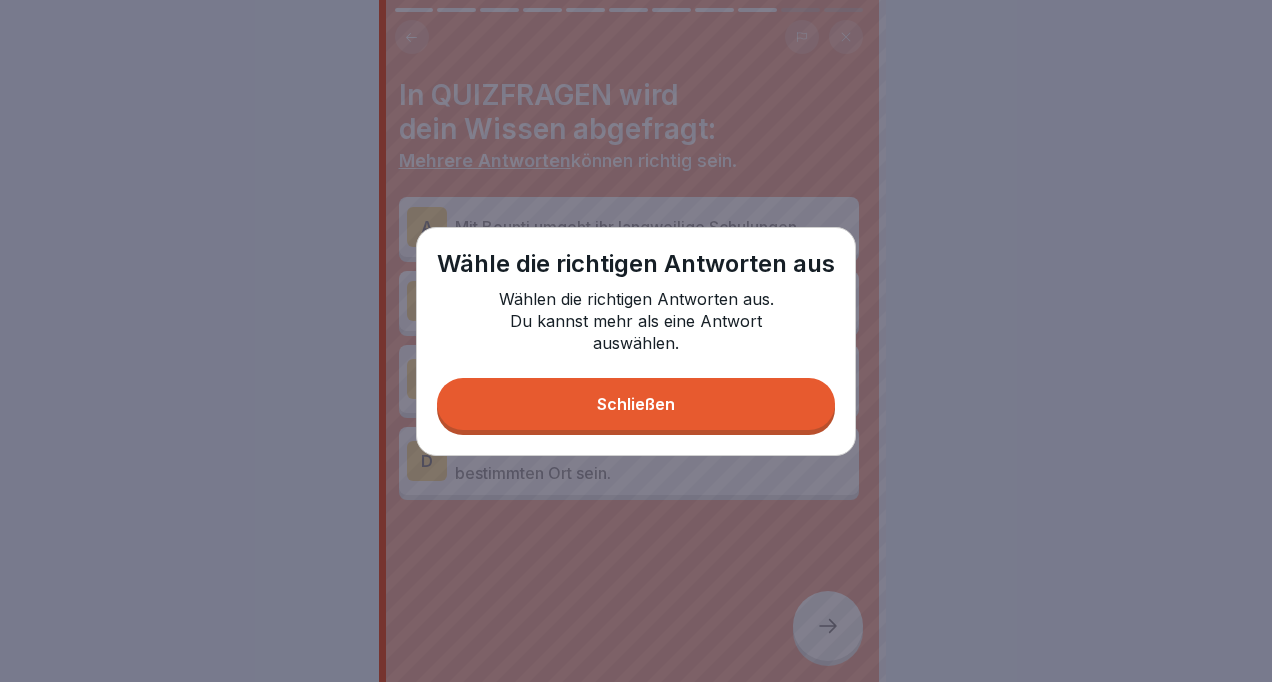 click on "Schließen" at bounding box center [636, 404] 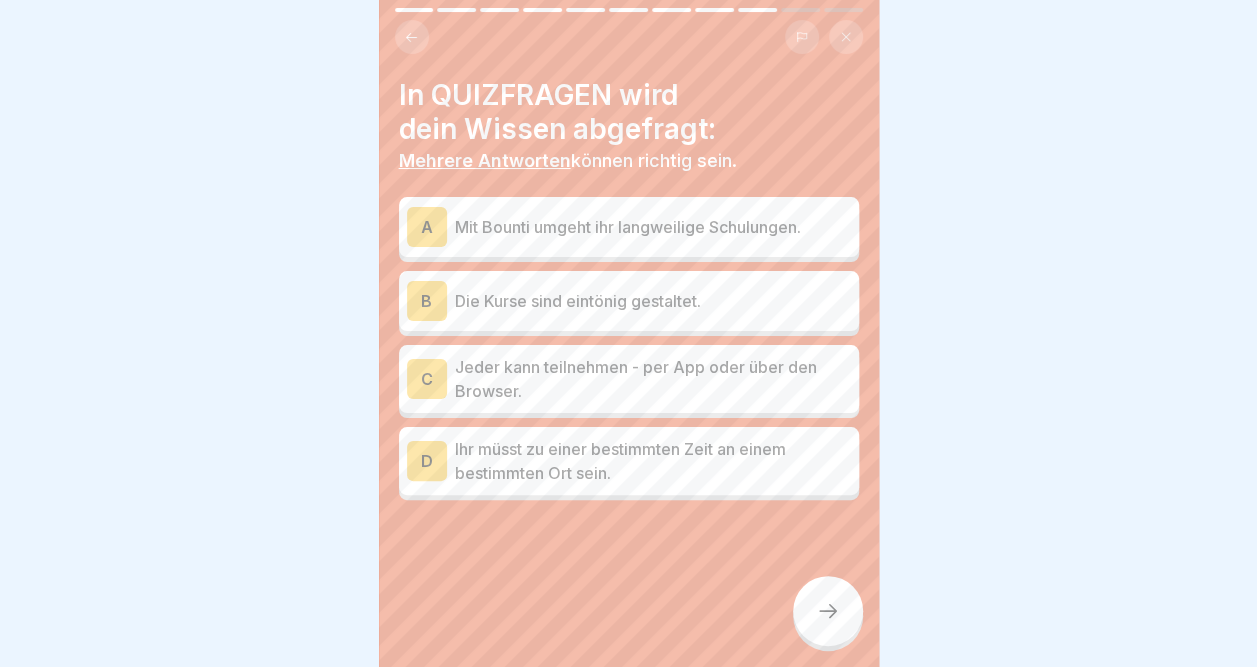 click on "Mit Bounti umgeht ihr langweilige Schulungen." at bounding box center [653, 227] 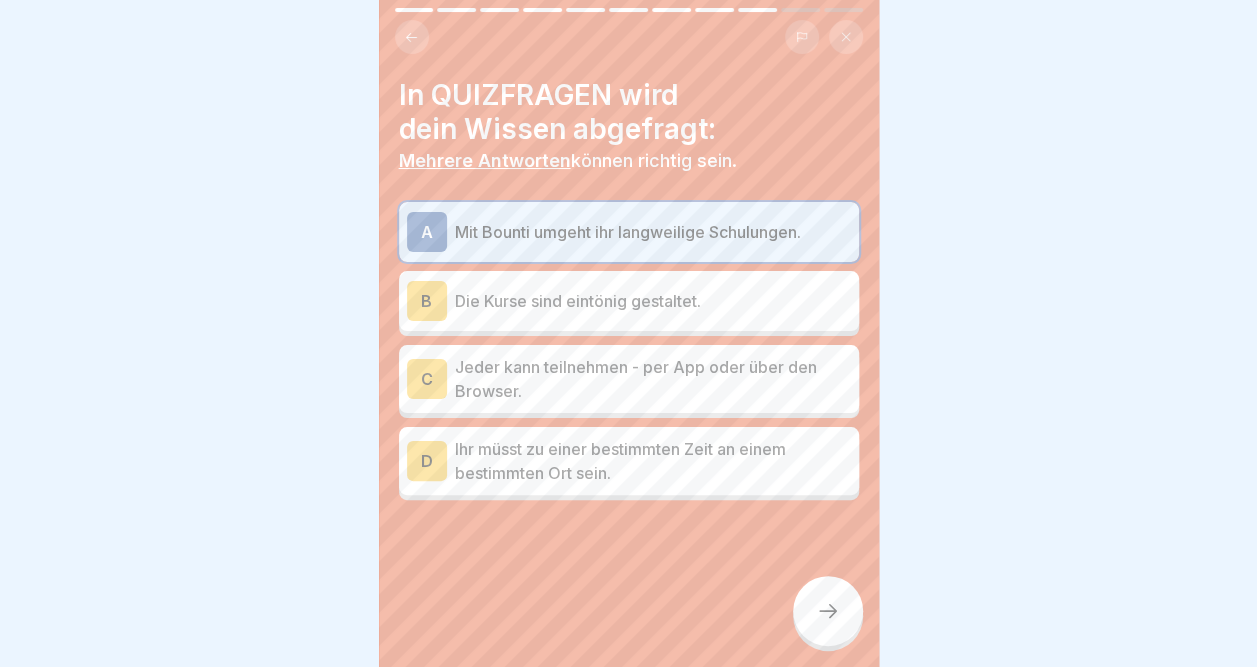 click on "Jeder kann teilnehmen - per App oder über den Browser." at bounding box center (653, 379) 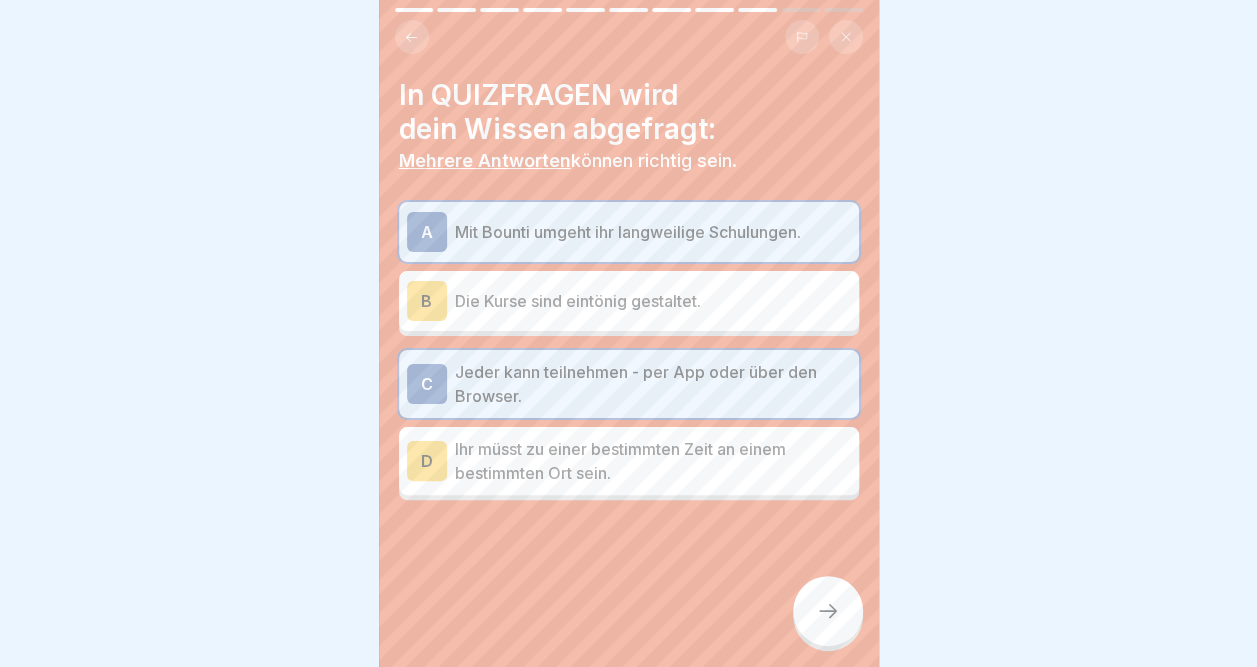 click 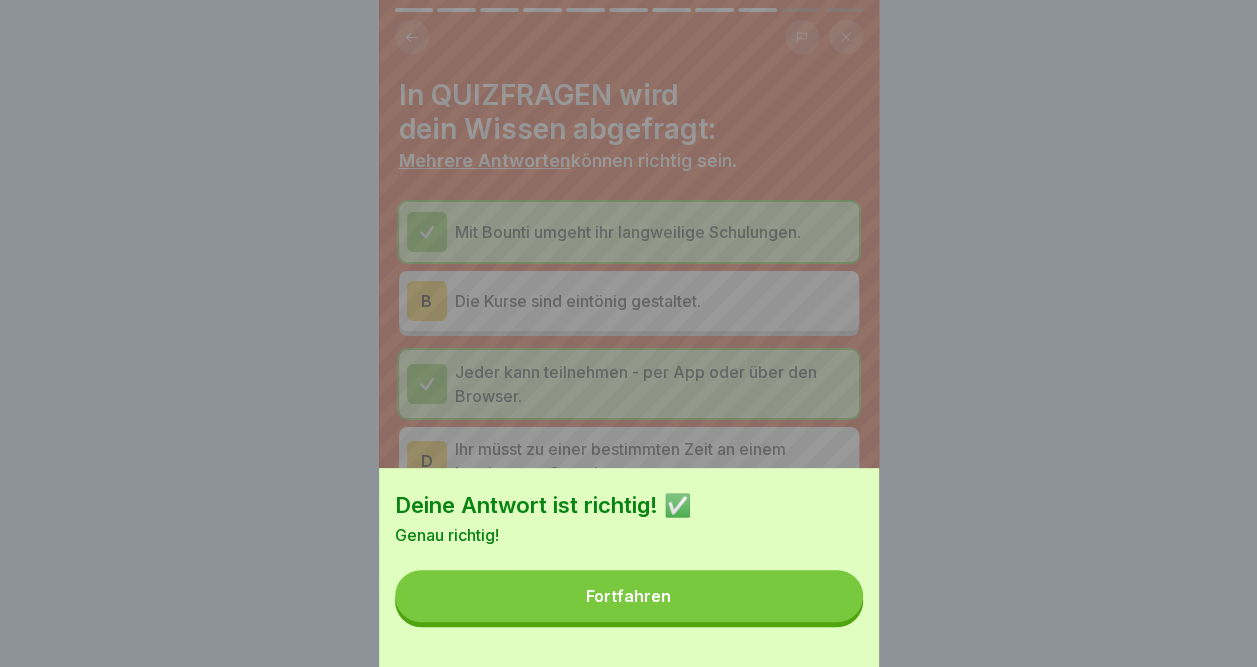 click on "Fortfahren" at bounding box center [629, 596] 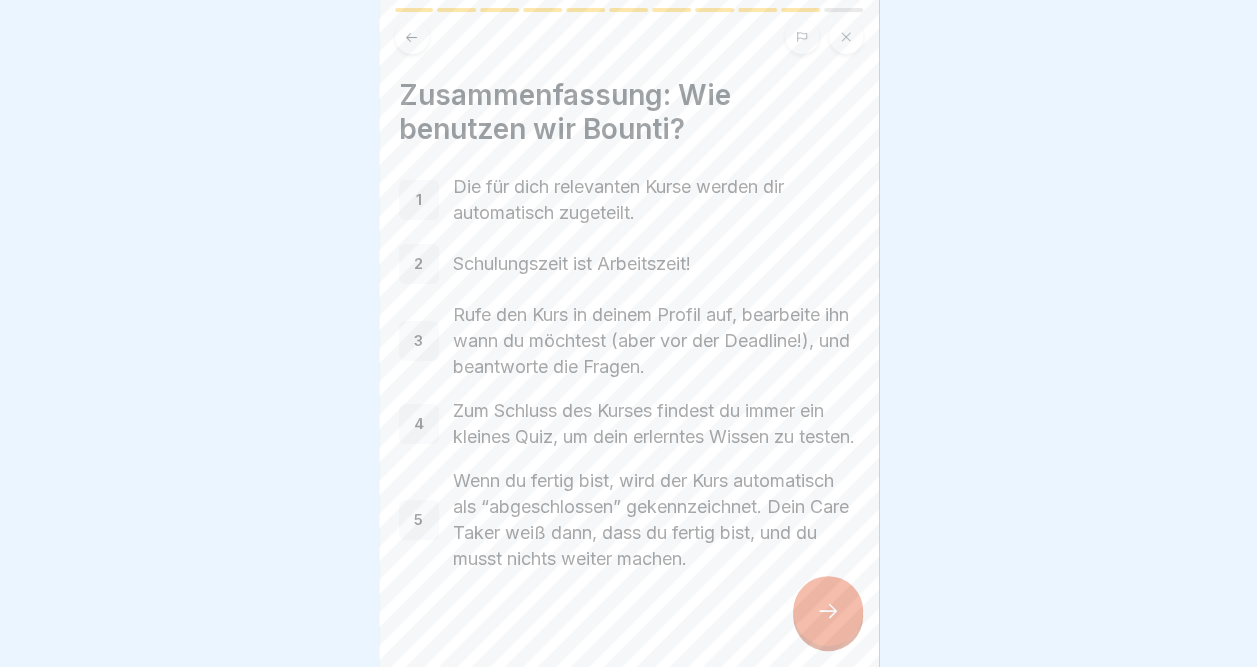click on "1" at bounding box center (419, 200) 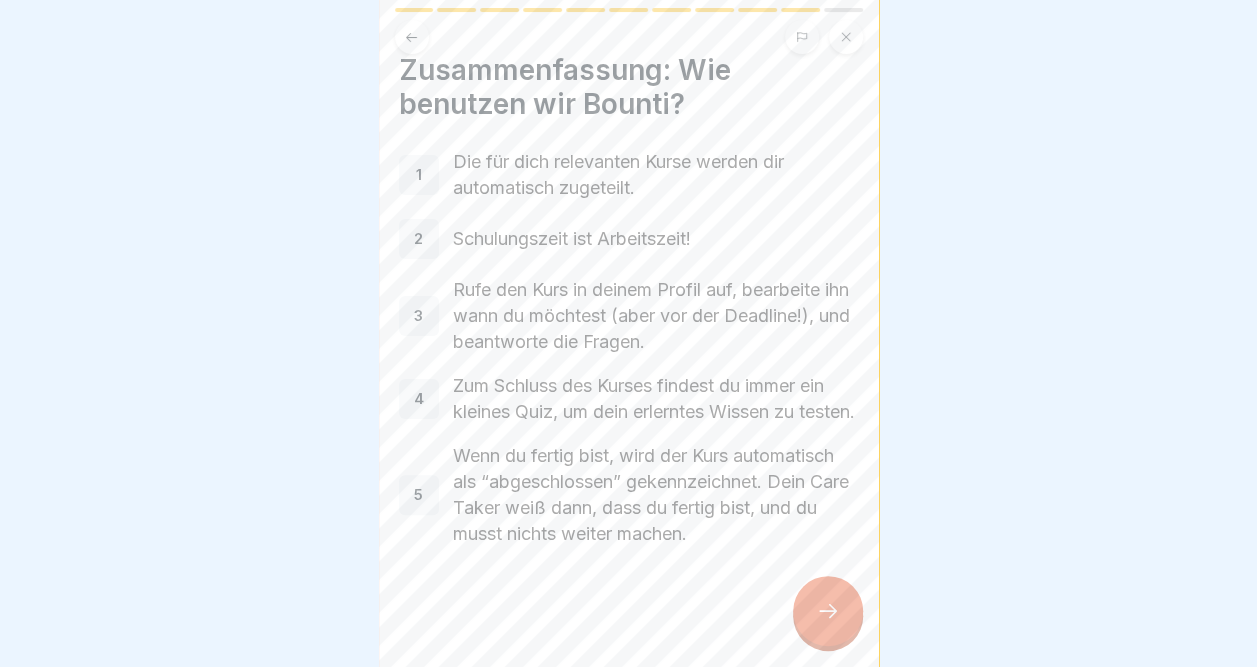 scroll, scrollTop: 77, scrollLeft: 0, axis: vertical 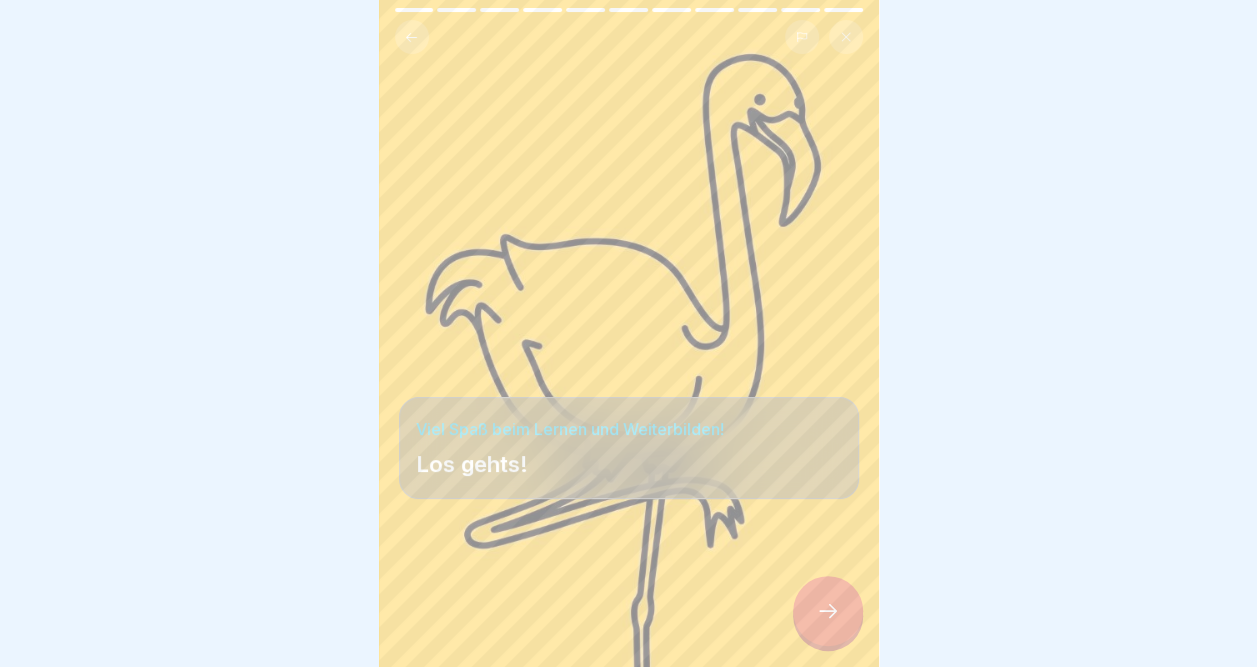 click 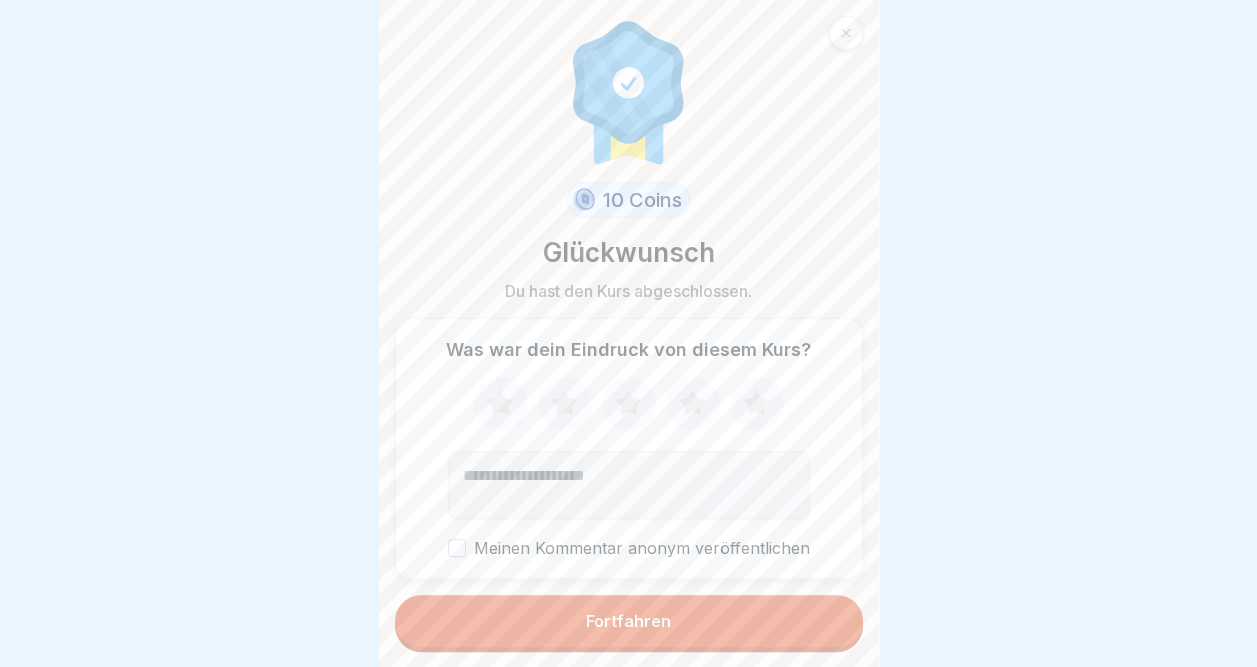 click on "Fortfahren" at bounding box center (628, 621) 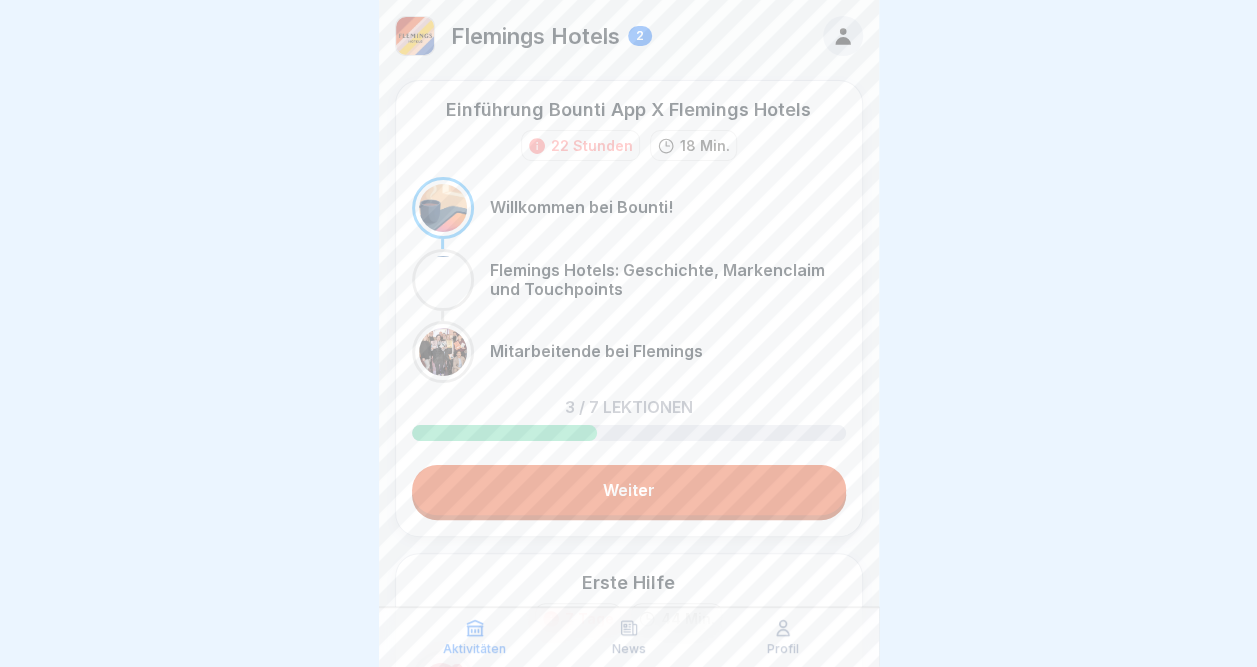 scroll, scrollTop: 0, scrollLeft: 0, axis: both 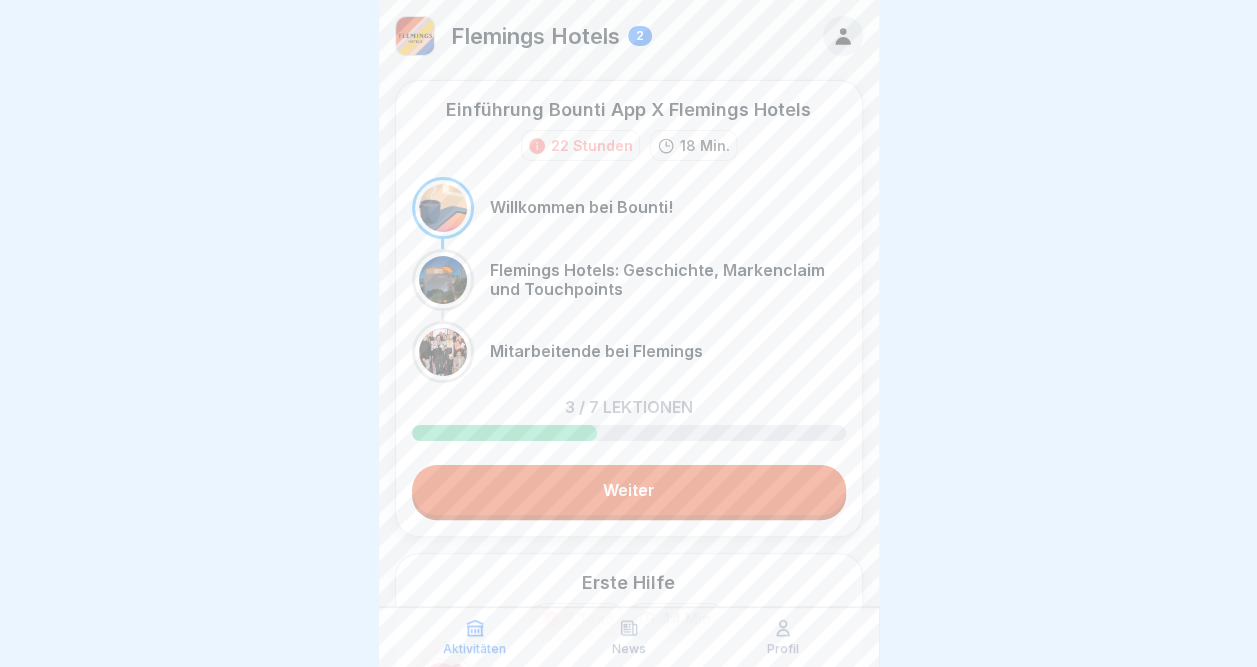 click on "Weiter" at bounding box center (629, 490) 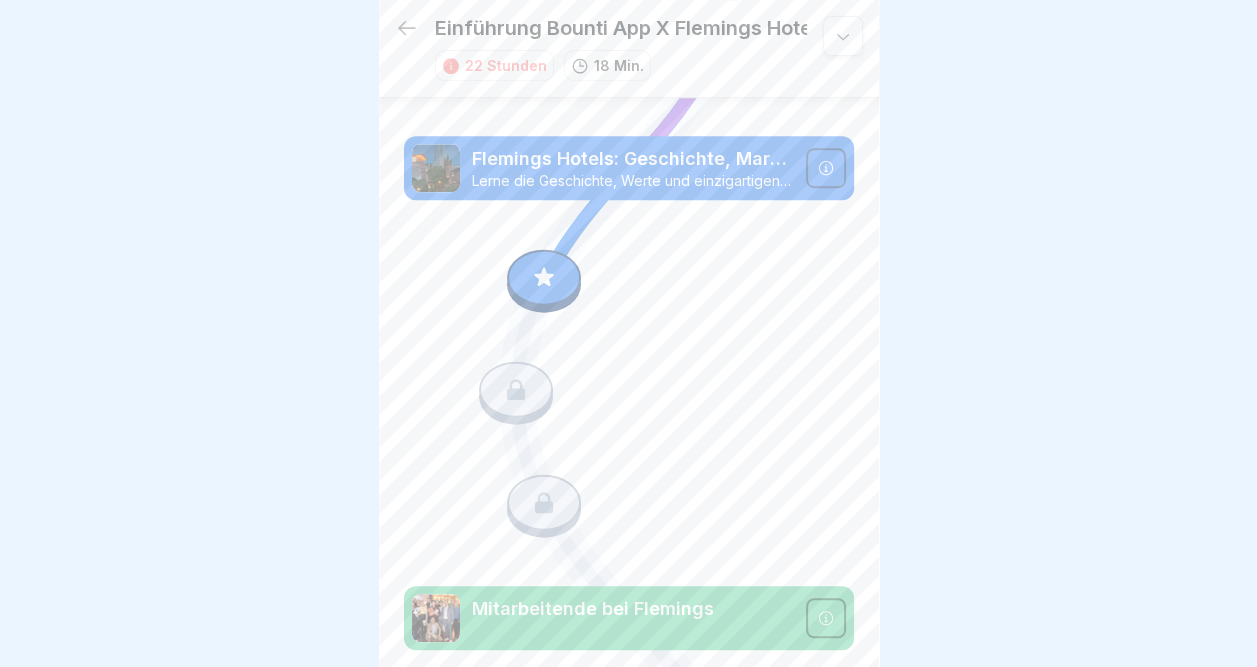 scroll, scrollTop: 491, scrollLeft: 0, axis: vertical 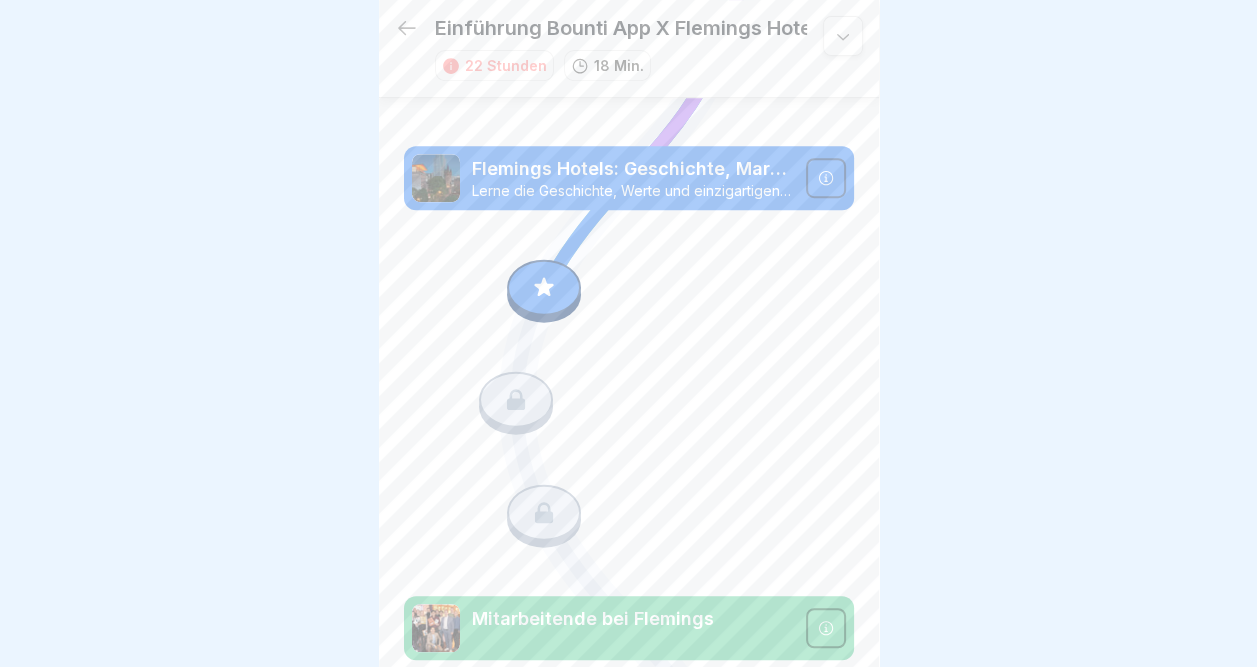 click 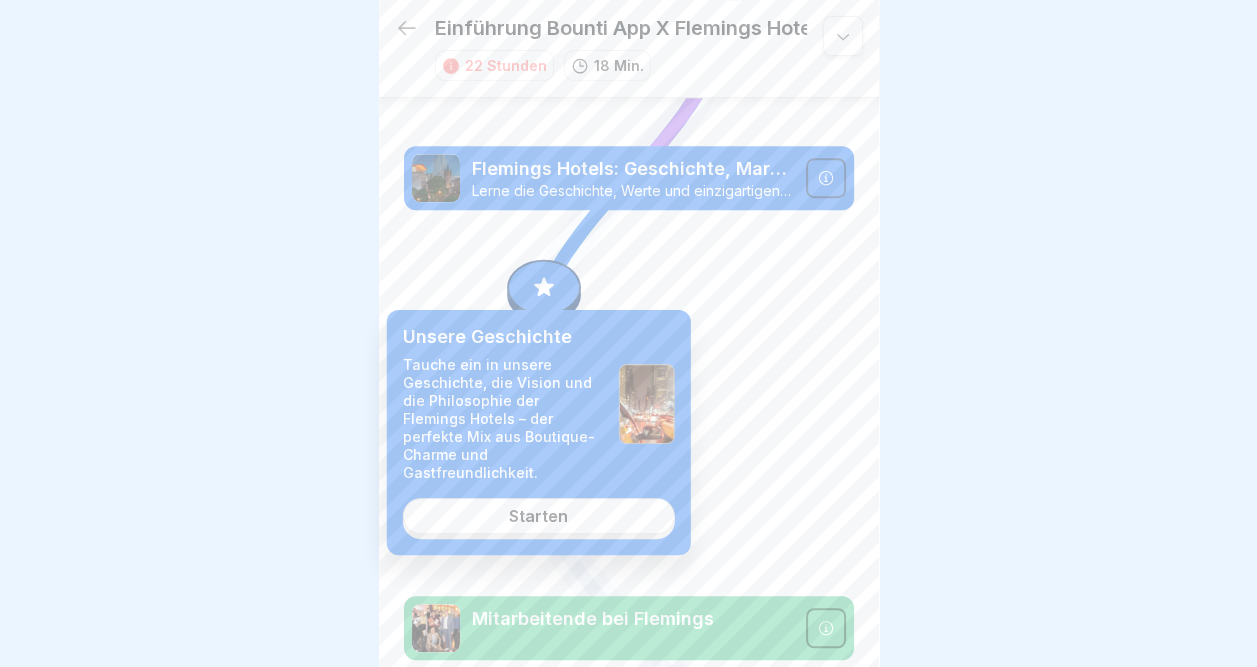 click on "Starten" at bounding box center [538, 516] 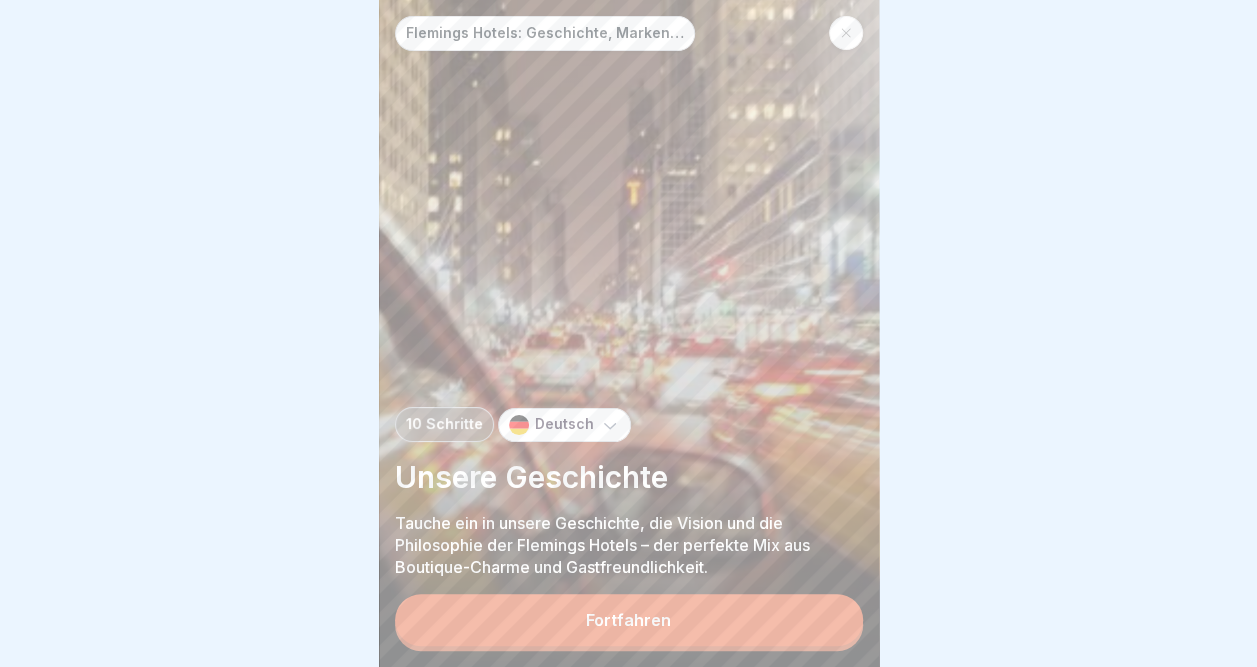 scroll, scrollTop: 15, scrollLeft: 0, axis: vertical 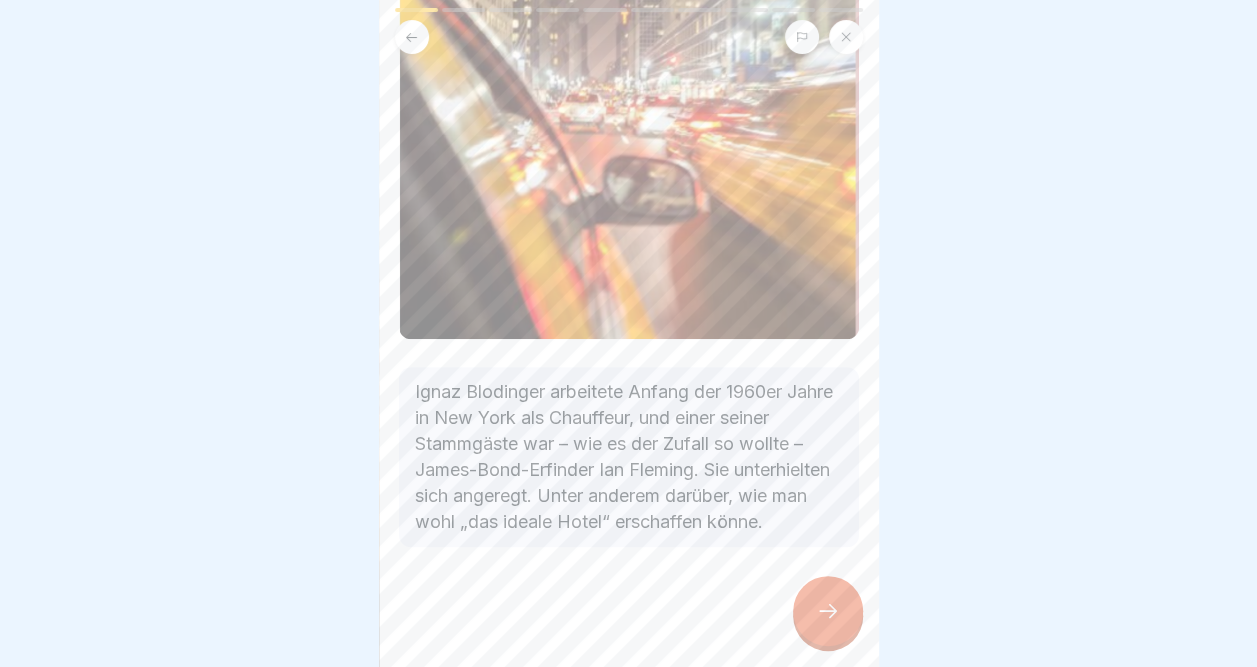 click 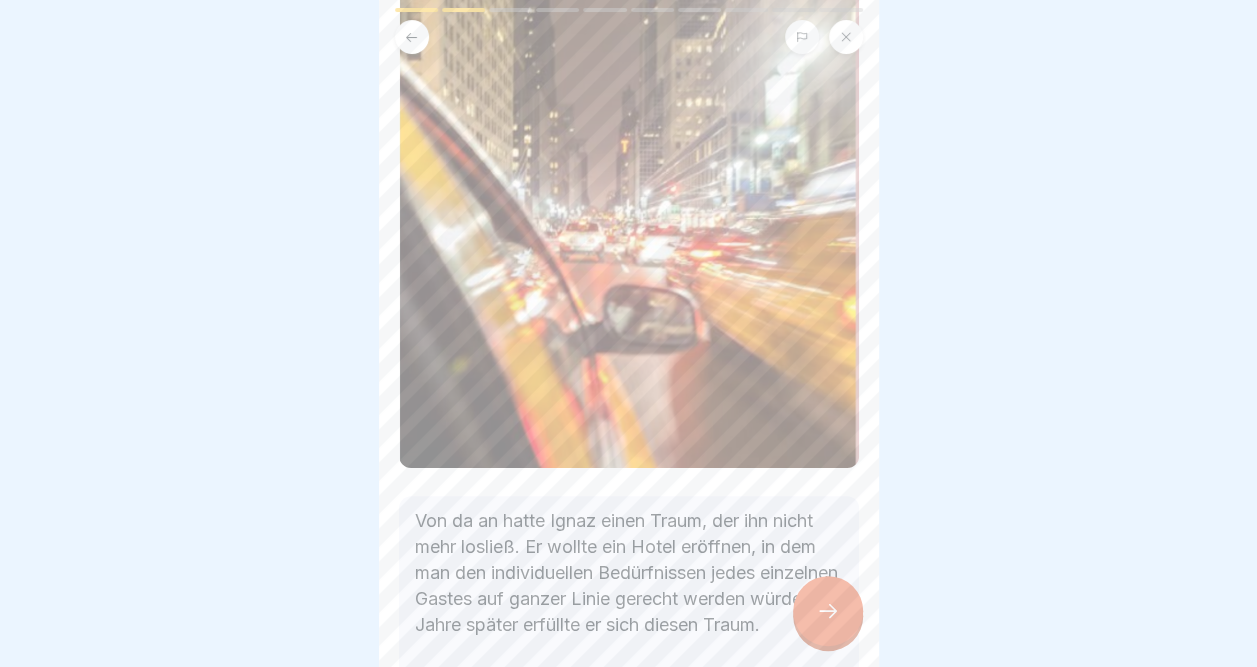 scroll, scrollTop: 300, scrollLeft: 0, axis: vertical 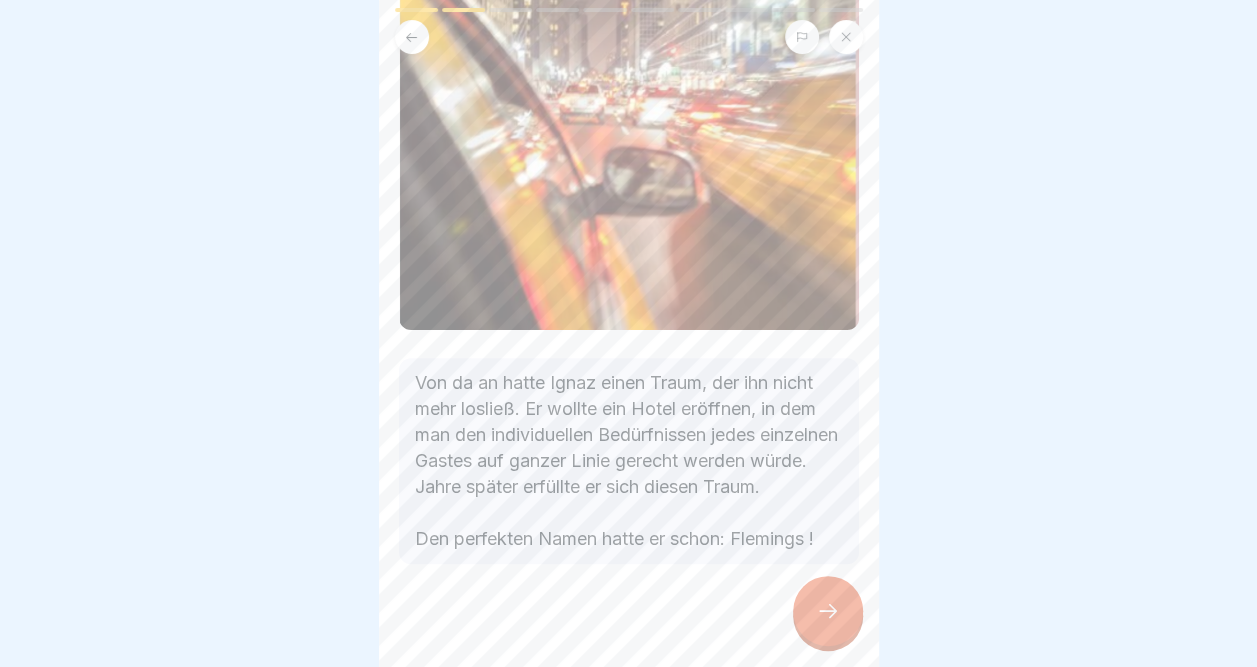 click 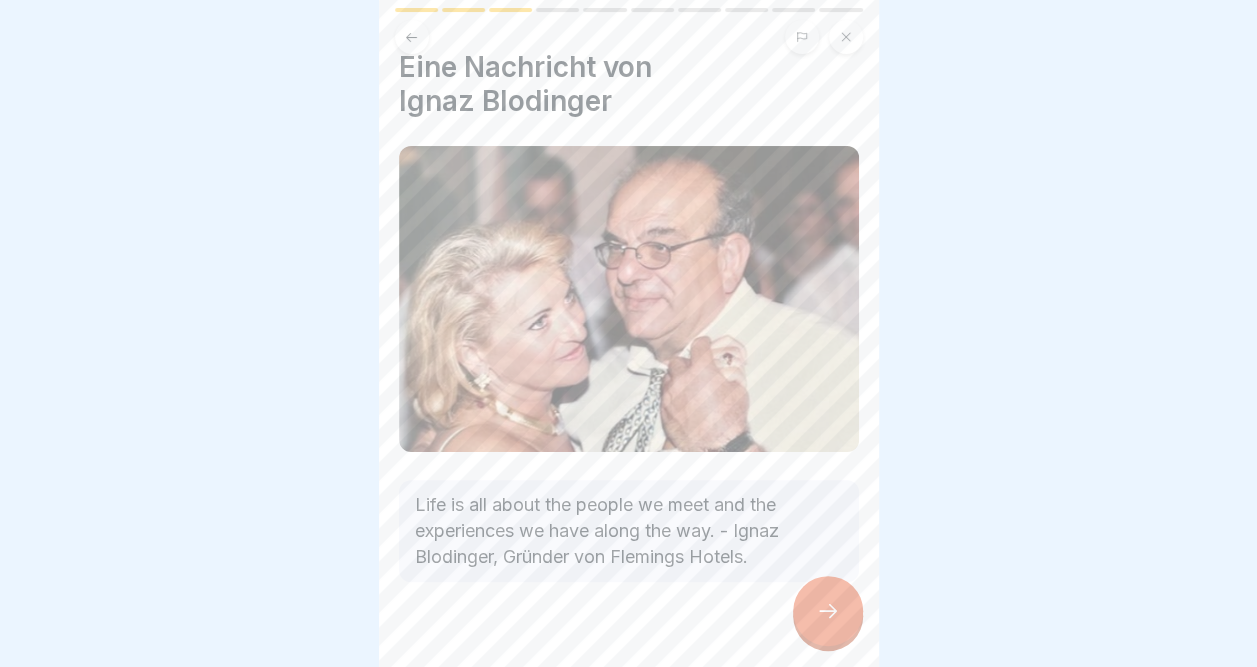 scroll, scrollTop: 53, scrollLeft: 0, axis: vertical 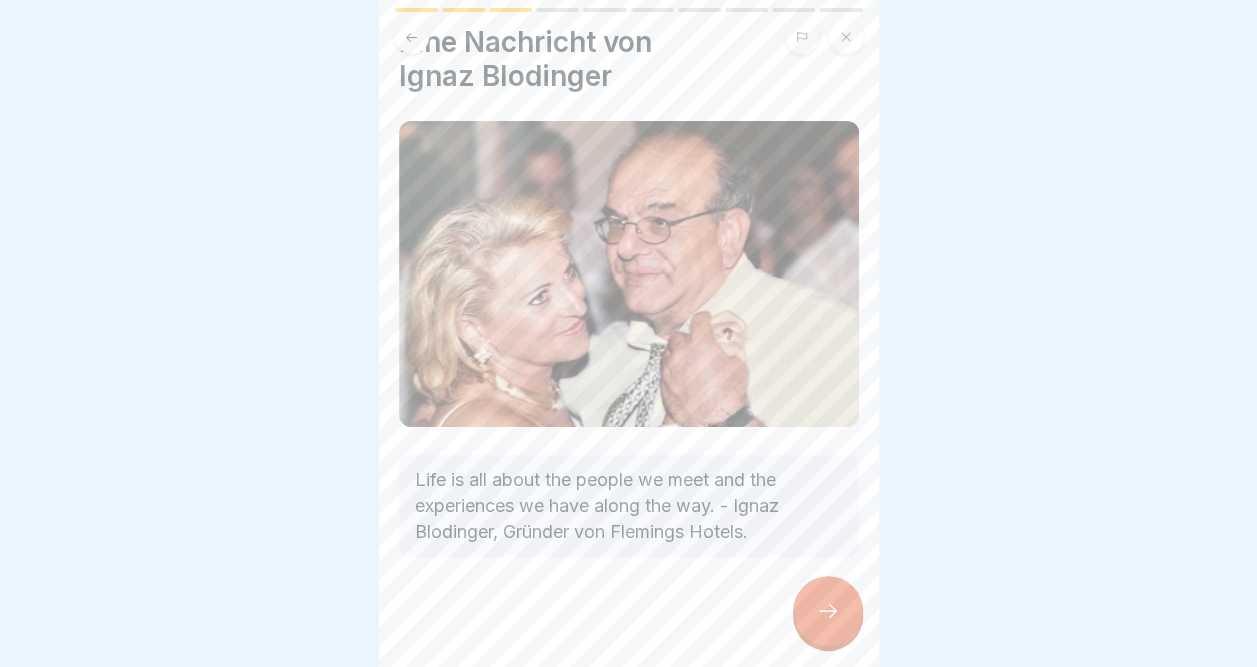 click 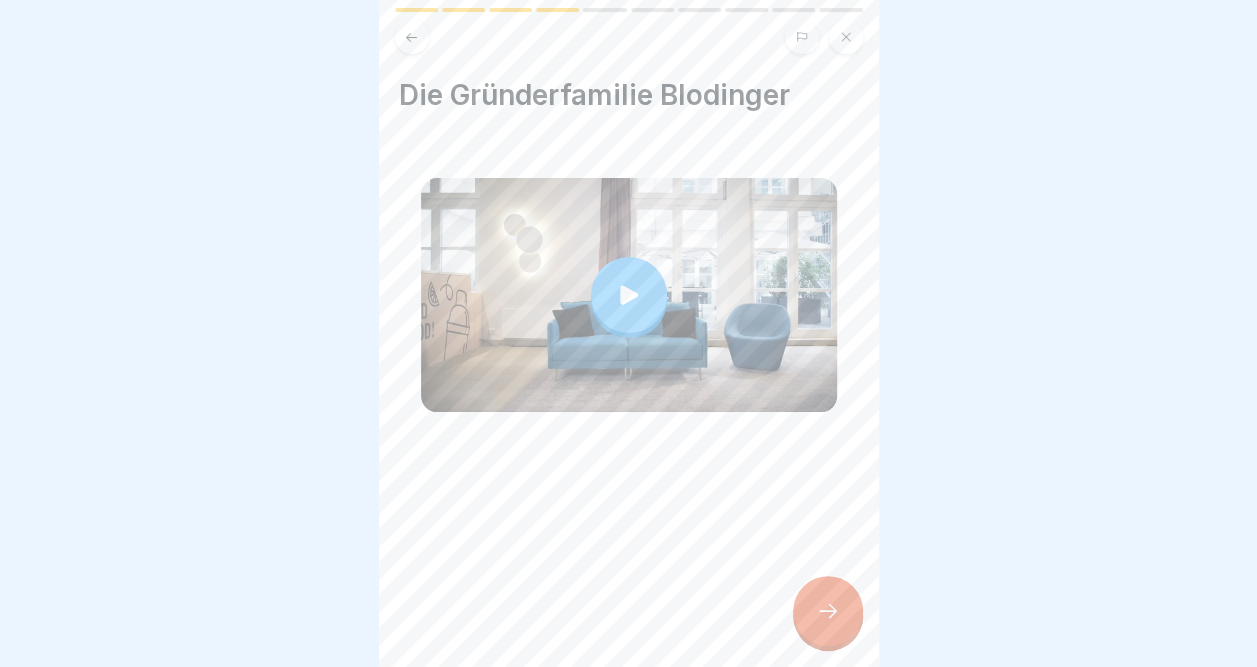 click 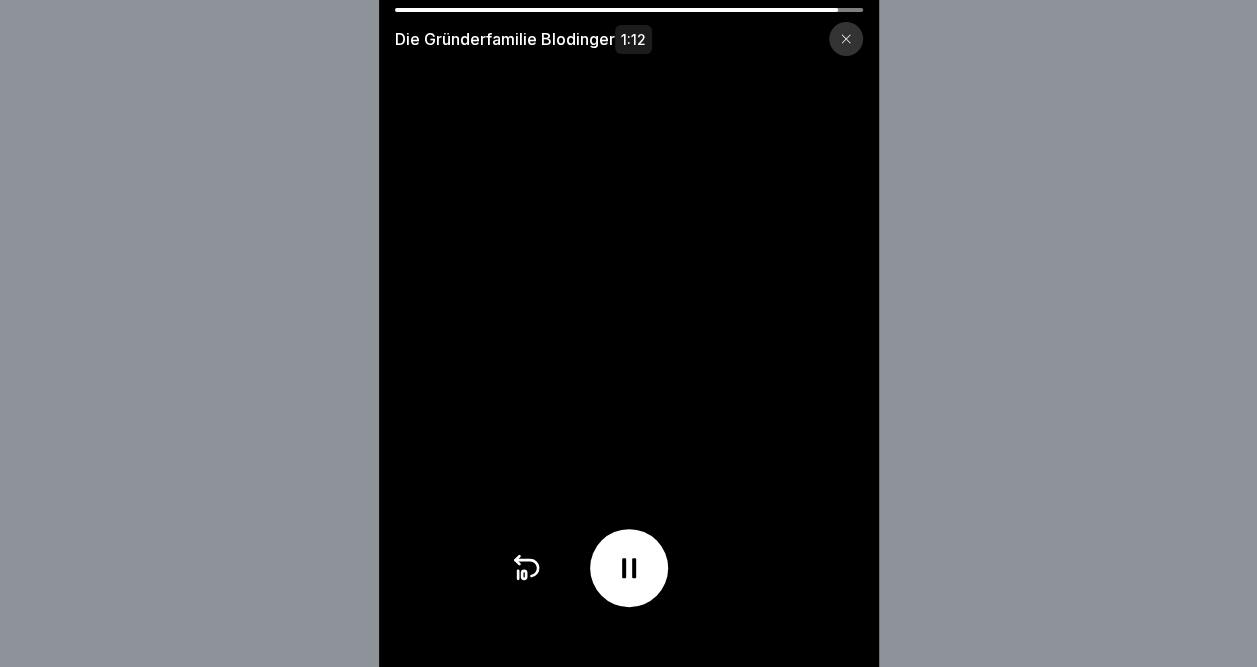 click 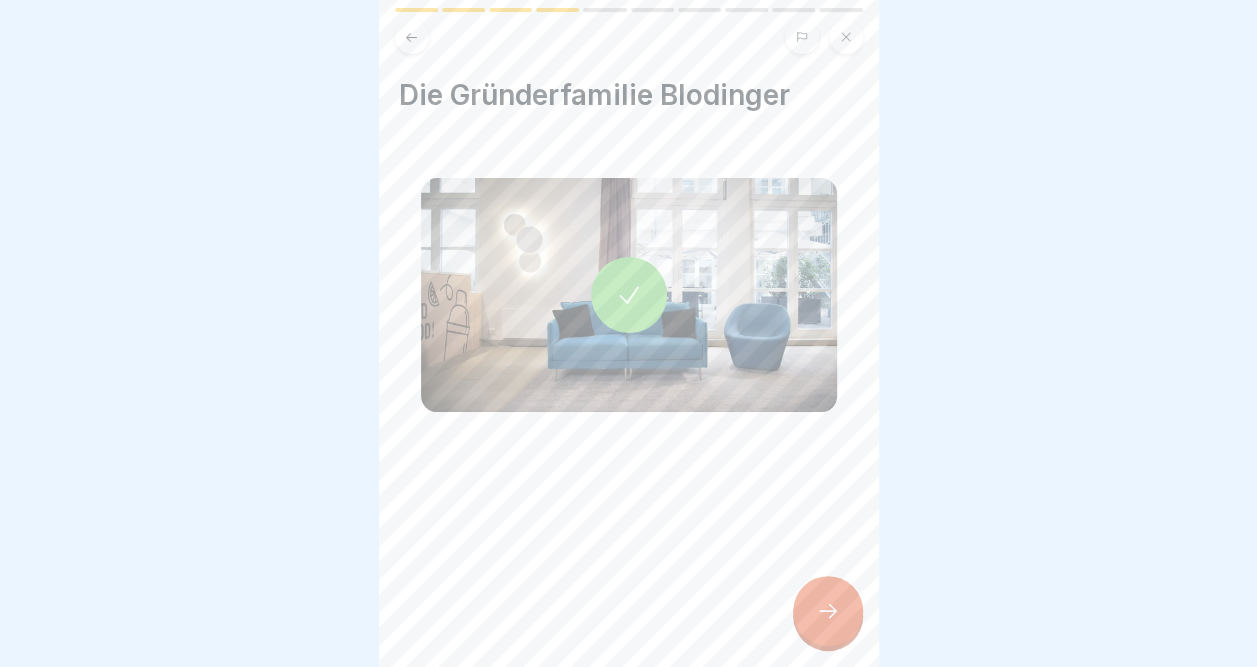 click 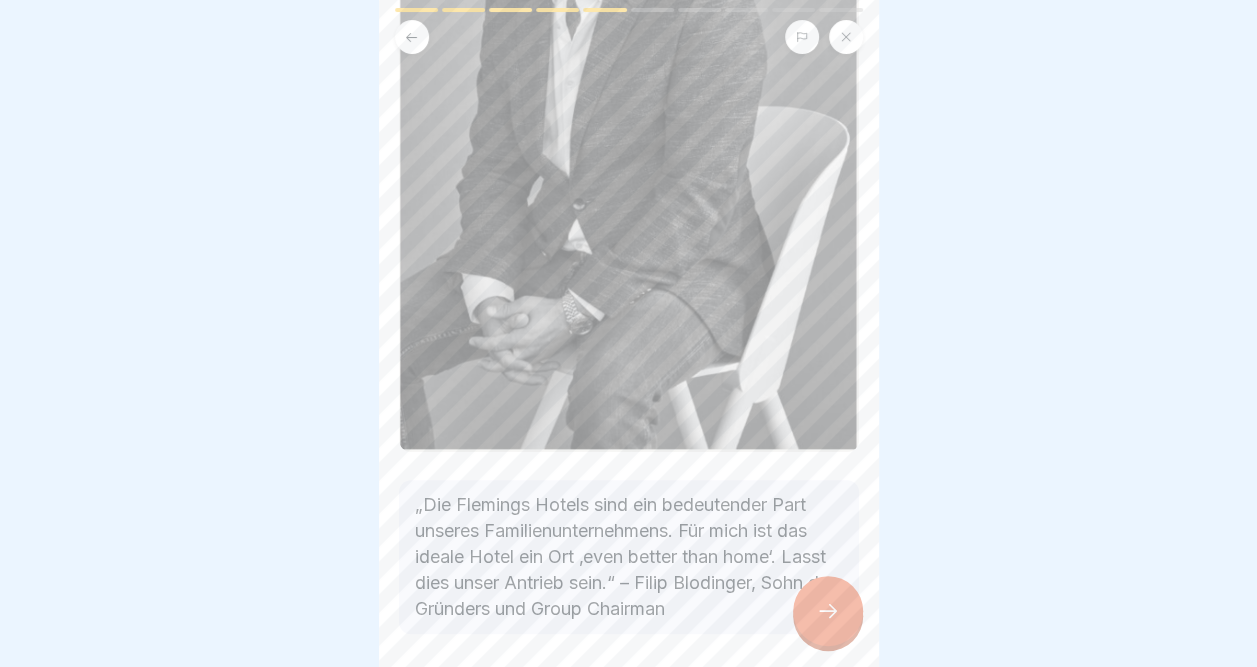 scroll, scrollTop: 468, scrollLeft: 0, axis: vertical 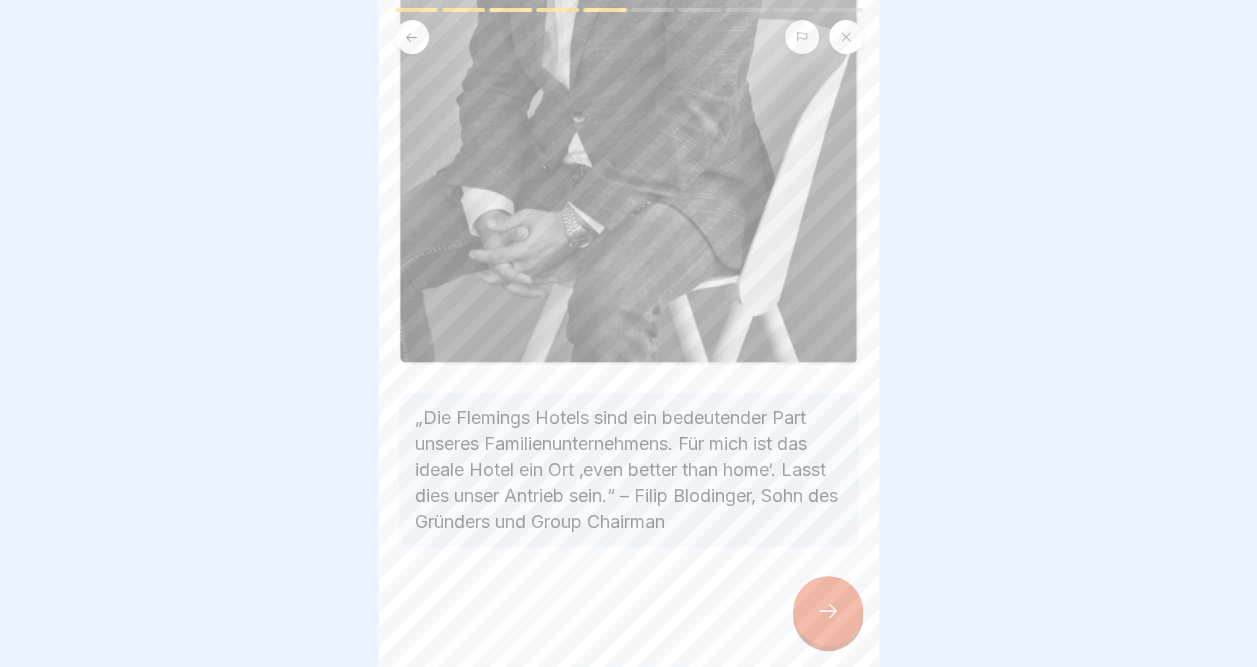 click at bounding box center (628, 333) 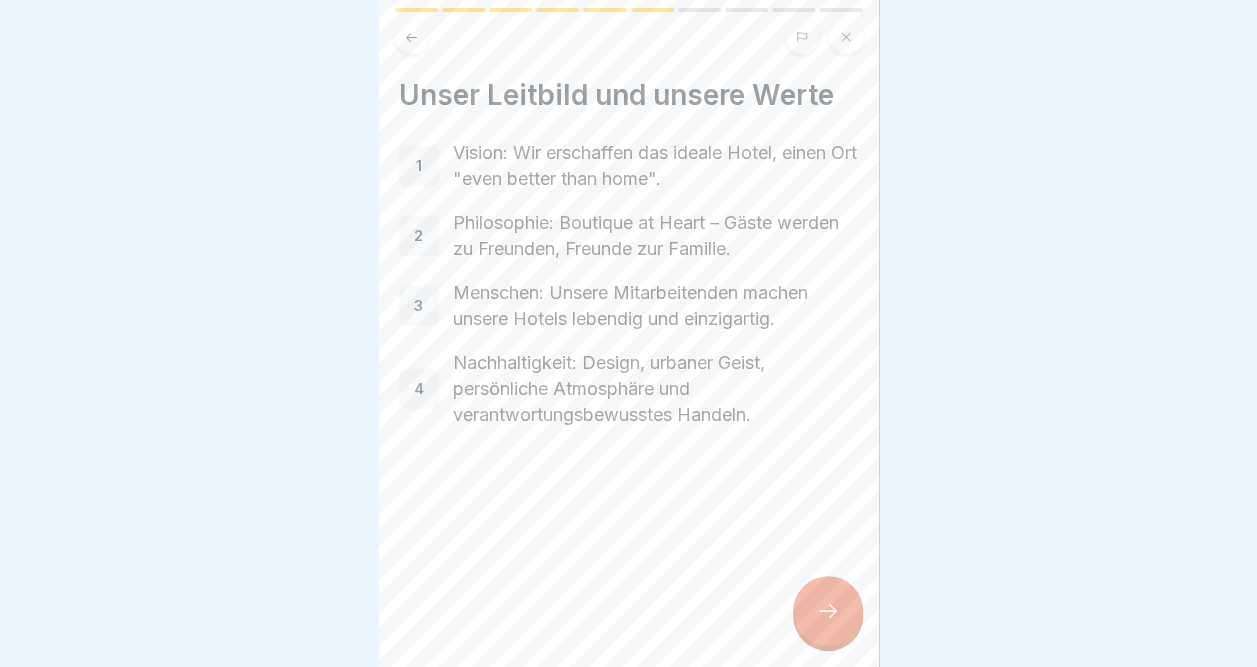 click at bounding box center [828, 611] 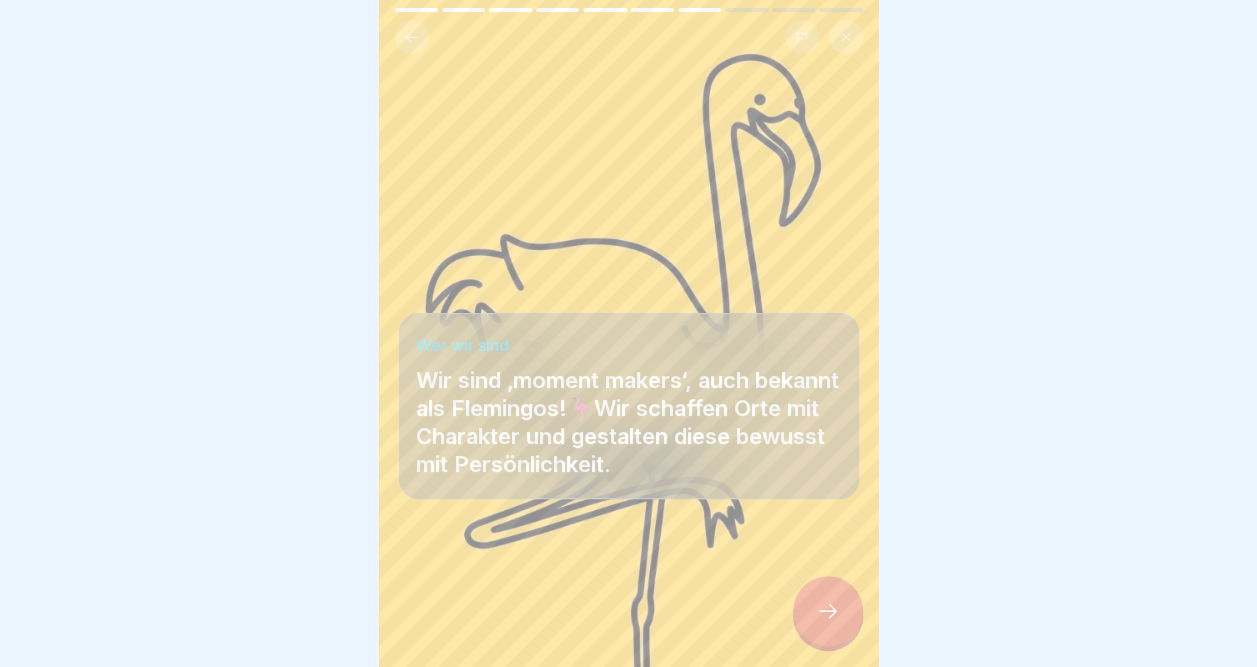 click 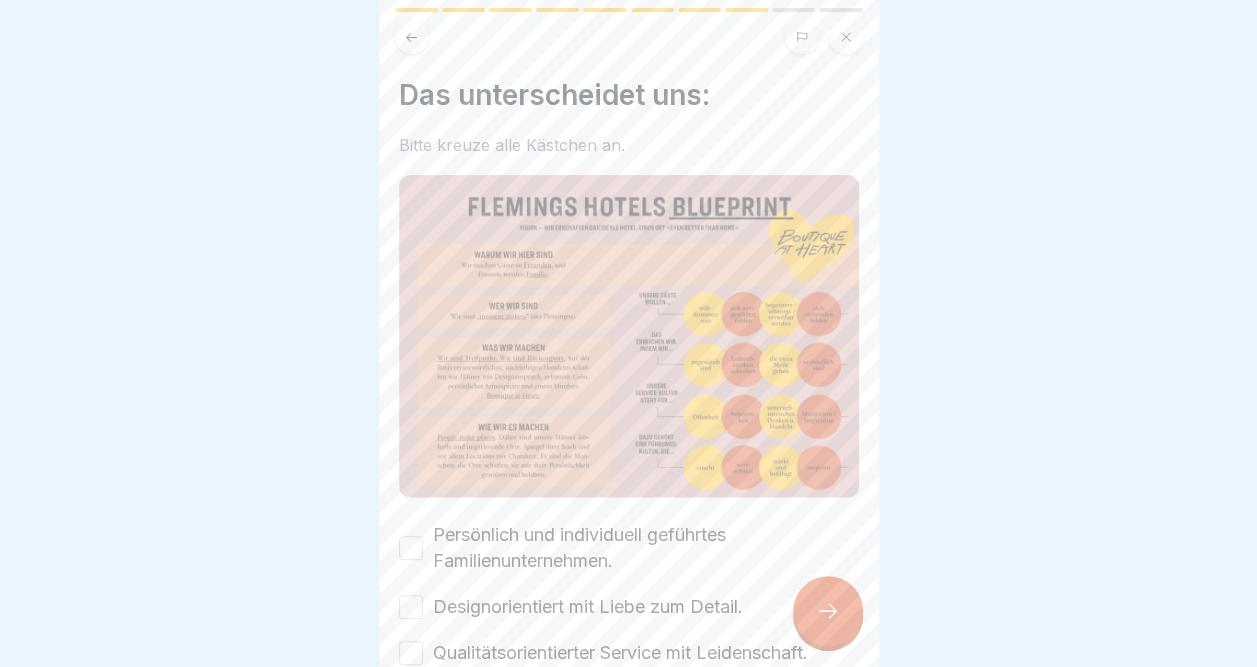 click on "Persönlich und individuell geführtes Familienunternehmen." at bounding box center [411, 548] 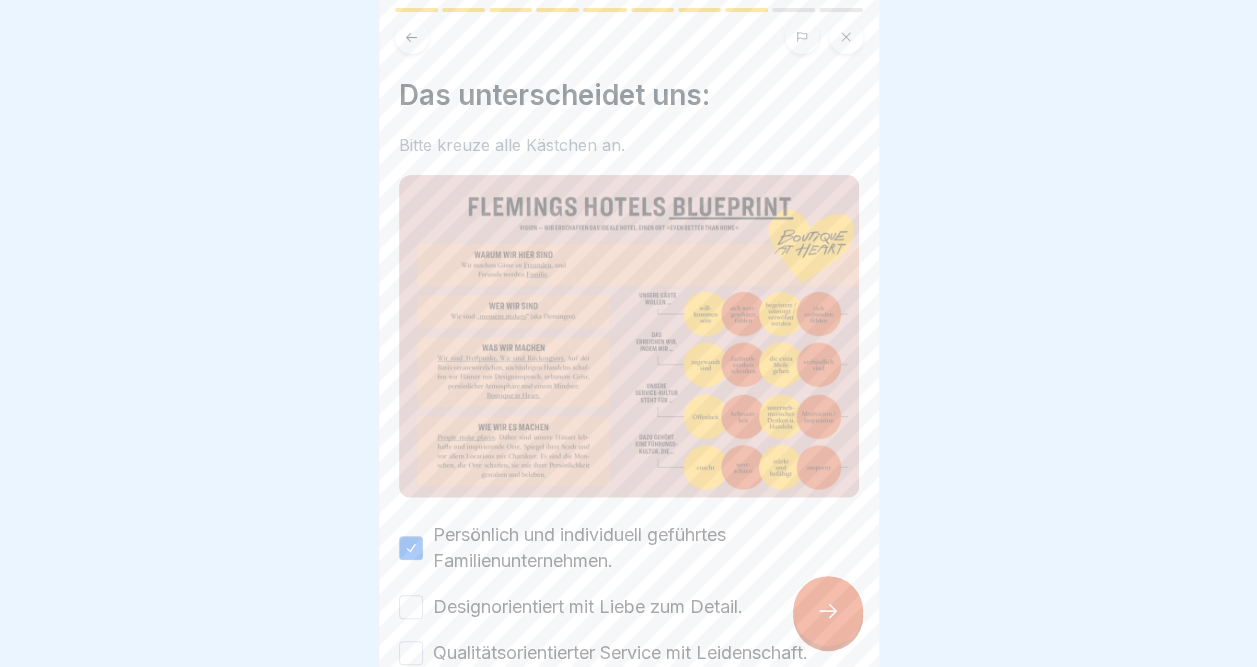 click on "Designorientiert mit Liebe zum Detail." at bounding box center [411, 607] 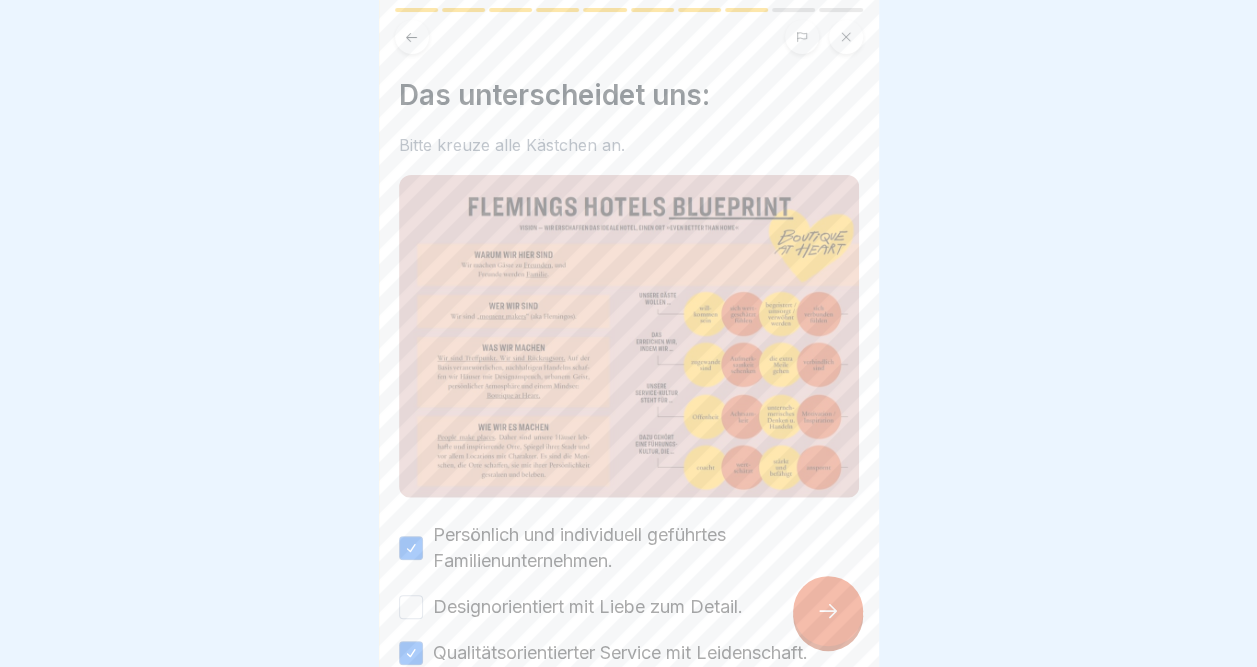 click on "Designorientiert mit Liebe zum Detail." at bounding box center (411, 607) 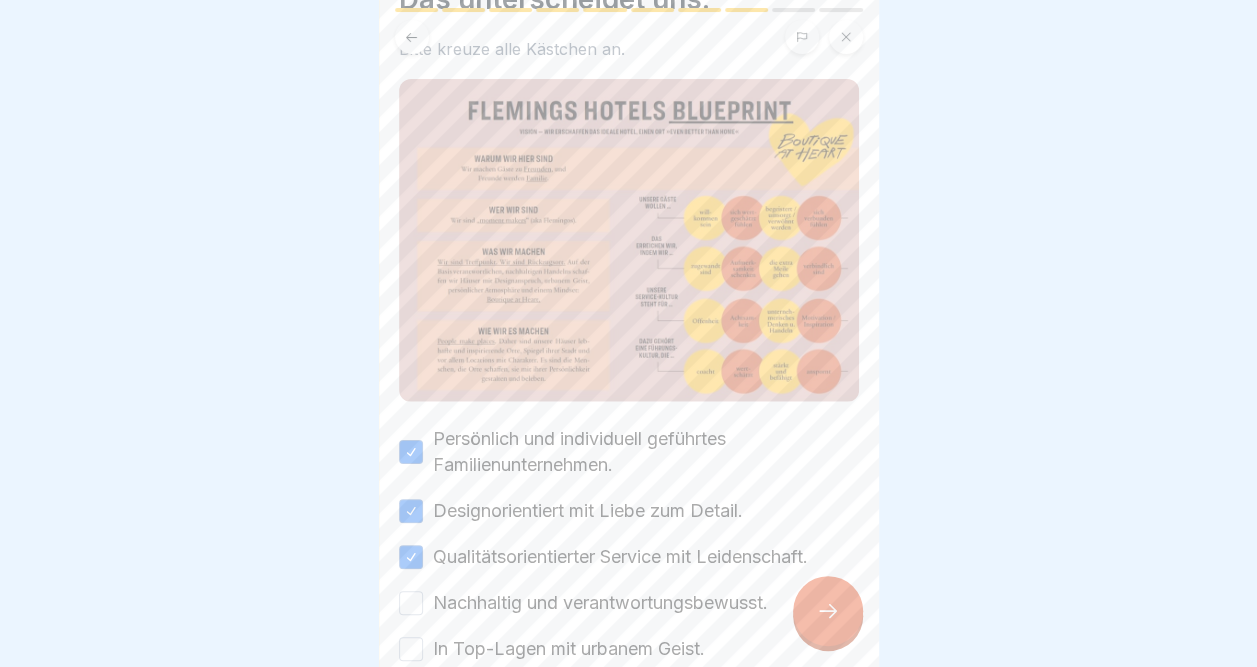 scroll, scrollTop: 200, scrollLeft: 0, axis: vertical 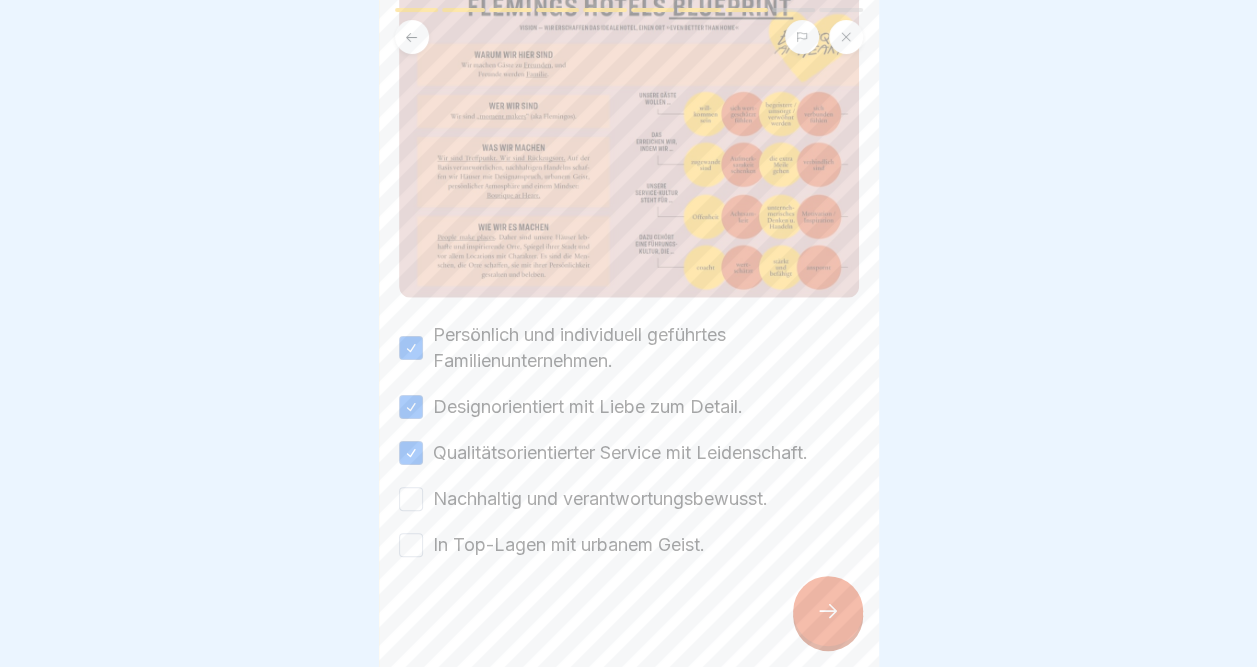 click on "Nachhaltig und verantwortungsbewusst." at bounding box center [411, 499] 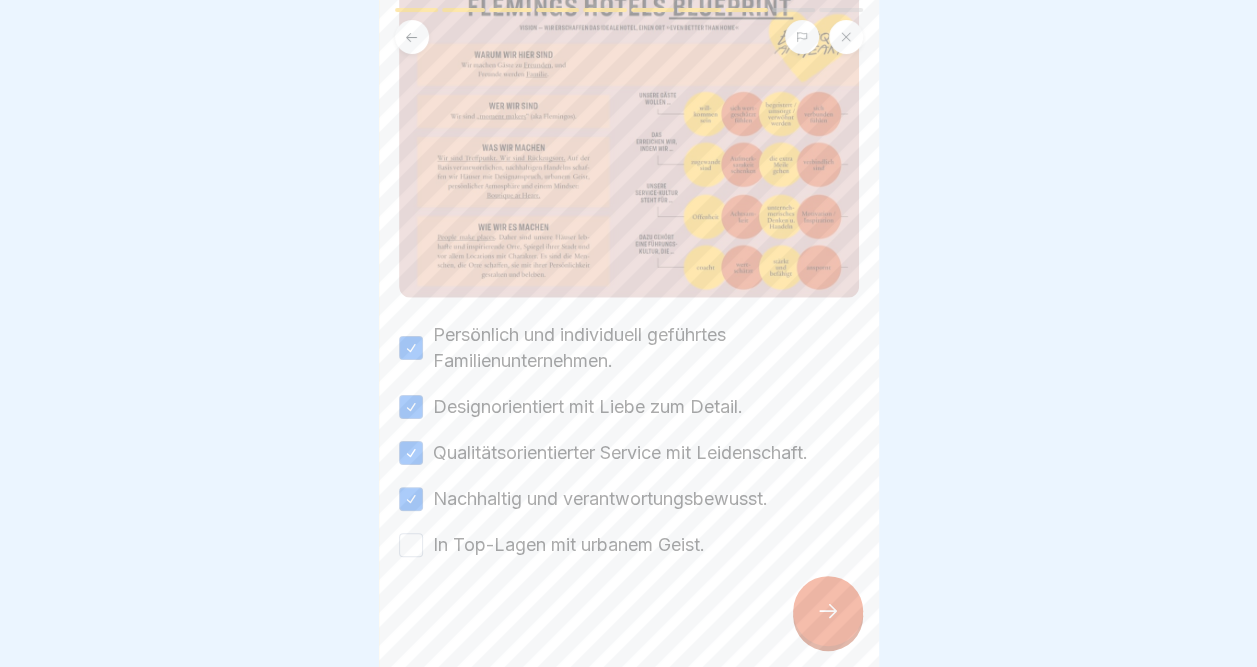 click on "In Top-Lagen mit urbanem Geist." at bounding box center [411, 545] 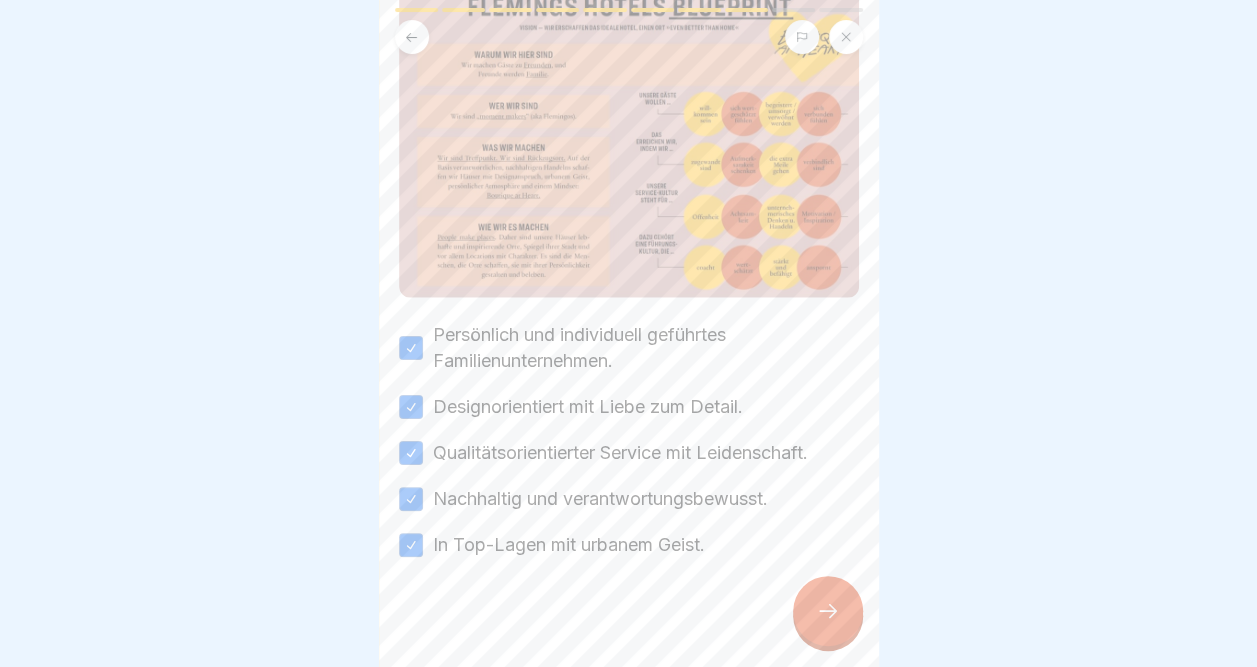 click at bounding box center (828, 611) 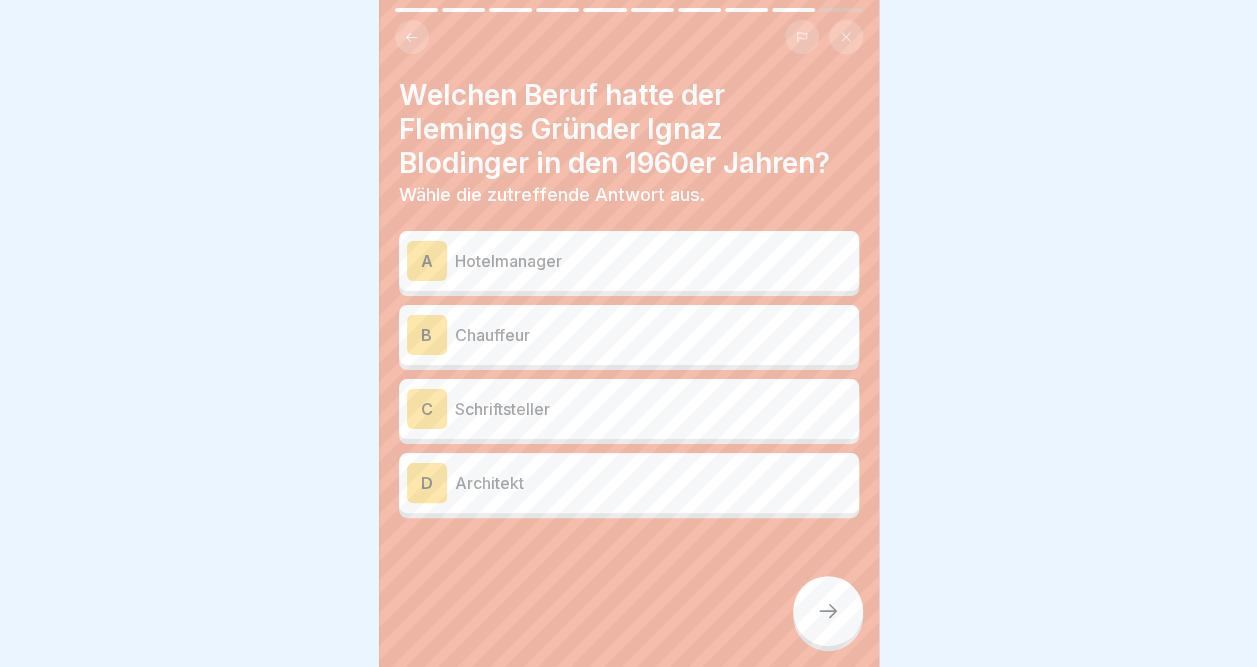 click on "Chauffeur" at bounding box center [653, 335] 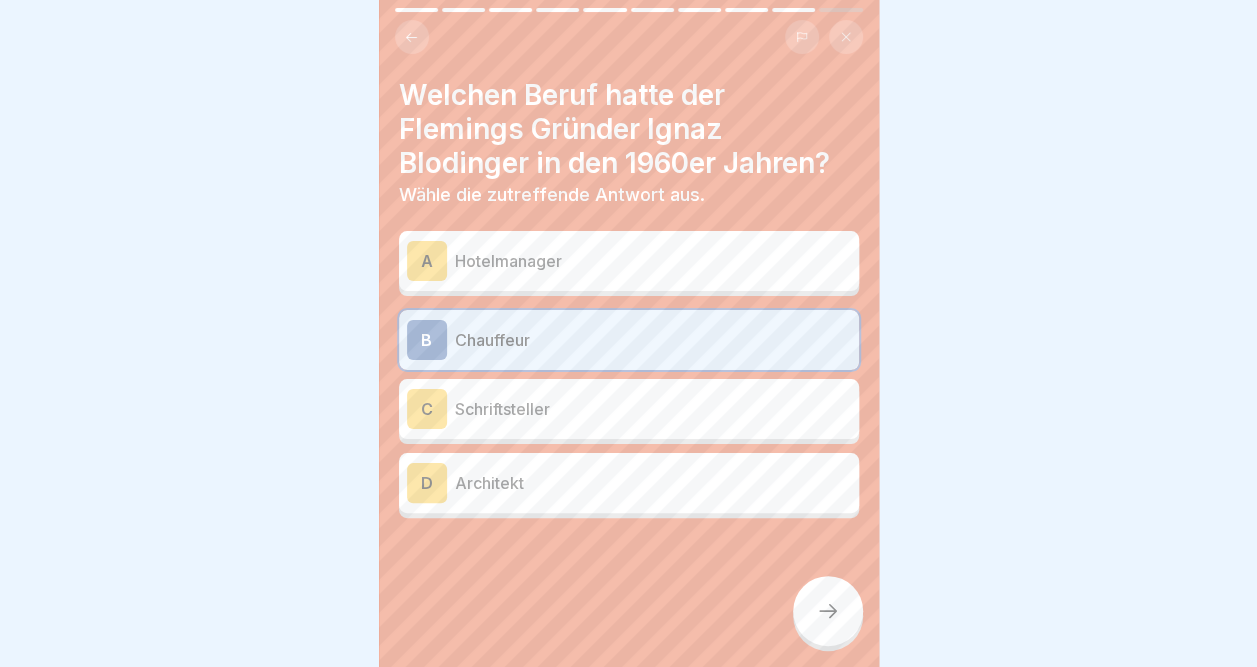 click 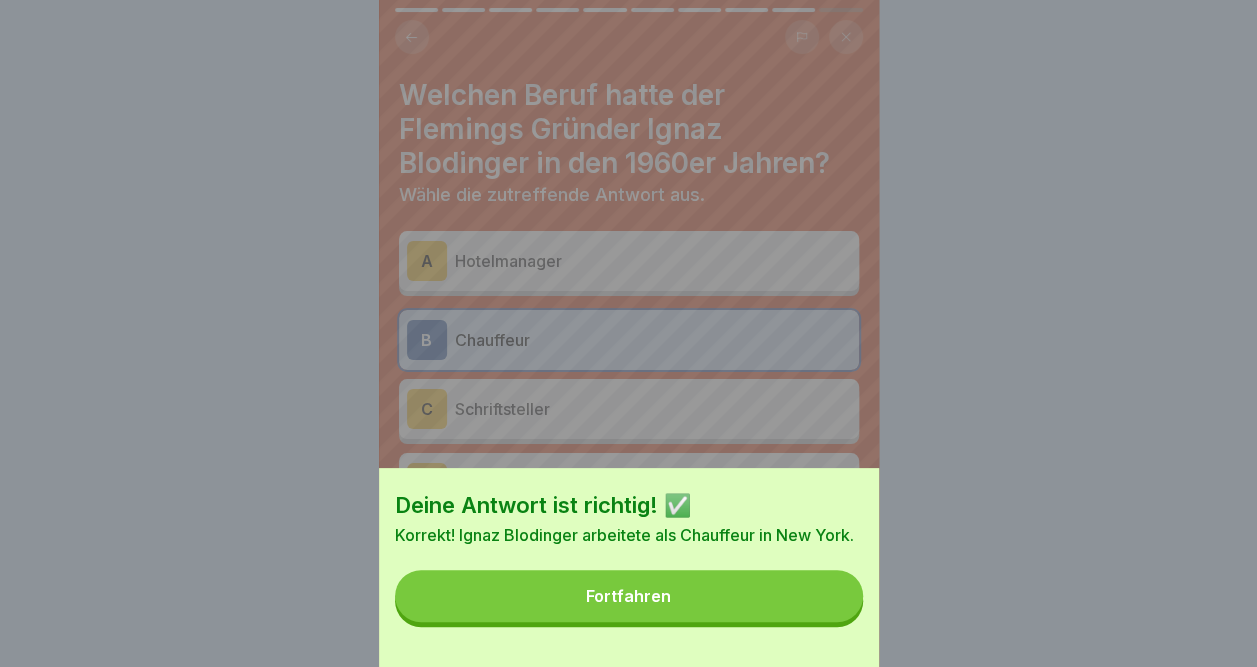 click on "Fortfahren" at bounding box center [629, 596] 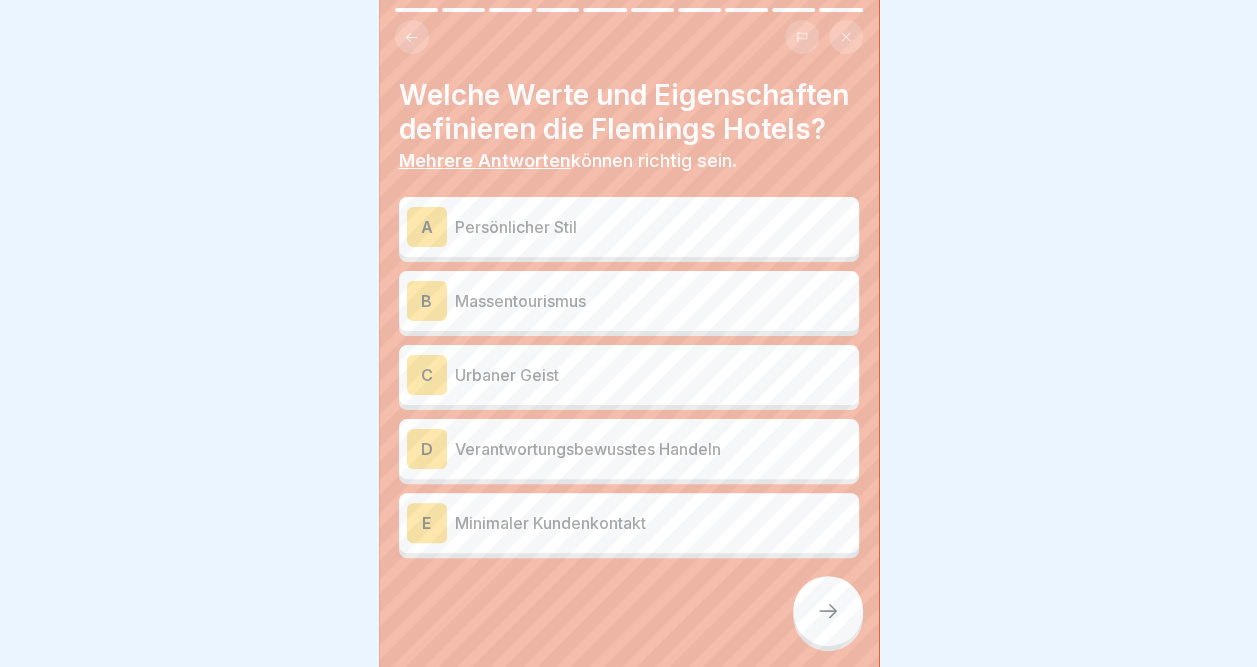 click on "Persönlicher Stil" at bounding box center [653, 227] 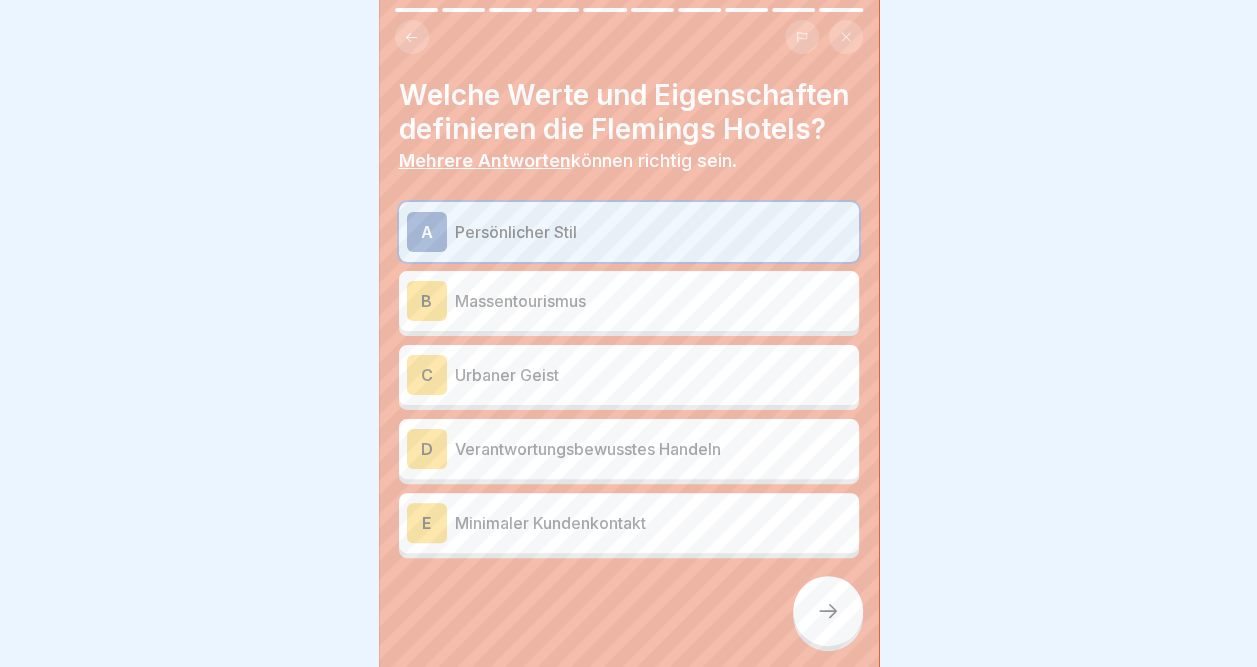 click on "Urbaner Geist" at bounding box center (653, 375) 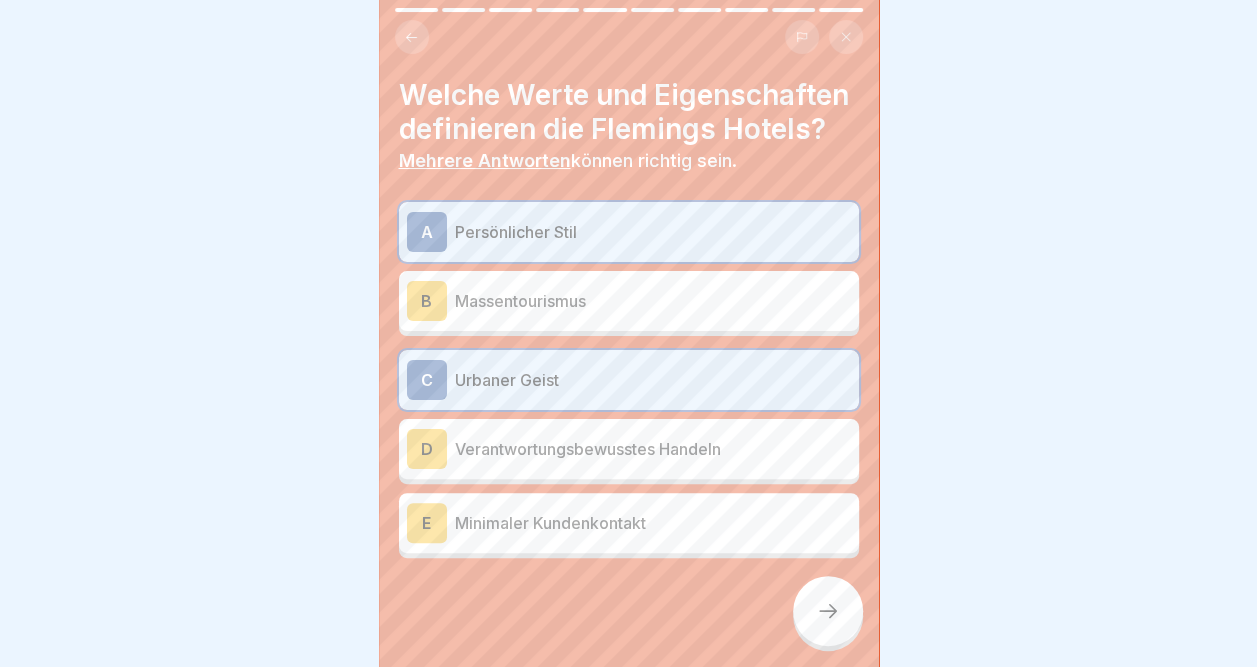 click on "Verantwortungsbewusstes Handeln" at bounding box center [653, 449] 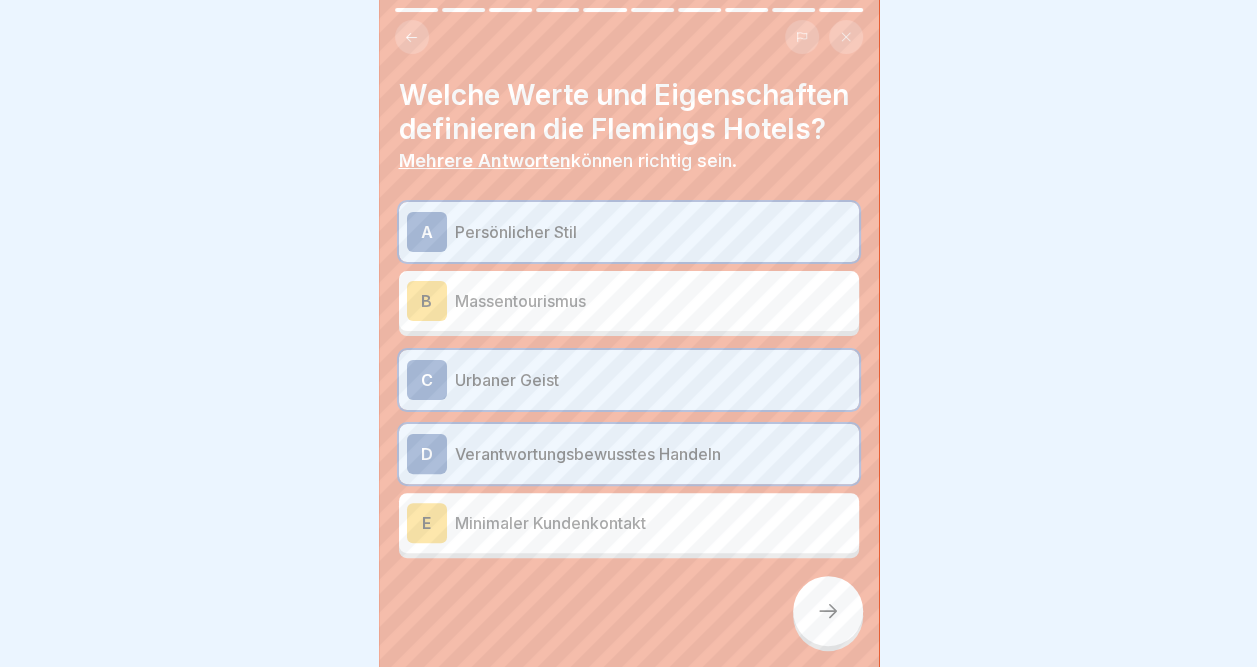 click 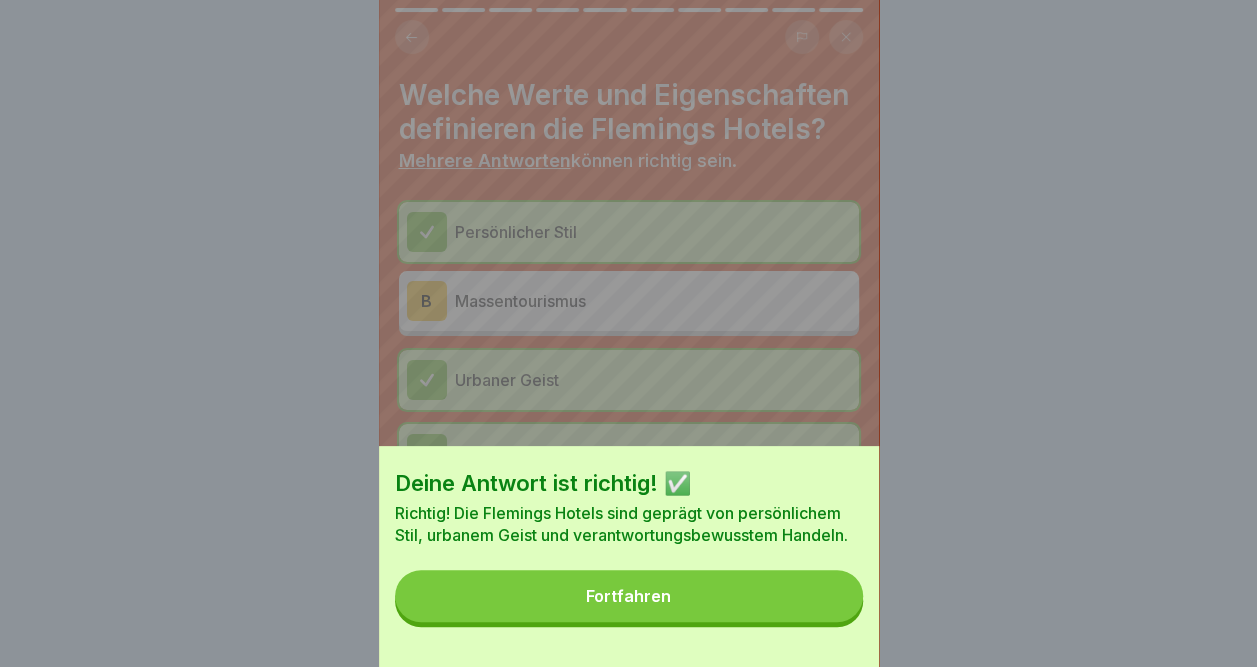 click on "Fortfahren" at bounding box center [629, 596] 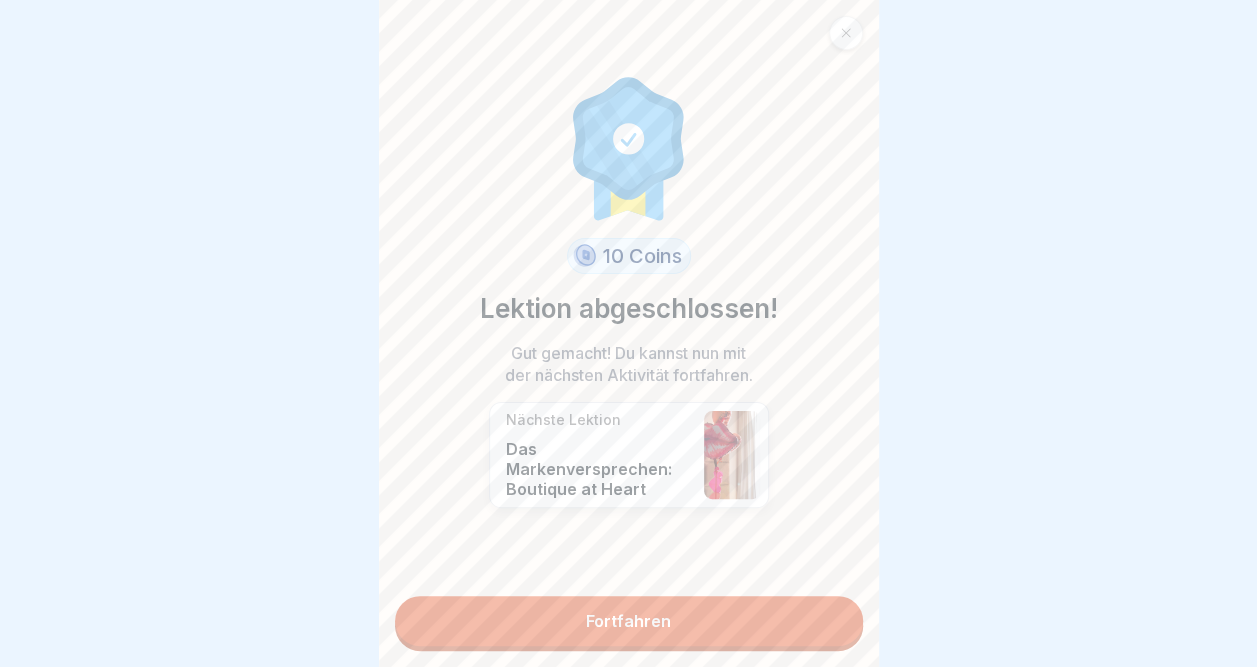 click on "Fortfahren" at bounding box center [629, 621] 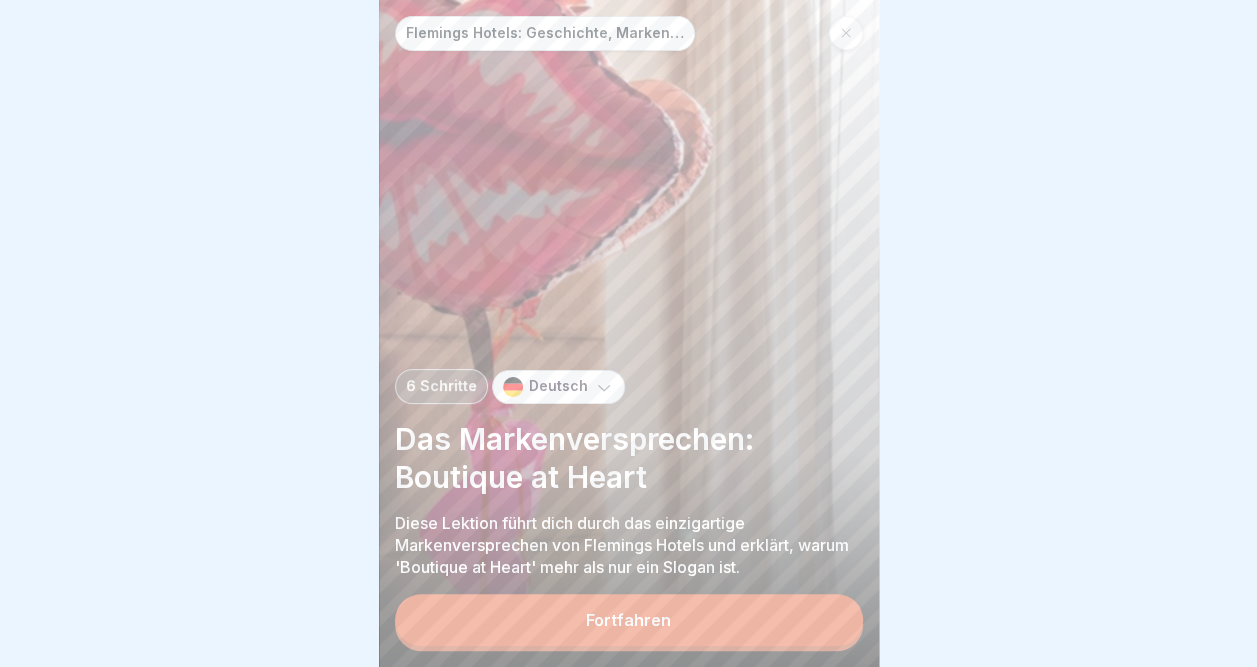 click on "Fortfahren" at bounding box center (629, 620) 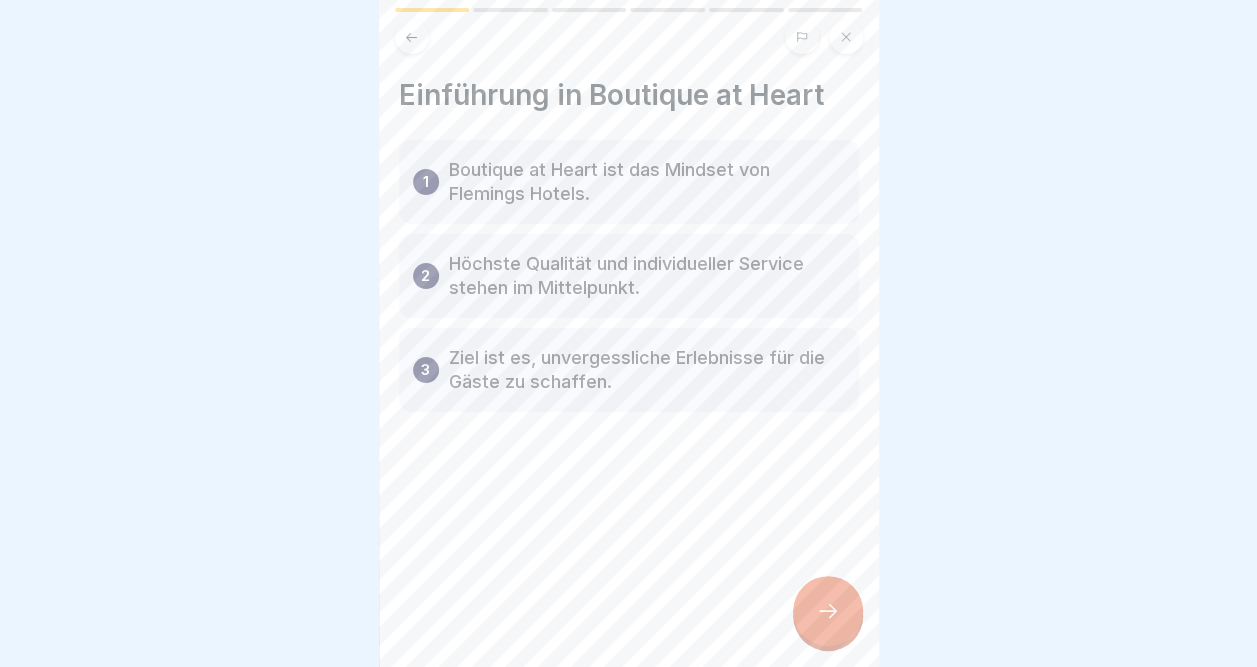click 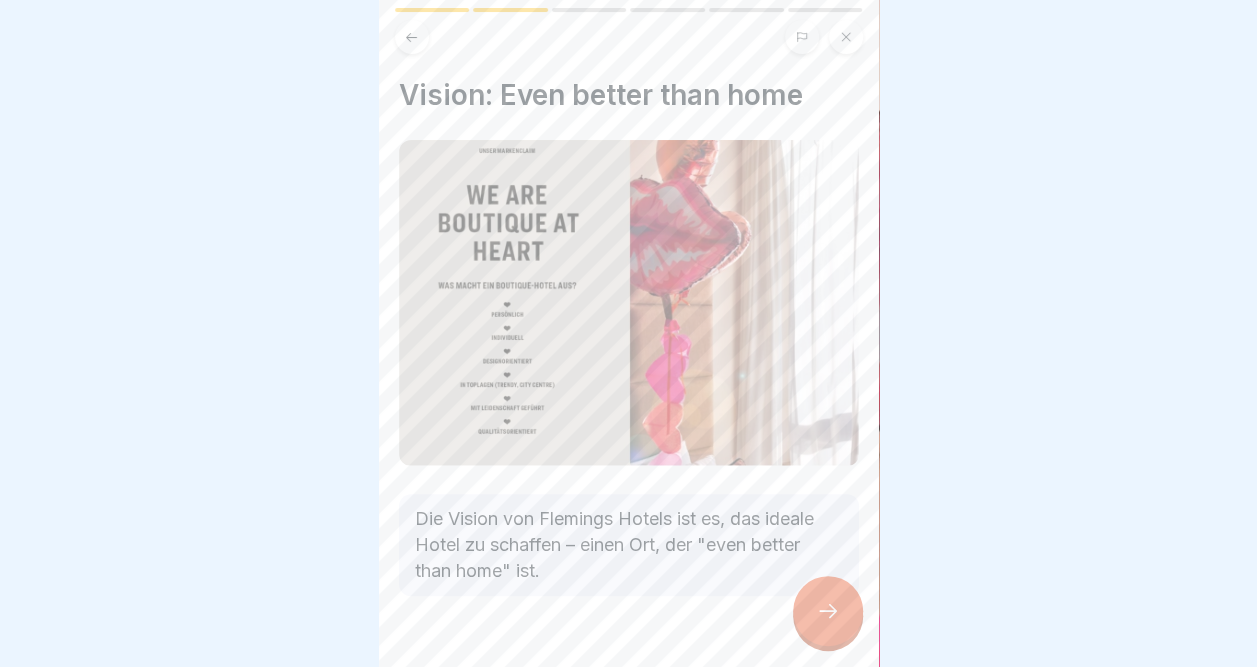 click 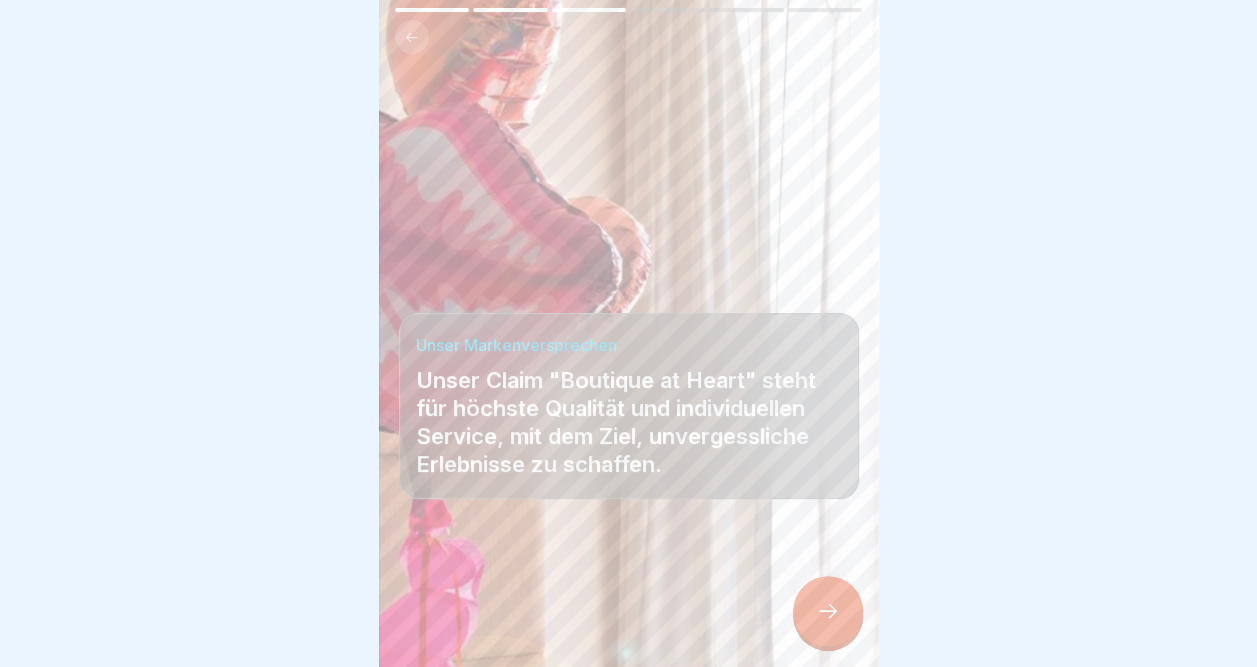 click 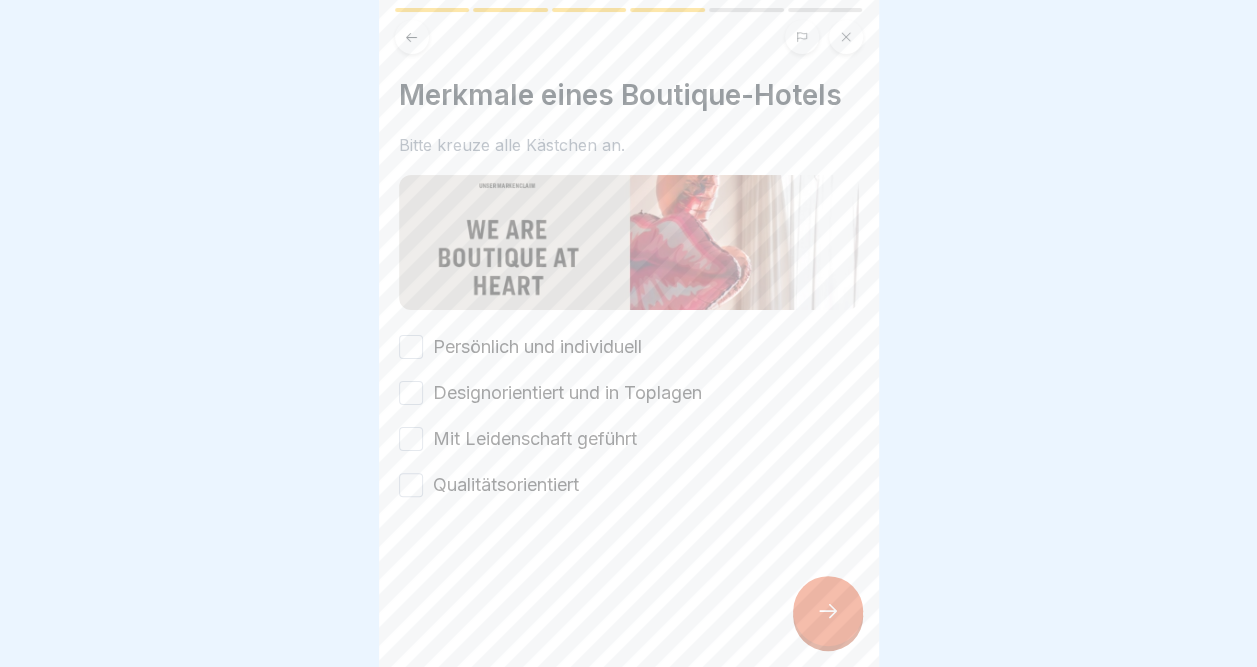 click on "Persönlich und individuell" at bounding box center (411, 347) 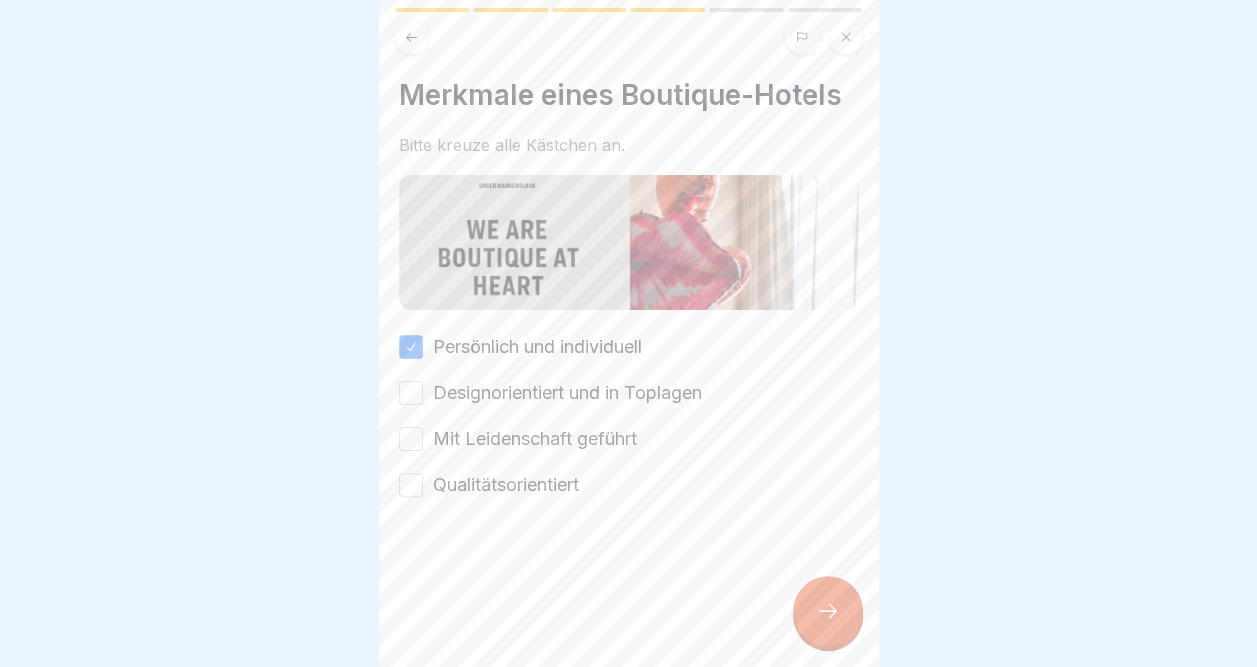 click on "Designorientiert und in Toplagen" at bounding box center (411, 393) 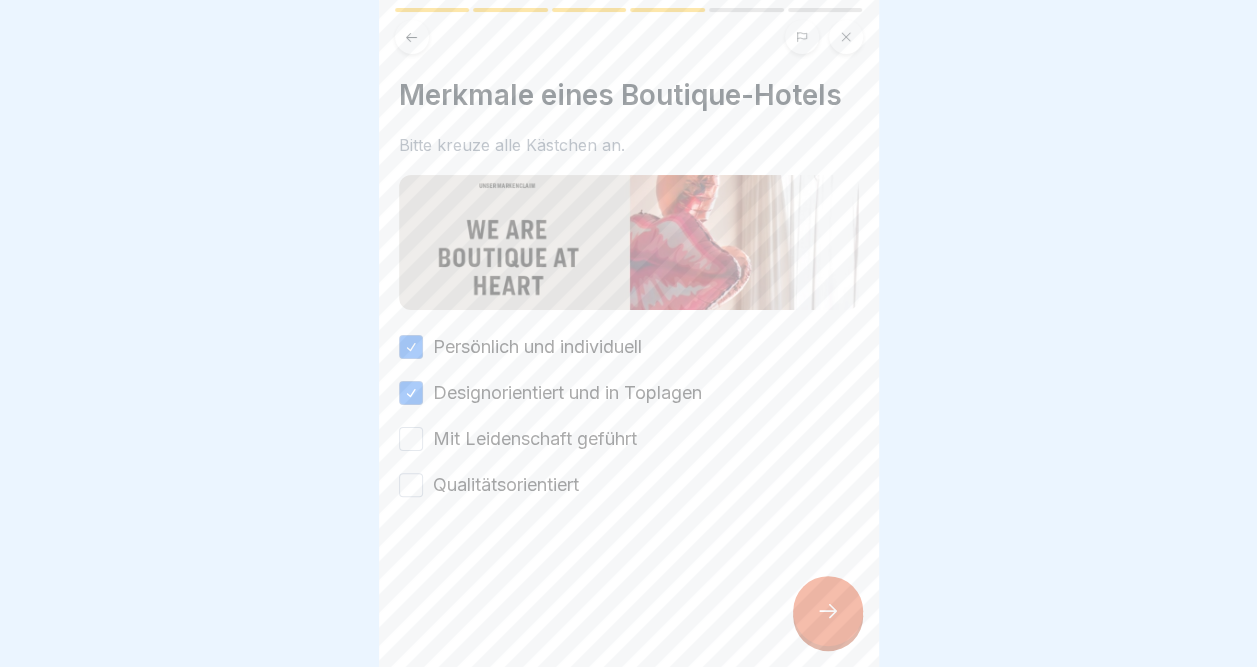 click on "Mit Leidenschaft geführt" at bounding box center [411, 439] 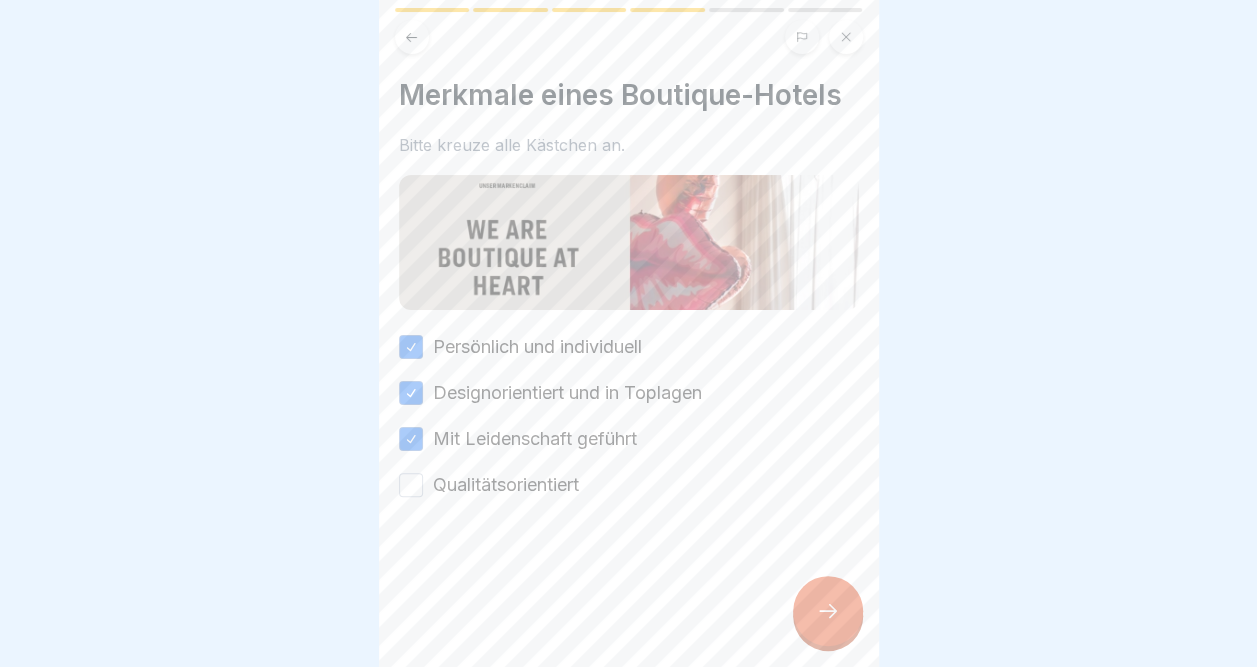 click on "Qualitätsorientiert" at bounding box center (411, 485) 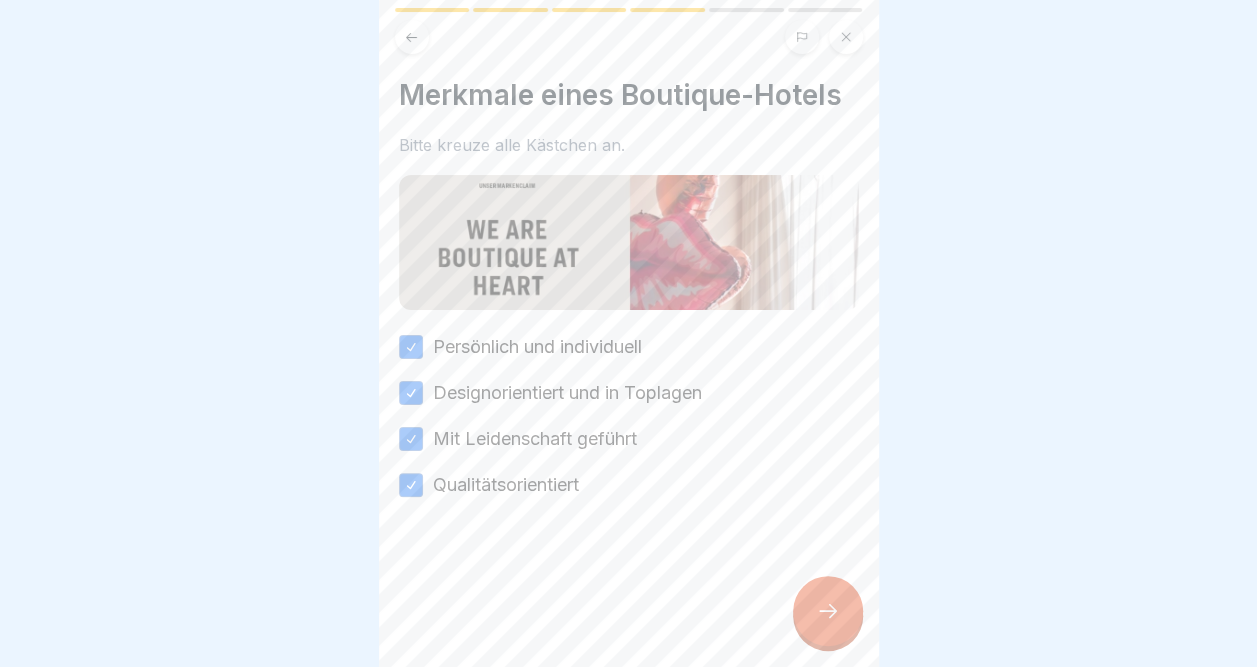 click at bounding box center (828, 611) 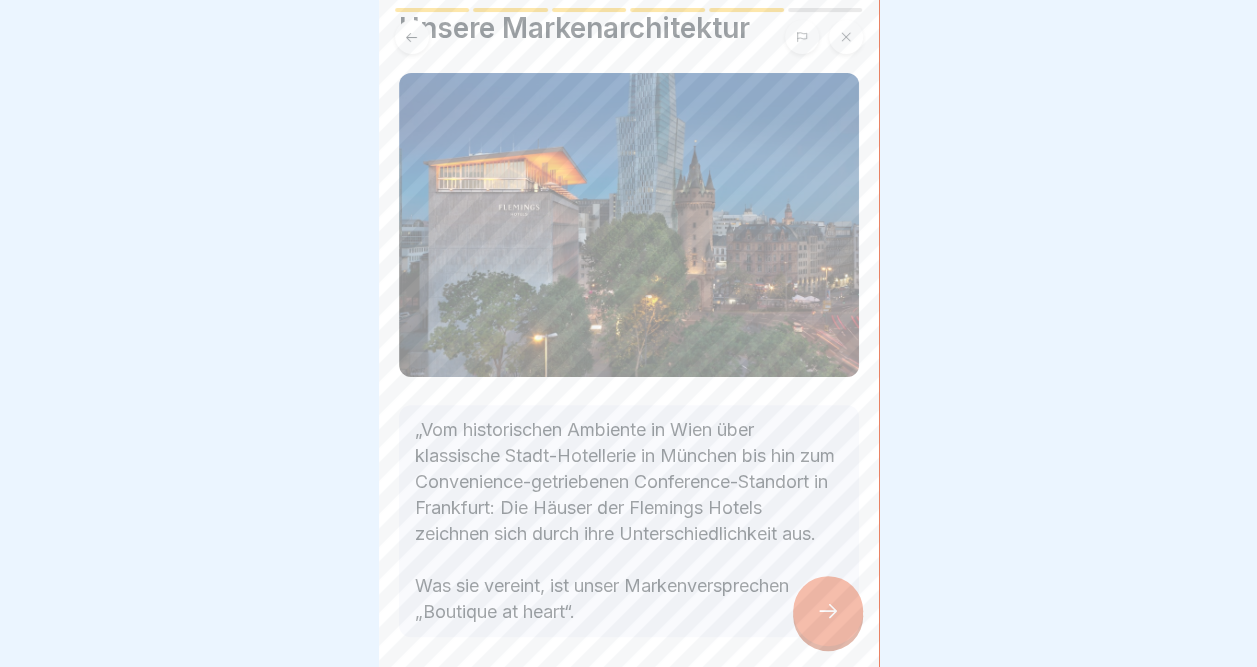 scroll, scrollTop: 172, scrollLeft: 0, axis: vertical 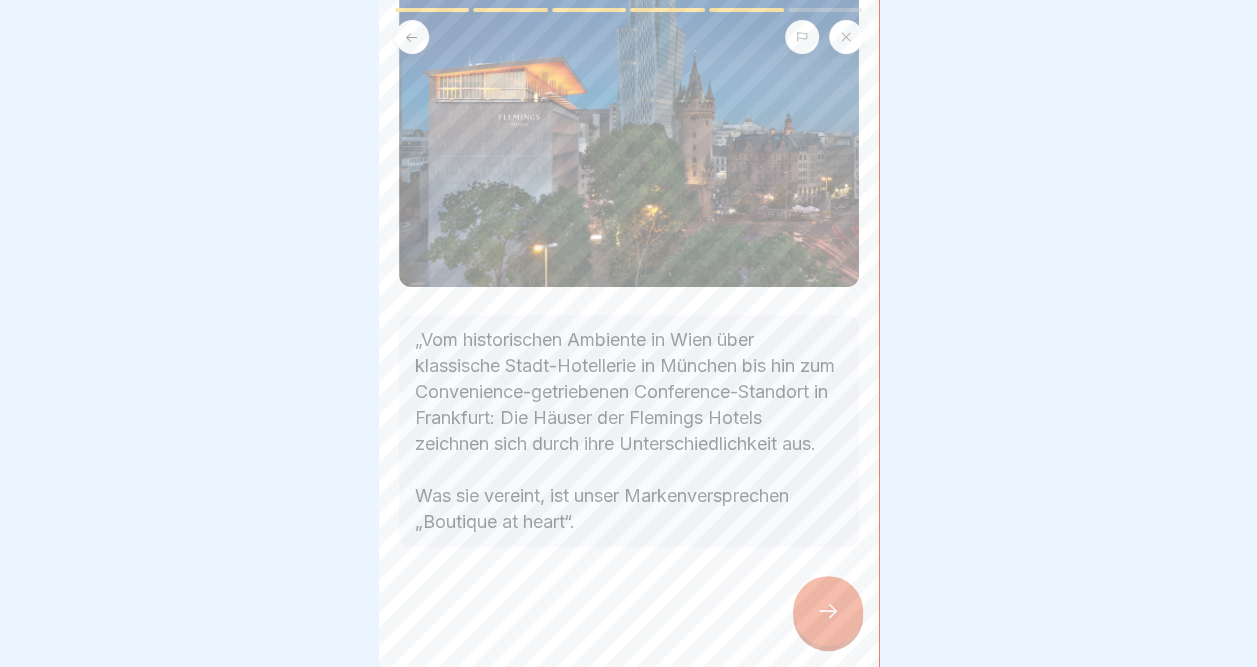 click at bounding box center (828, 611) 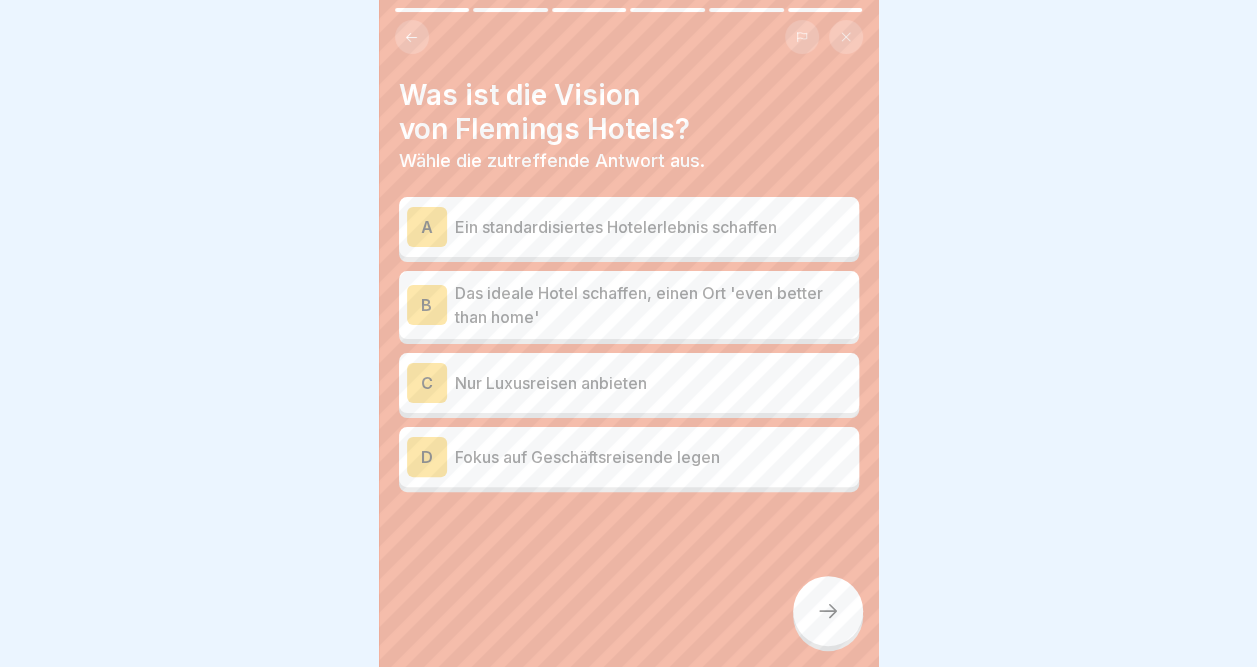click on "B" at bounding box center [427, 305] 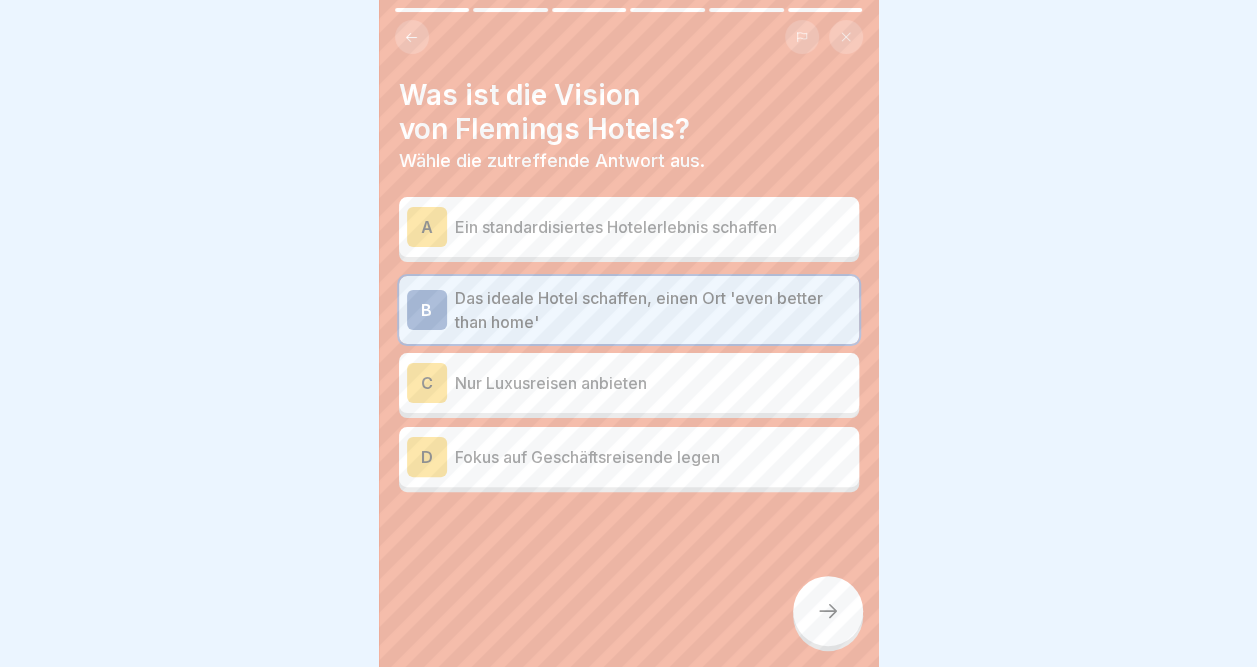 click 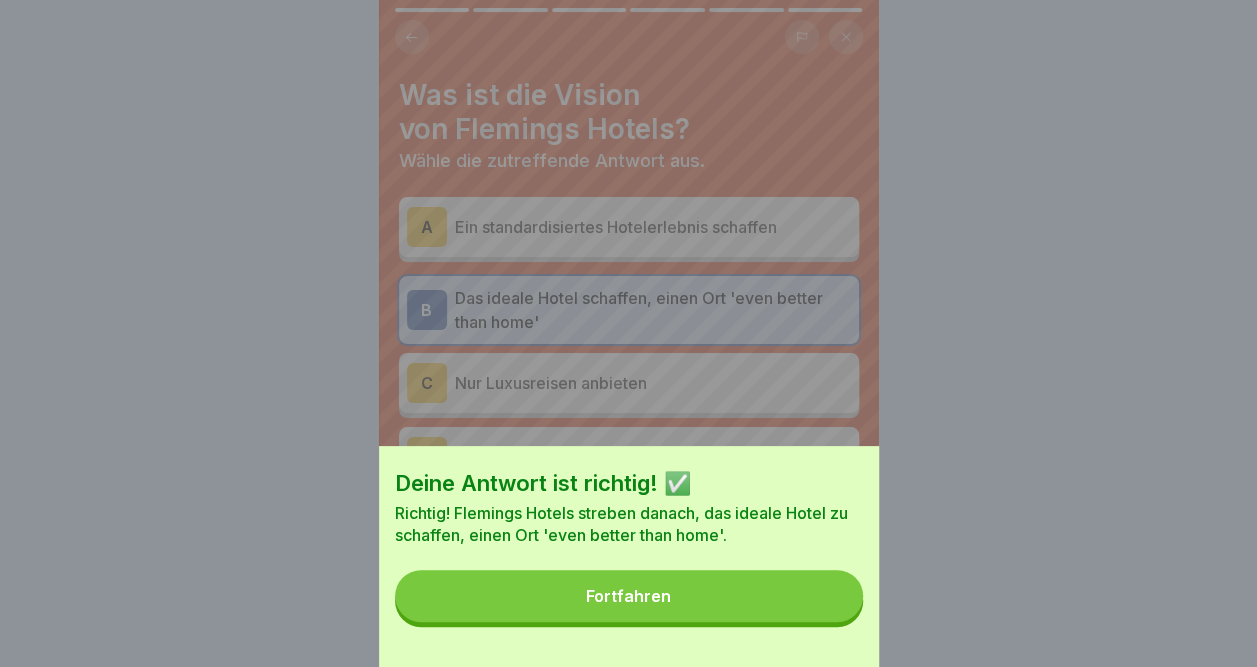 click on "Fortfahren" at bounding box center [629, 596] 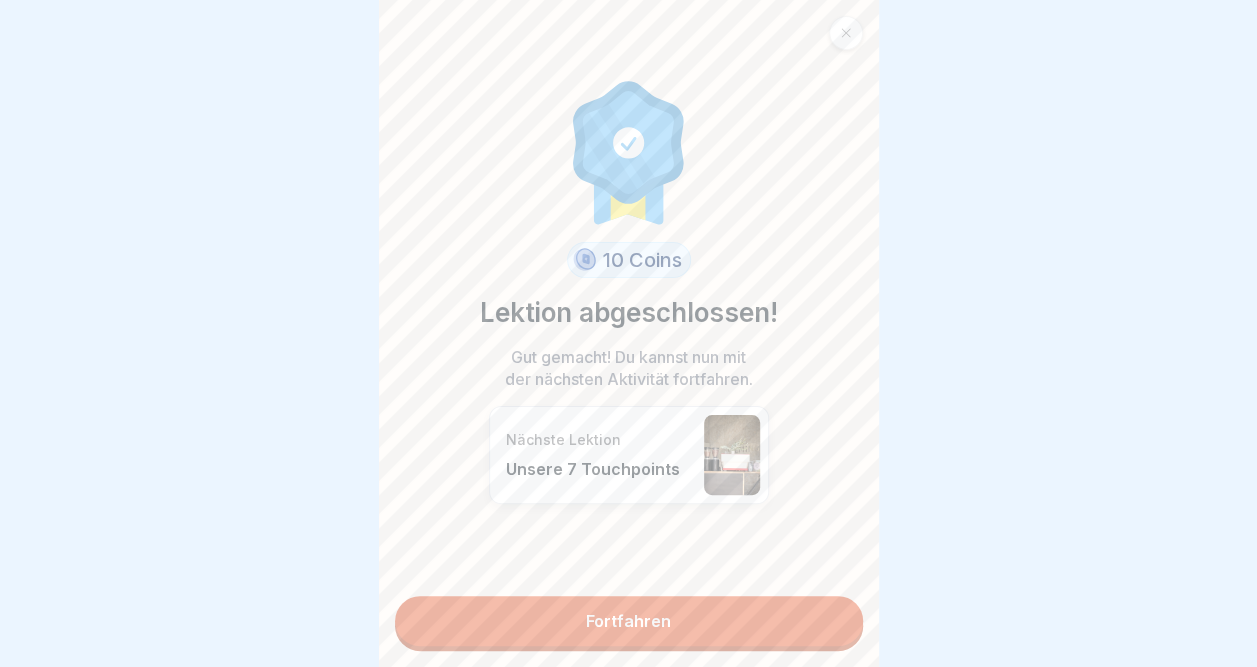 click on "Fortfahren" at bounding box center (629, 621) 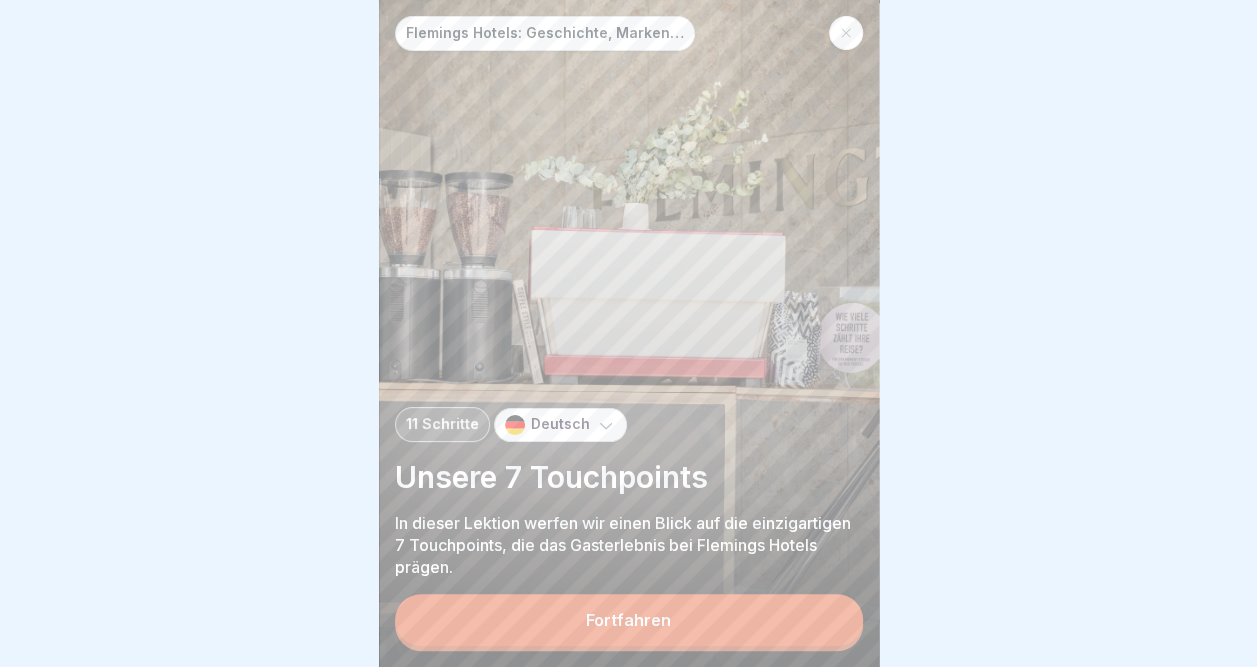 click on "Fortfahren" at bounding box center (628, 620) 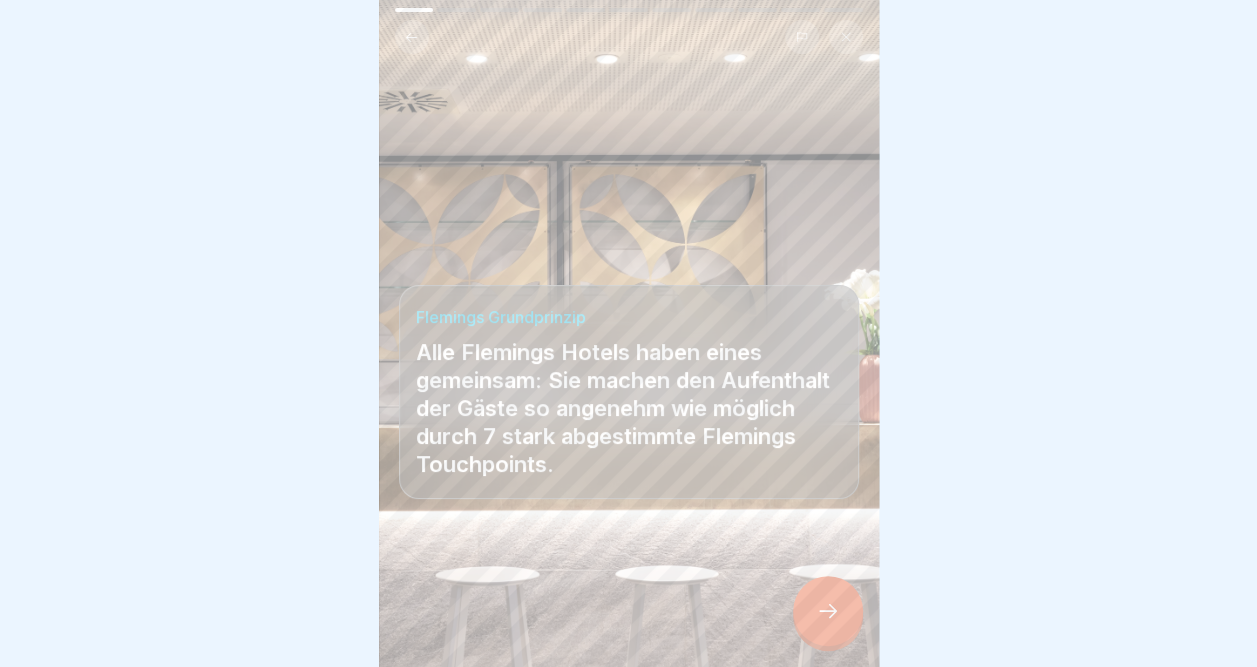 click 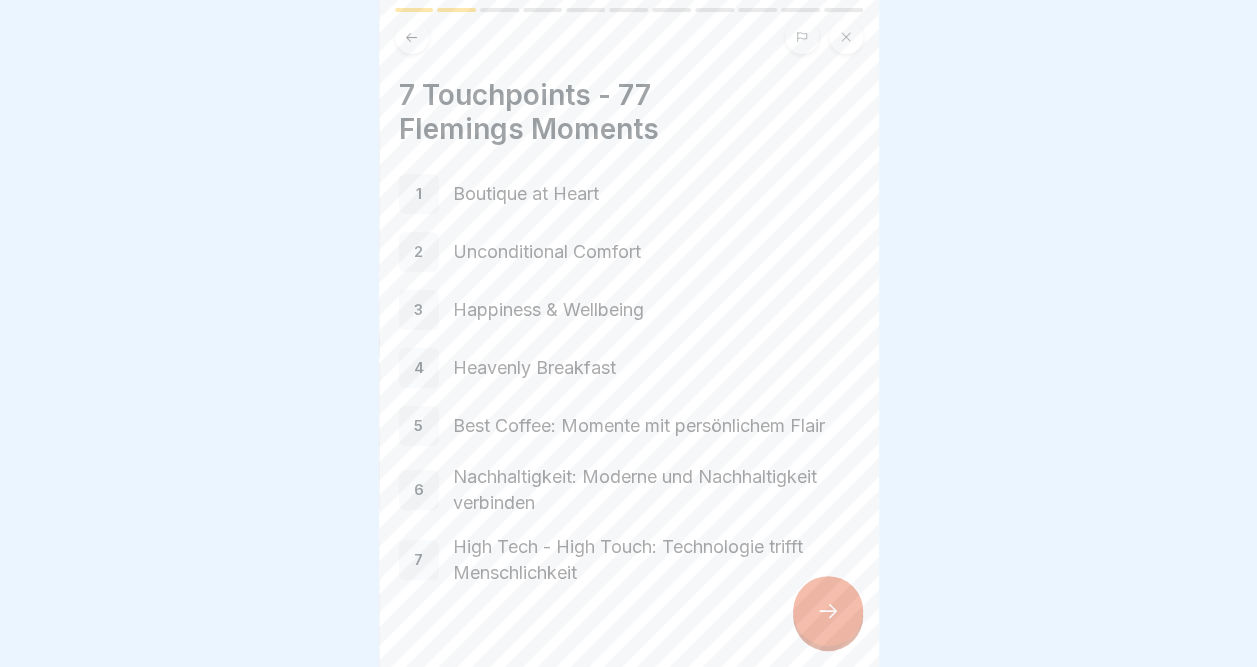 click 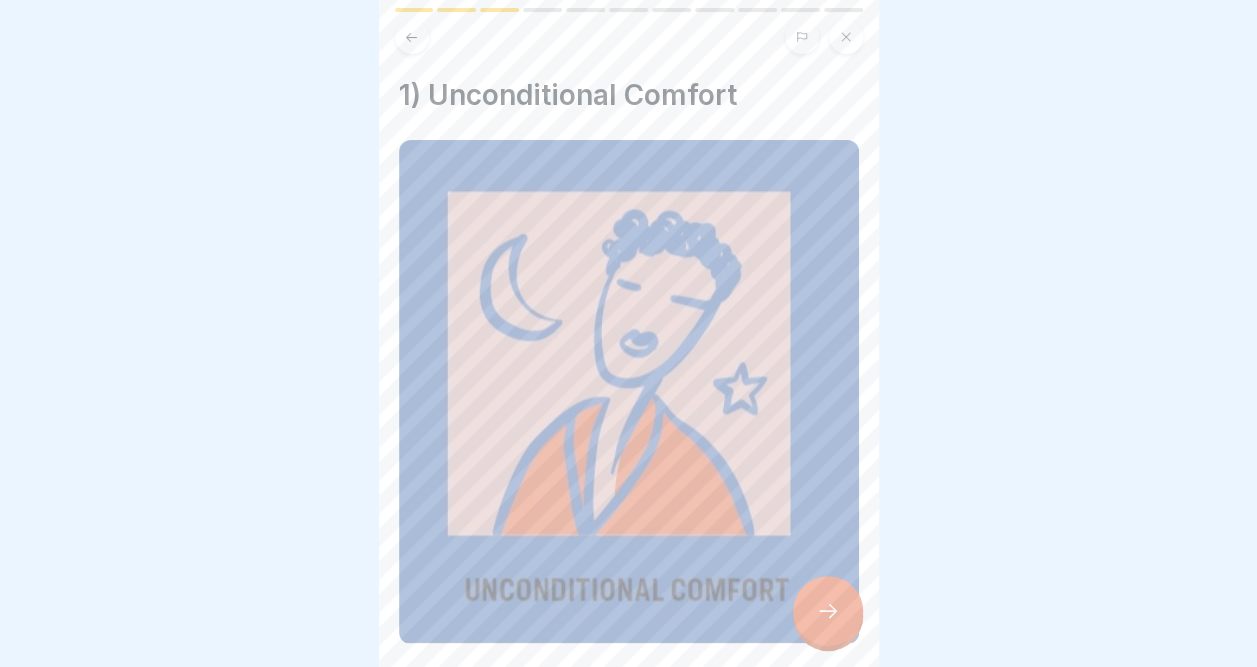 click at bounding box center [828, 611] 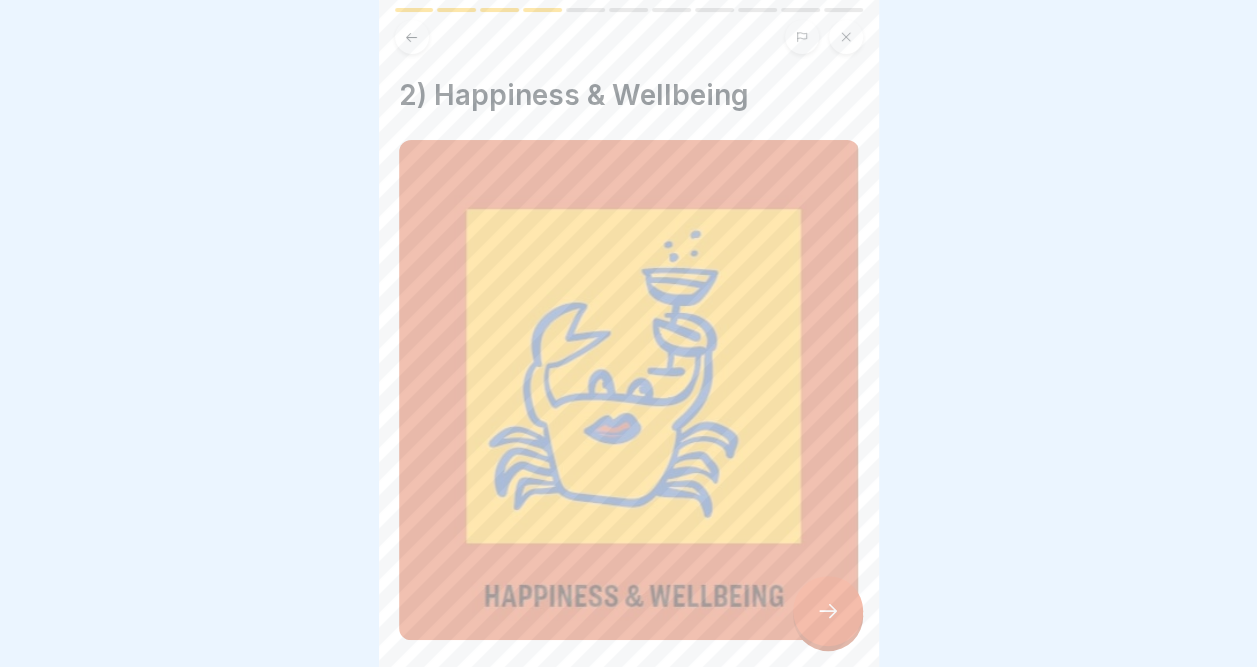 click at bounding box center [828, 611] 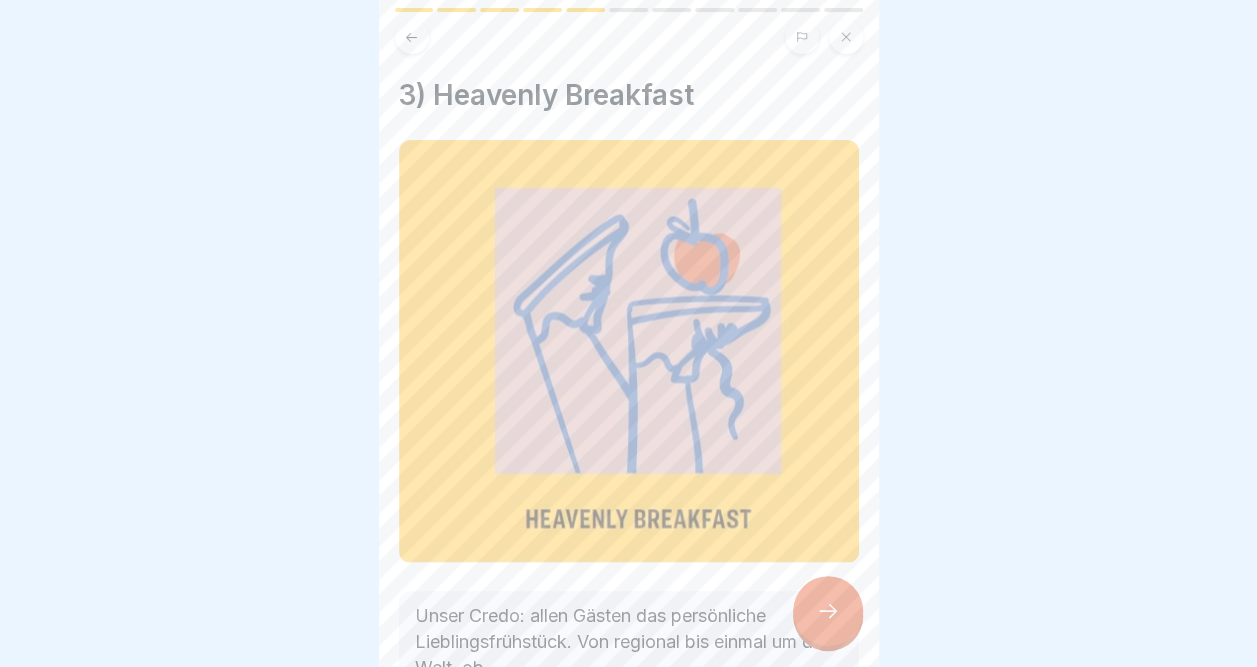 click at bounding box center [828, 611] 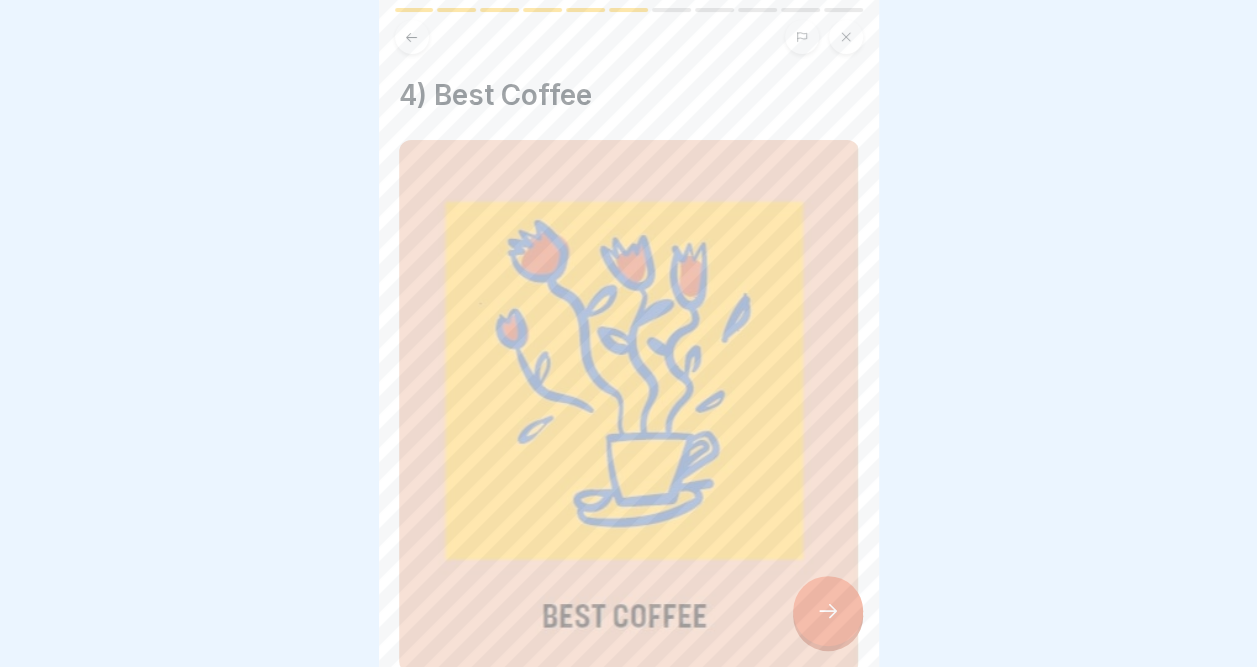 click at bounding box center [828, 611] 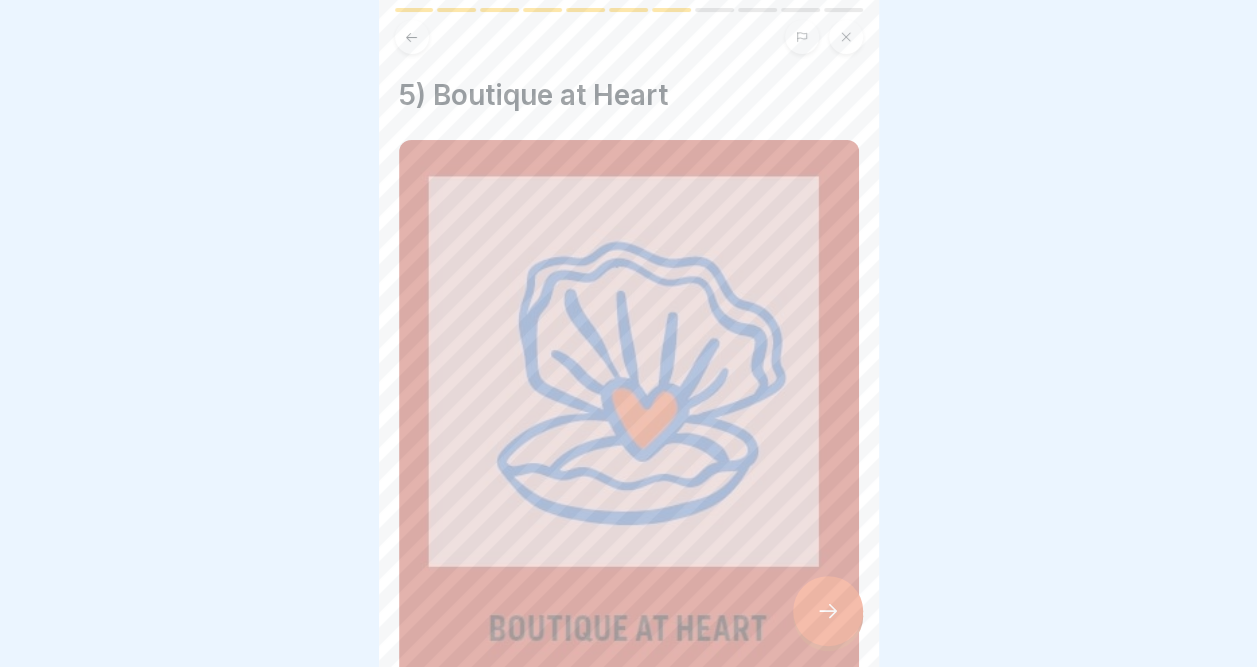 click at bounding box center [828, 611] 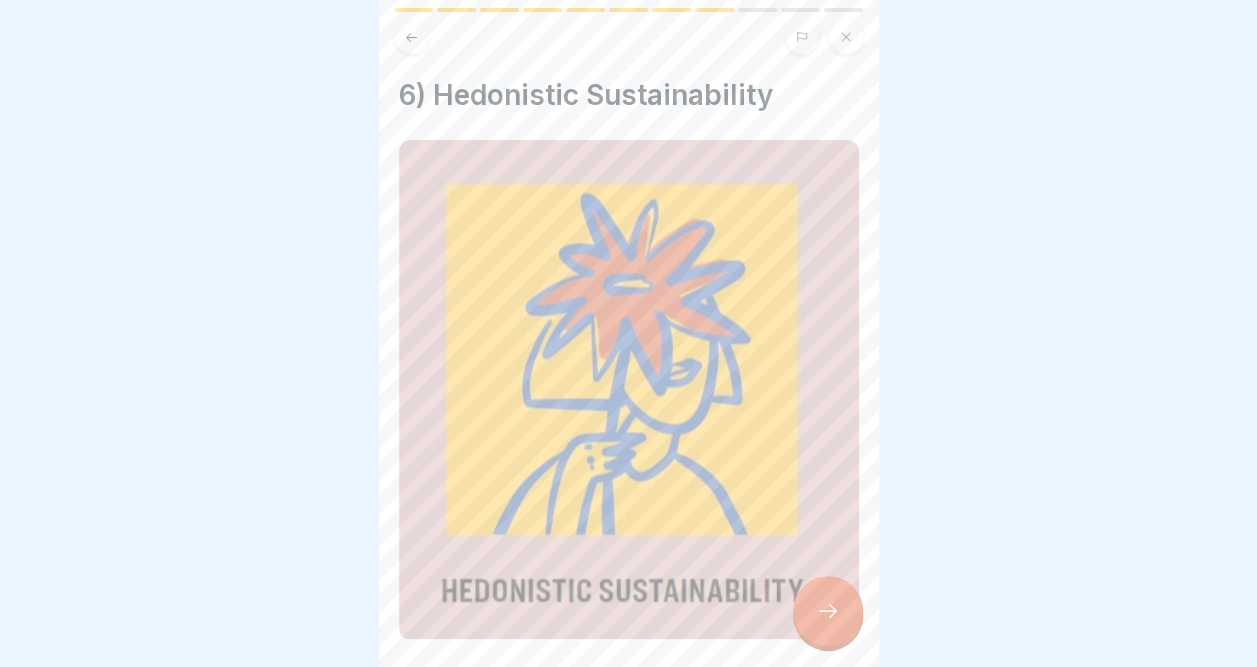 click at bounding box center (828, 611) 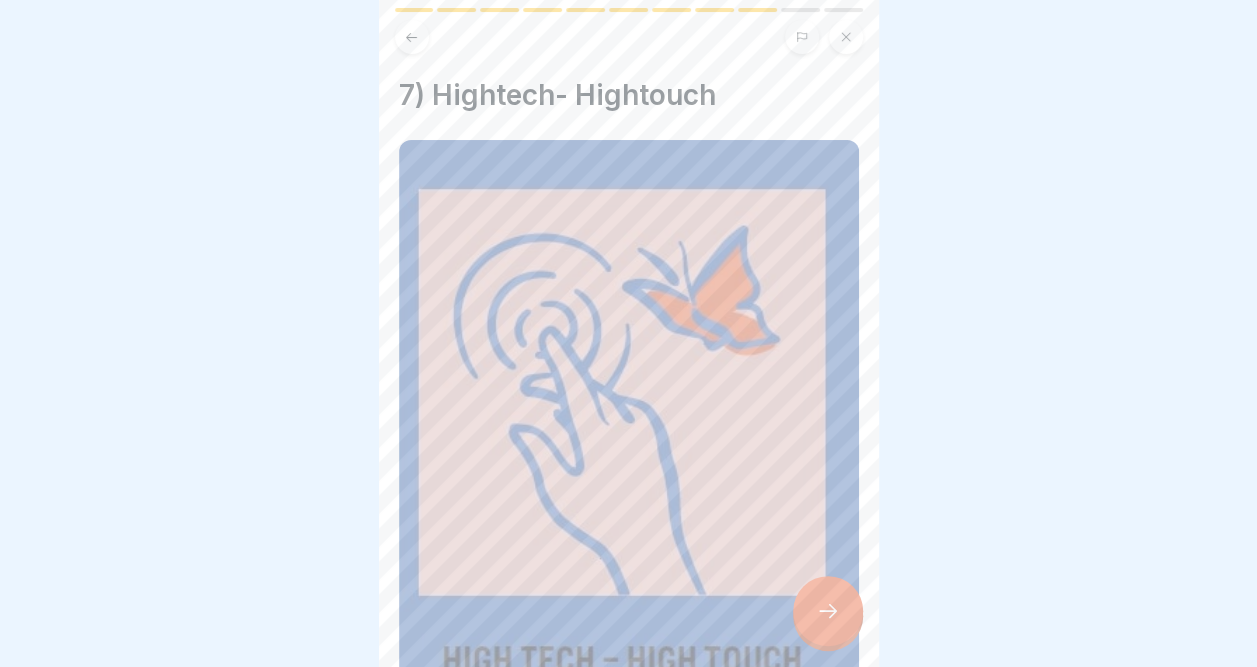 click at bounding box center (828, 611) 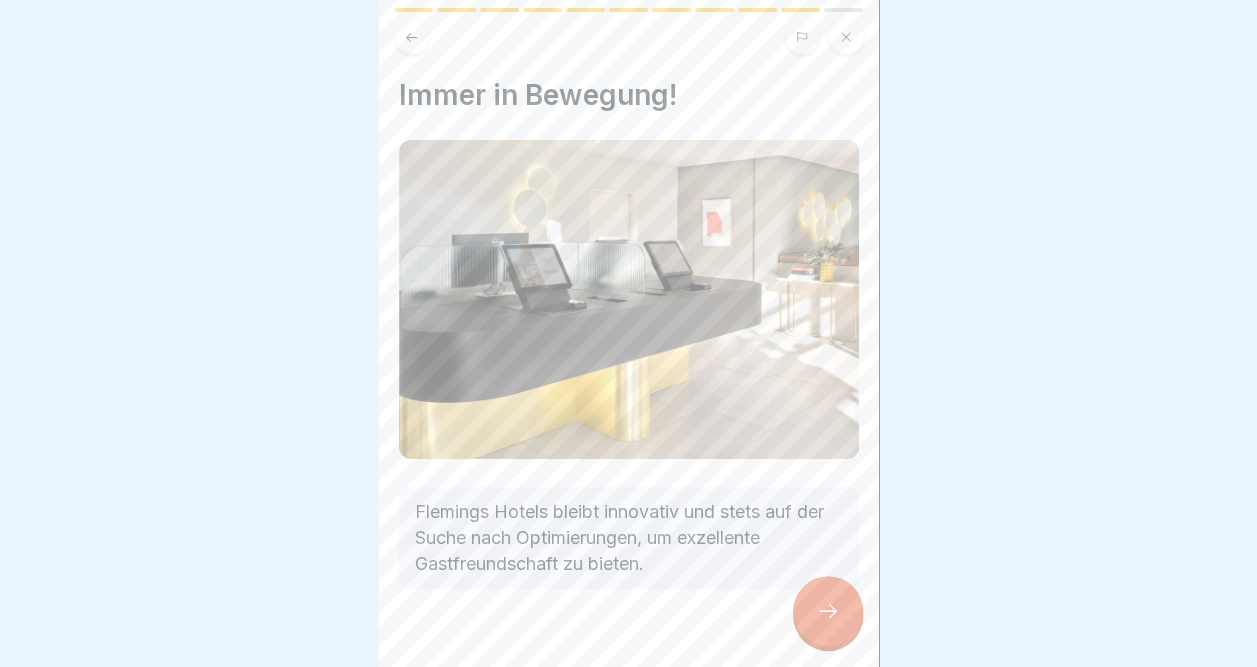 click at bounding box center (828, 611) 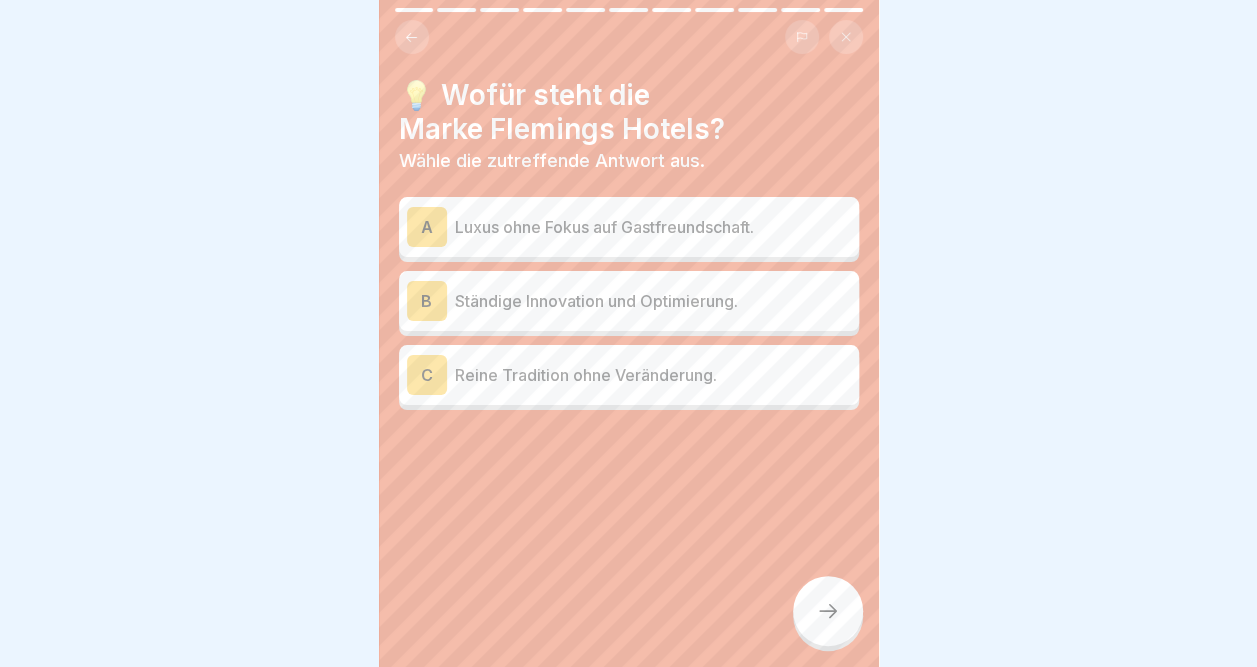 click on "Ständige Innovation und Optimierung." at bounding box center (653, 301) 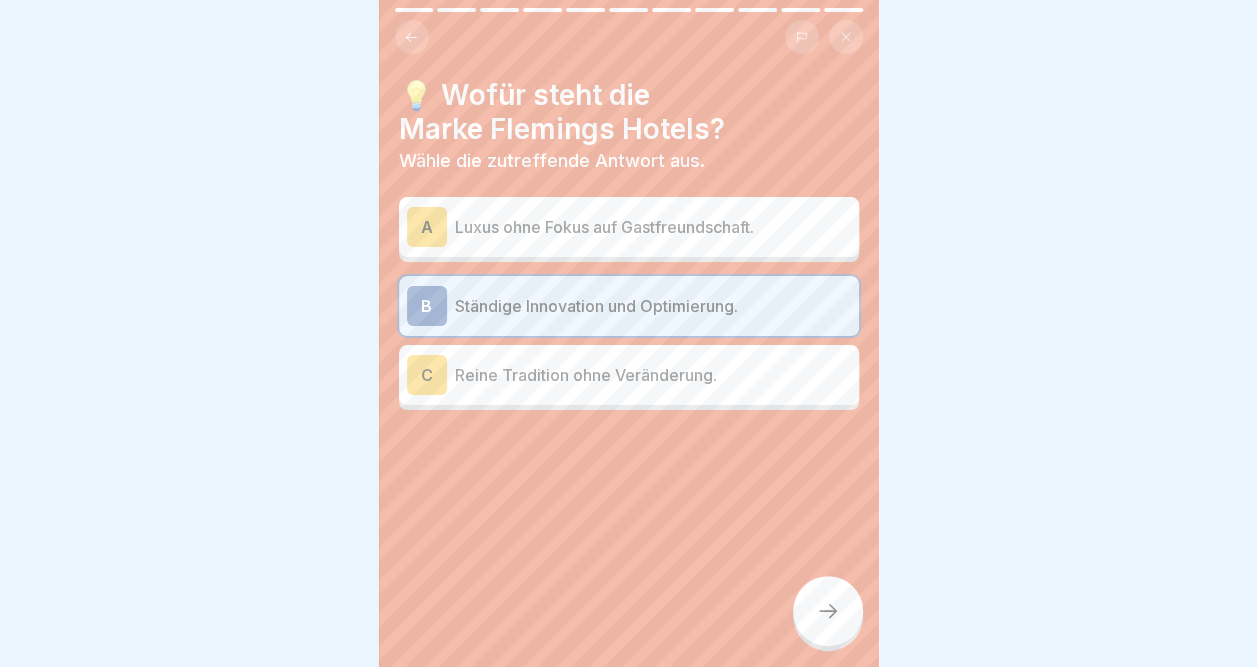 click 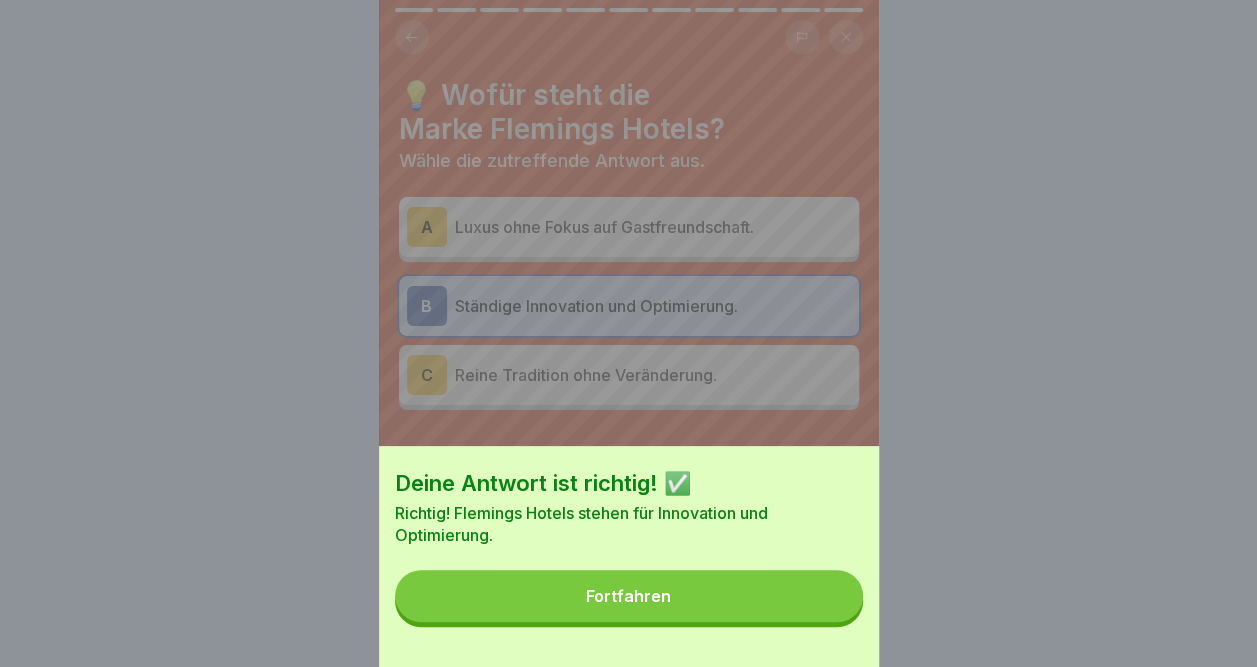 click on "Fortfahren" at bounding box center [629, 596] 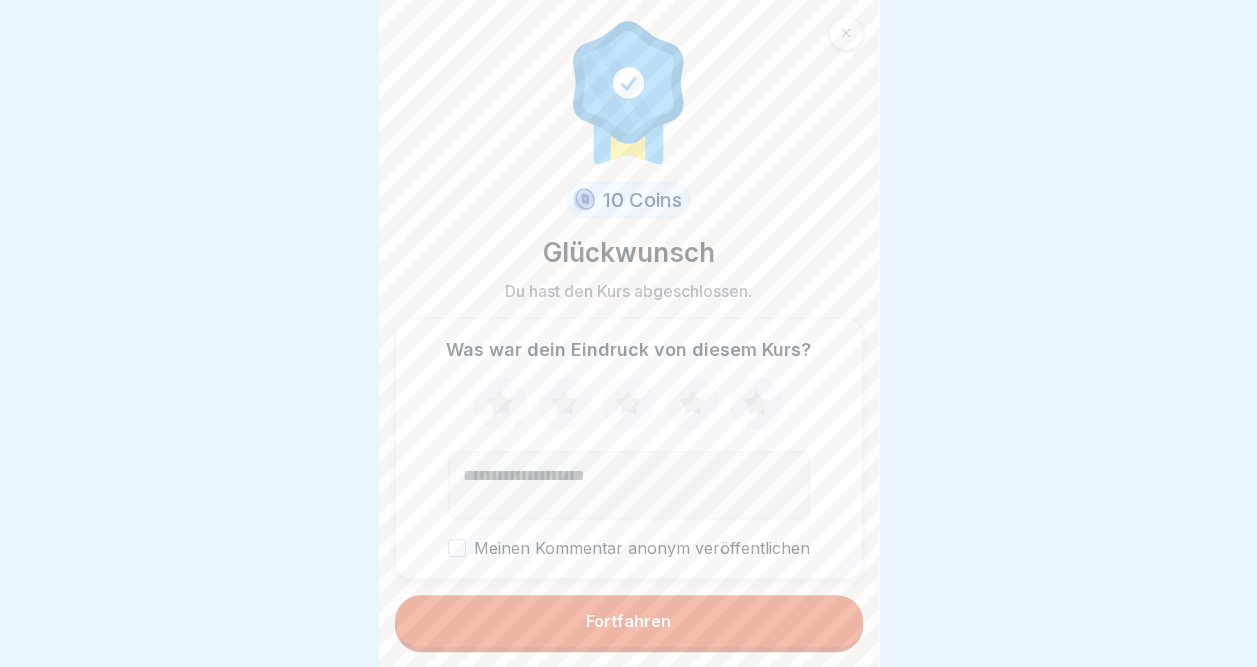 click on "Fortfahren" at bounding box center (629, 621) 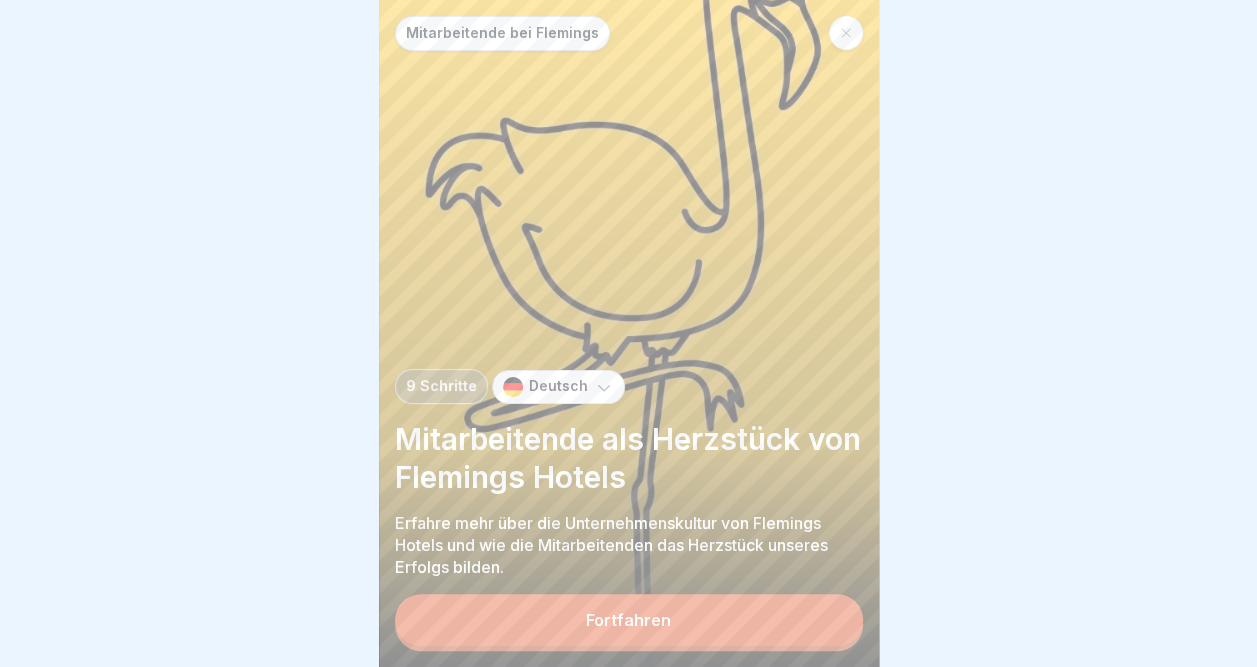 click on "Fortfahren" at bounding box center (629, 620) 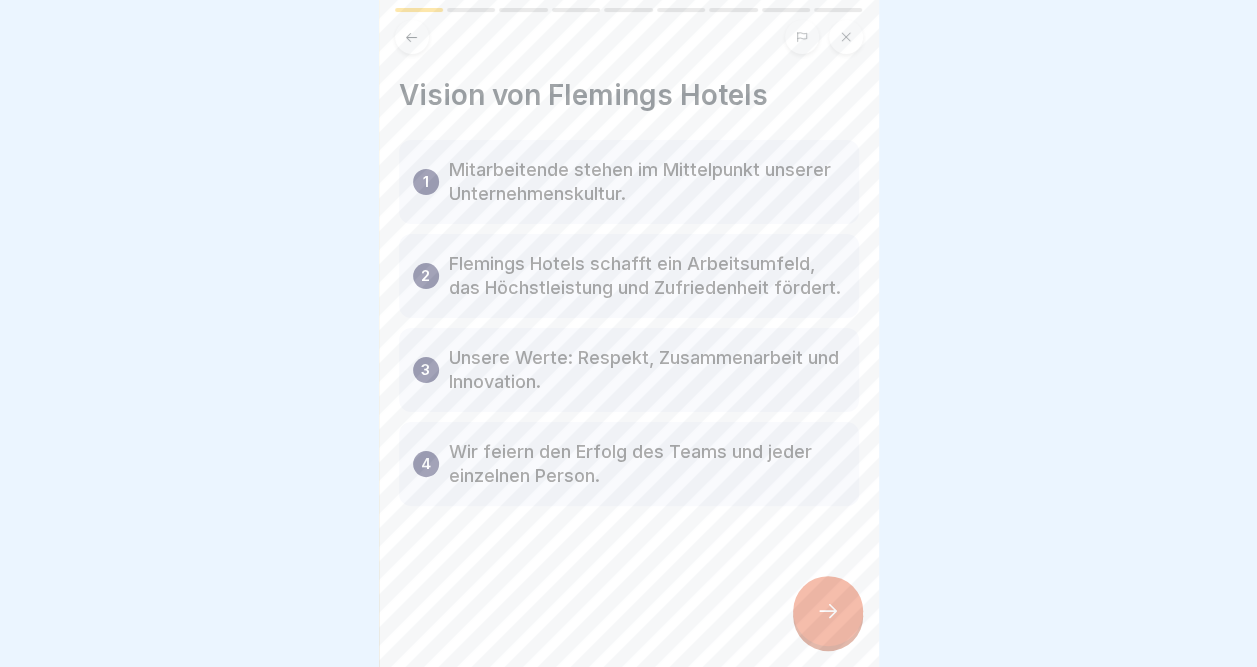 click at bounding box center (828, 611) 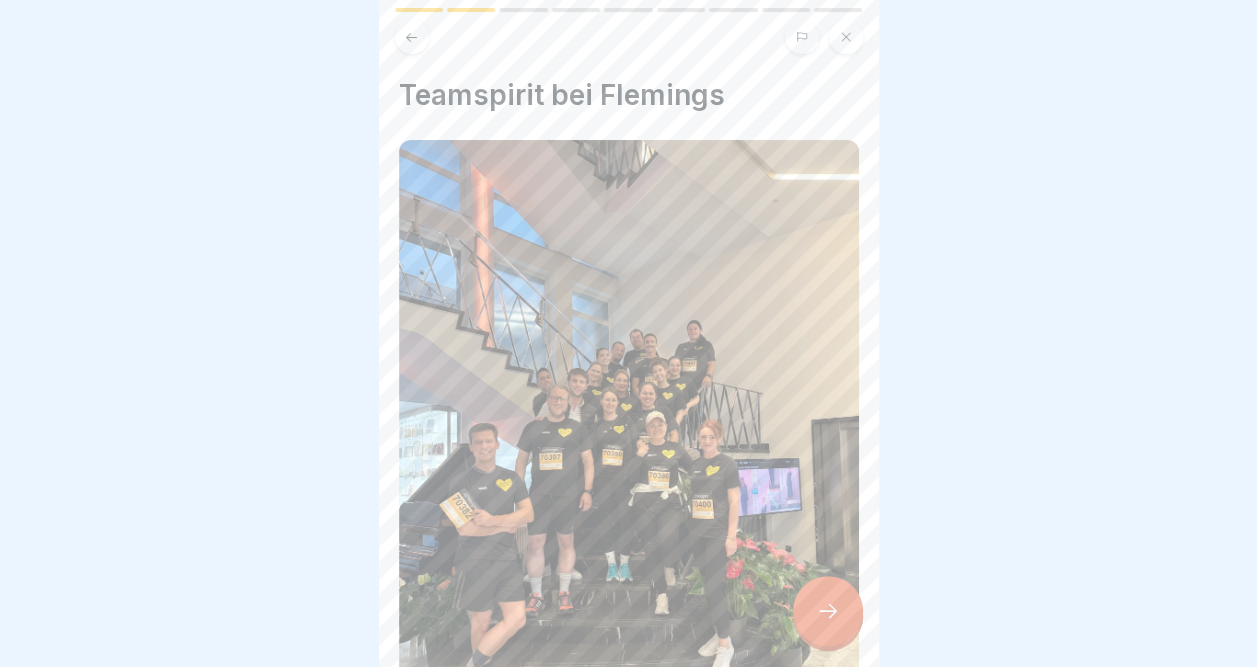 drag, startPoint x: 844, startPoint y: 626, endPoint x: 822, endPoint y: 621, distance: 22.561028 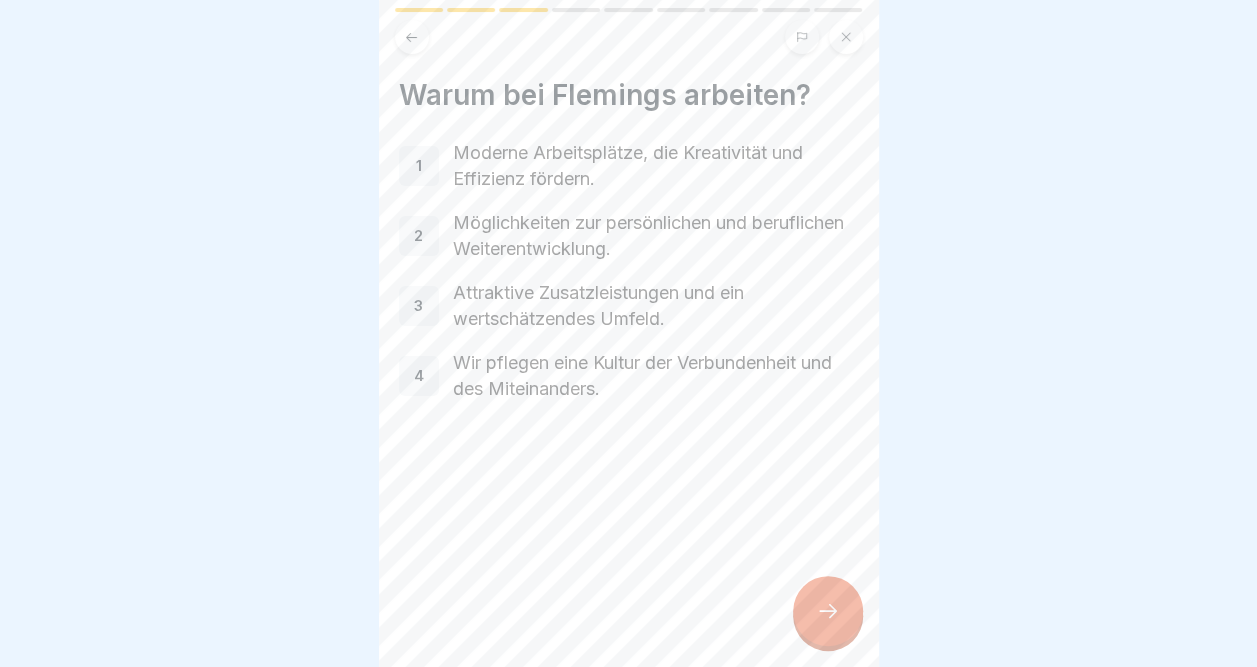 click 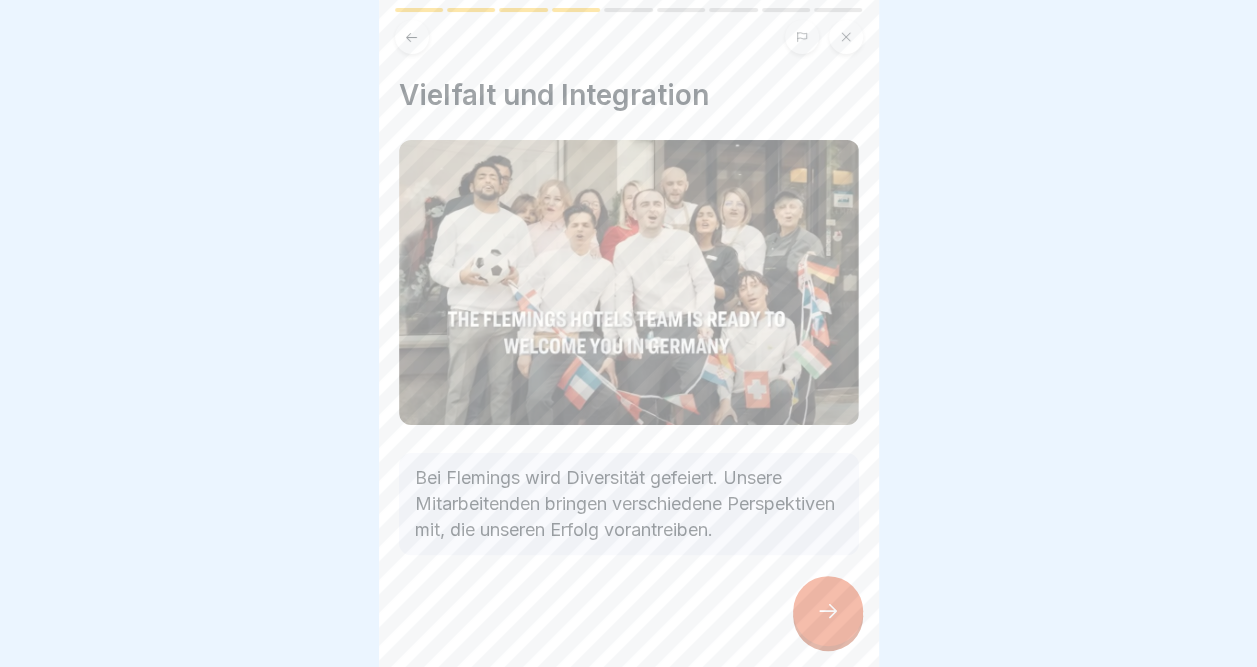 click 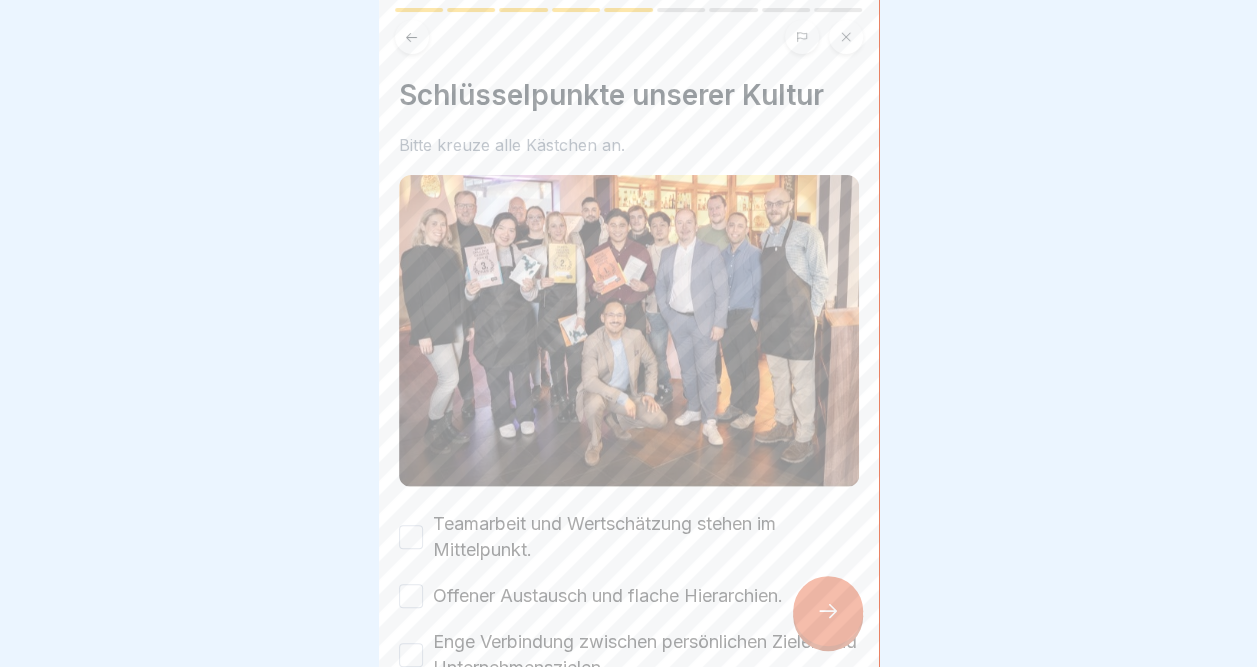 click on "Teamarbeit und Wertschätzung stehen im Mittelpunkt." at bounding box center [629, 537] 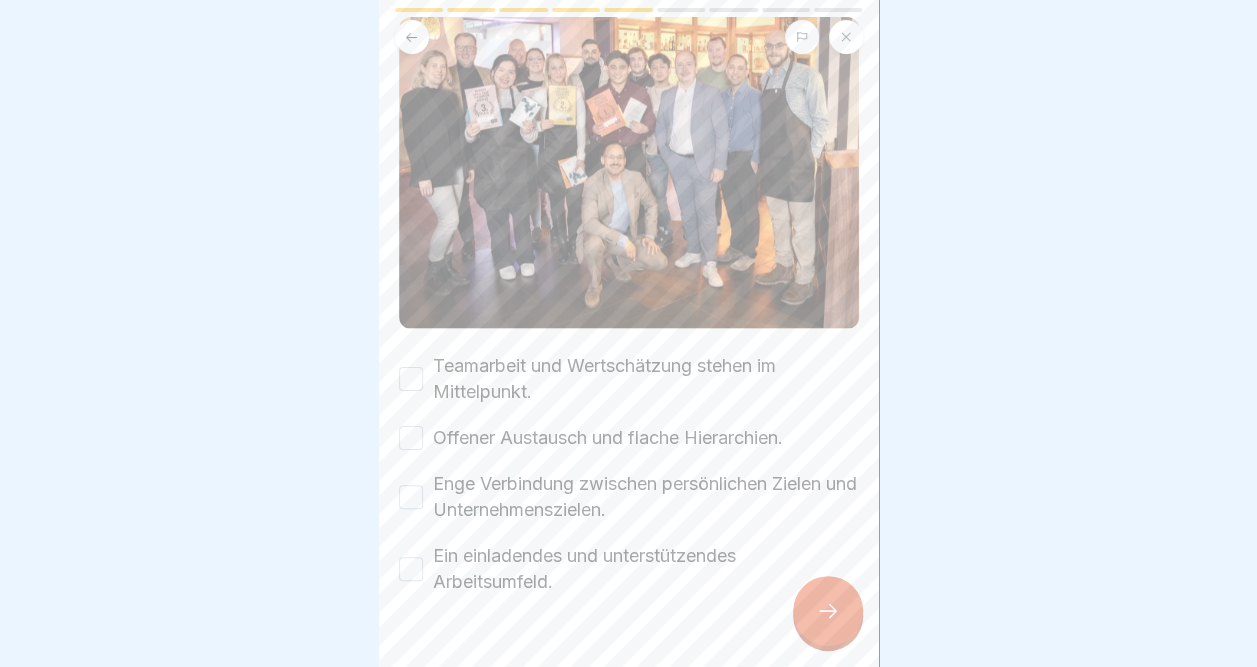 scroll, scrollTop: 196, scrollLeft: 0, axis: vertical 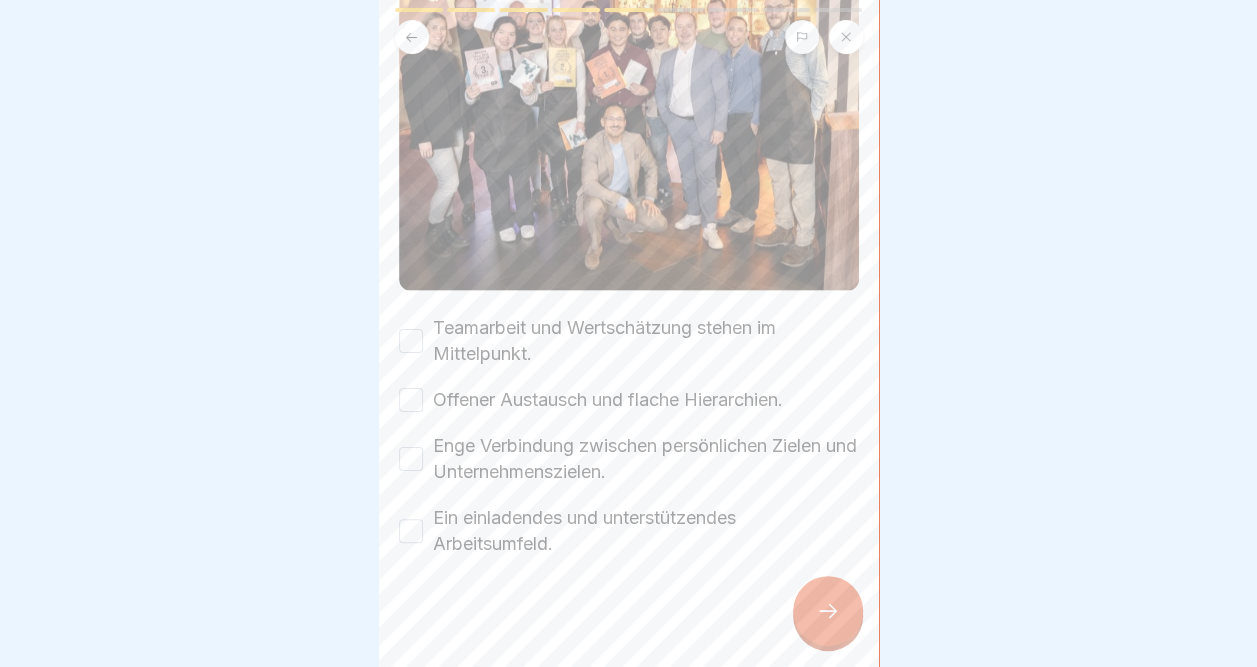 click on "Teamarbeit und Wertschätzung stehen im Mittelpunkt." at bounding box center (411, 341) 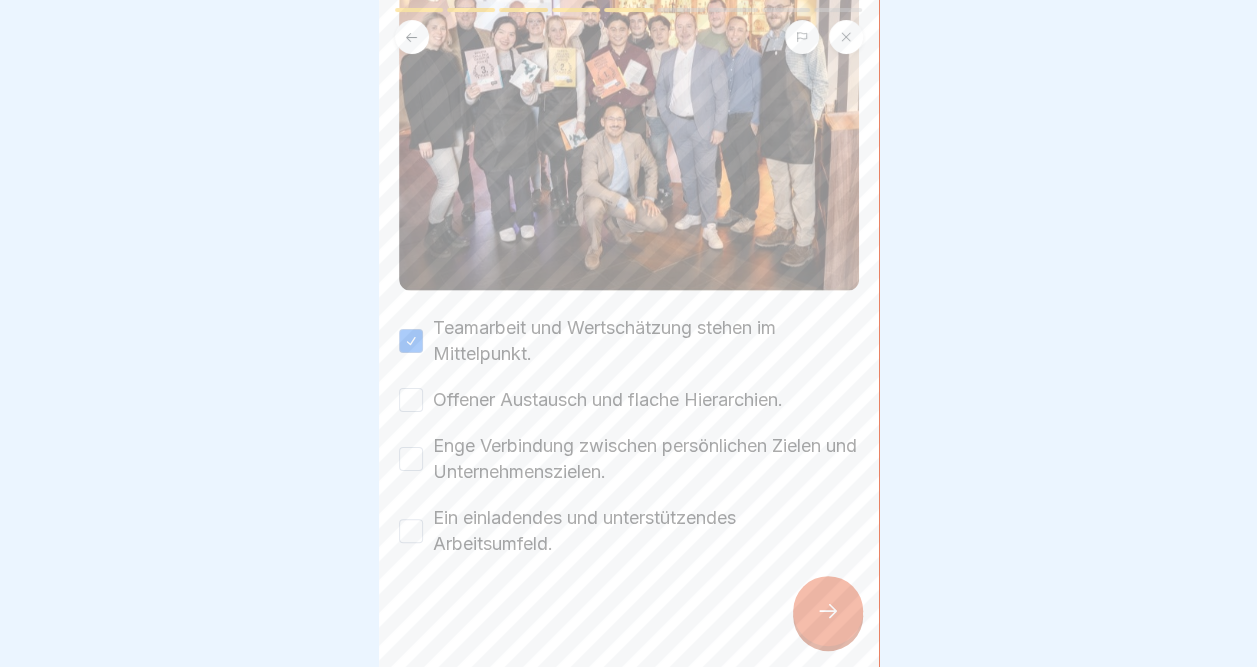 click on "Offener Austausch und flache Hierarchien." at bounding box center [411, 400] 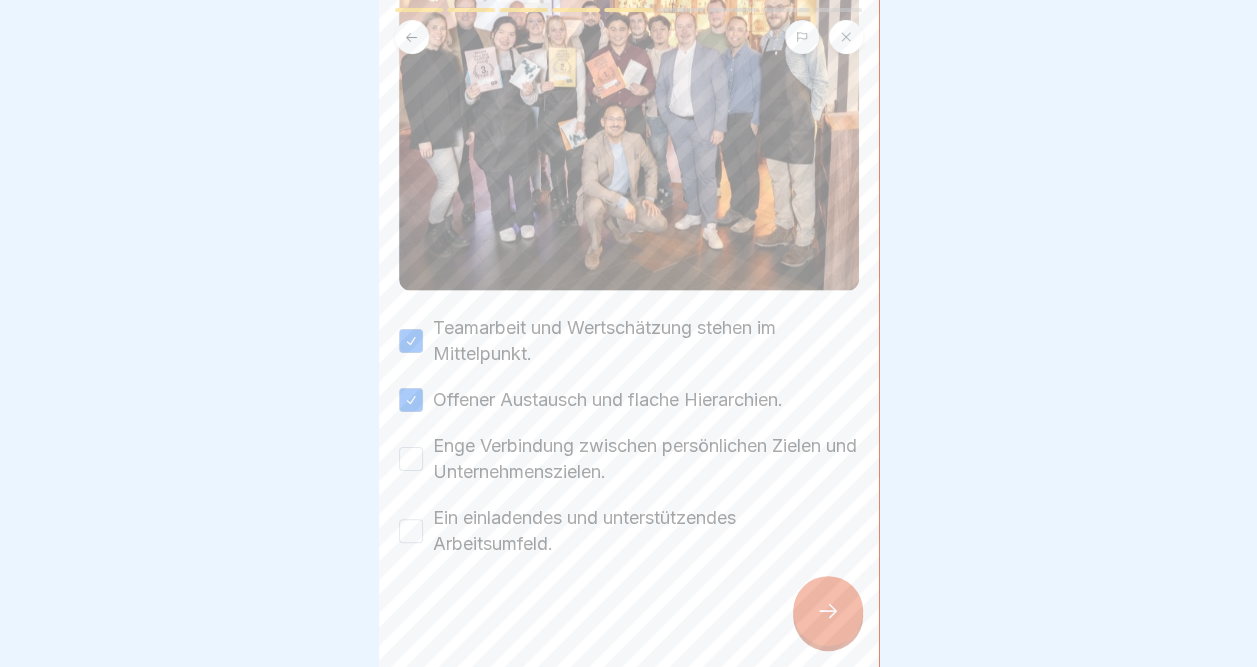 click on "Enge Verbindung zwischen persönlichen Zielen und Unternehmenszielen." at bounding box center (411, 459) 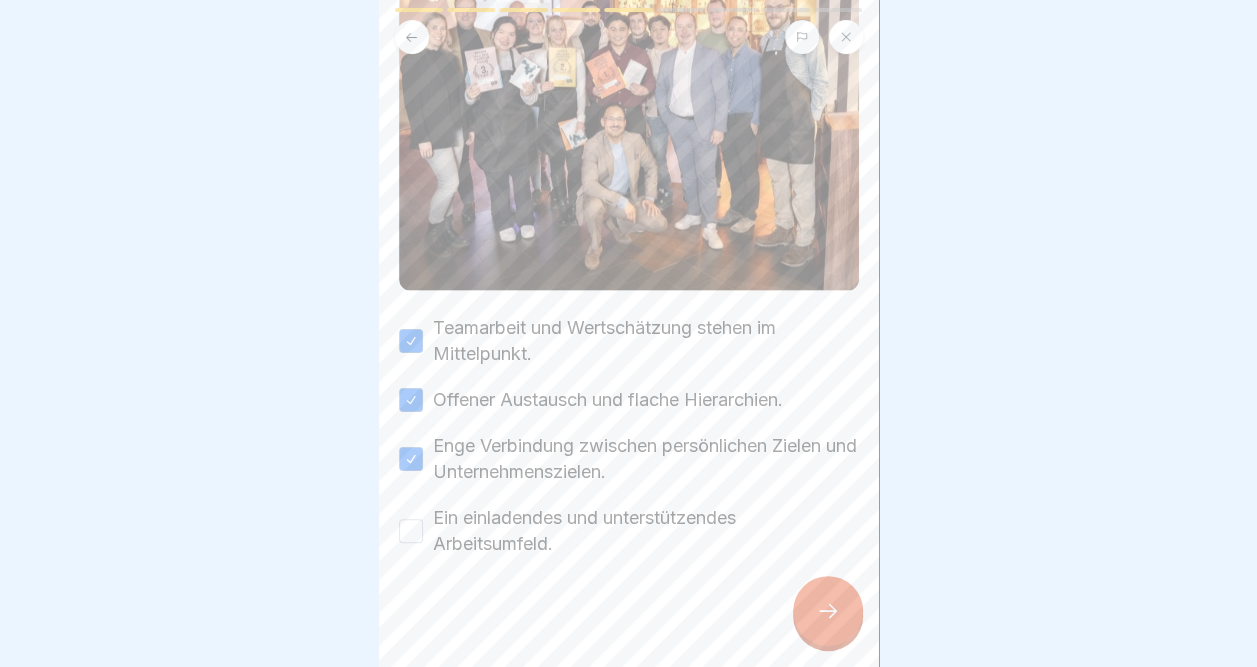 click on "Ein einladendes und unterstützendes Arbeitsumfeld." at bounding box center (411, 531) 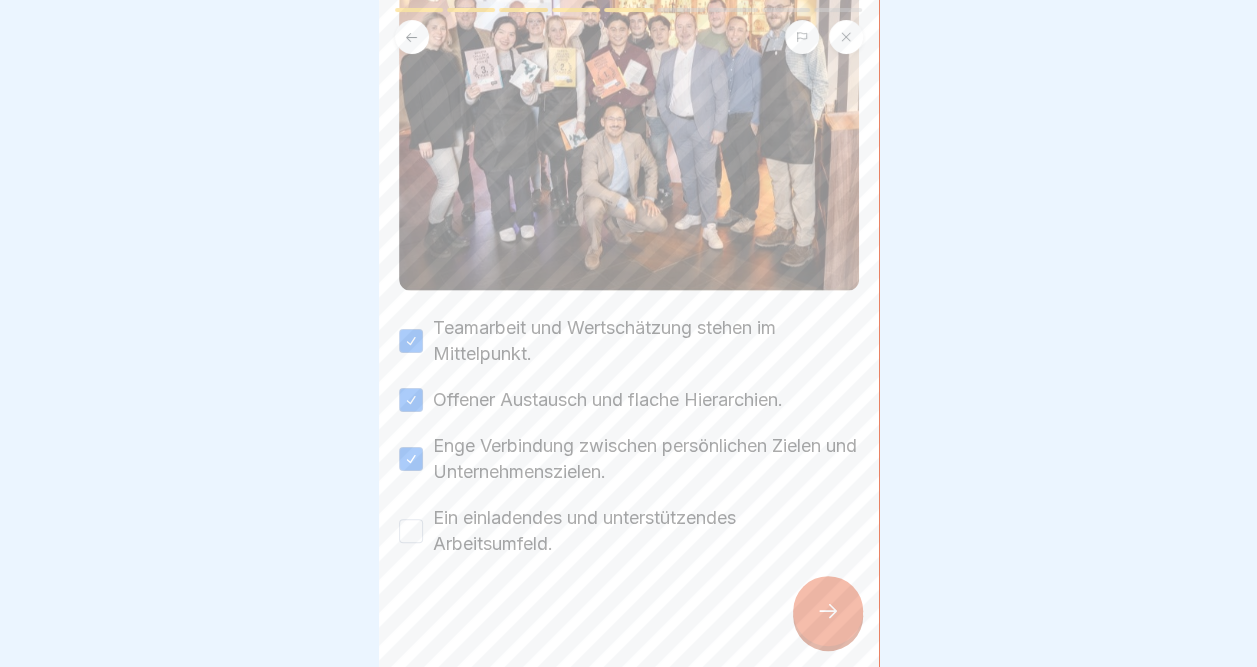 click on "Ein einladendes und unterstützendes Arbeitsumfeld." at bounding box center (411, 531) 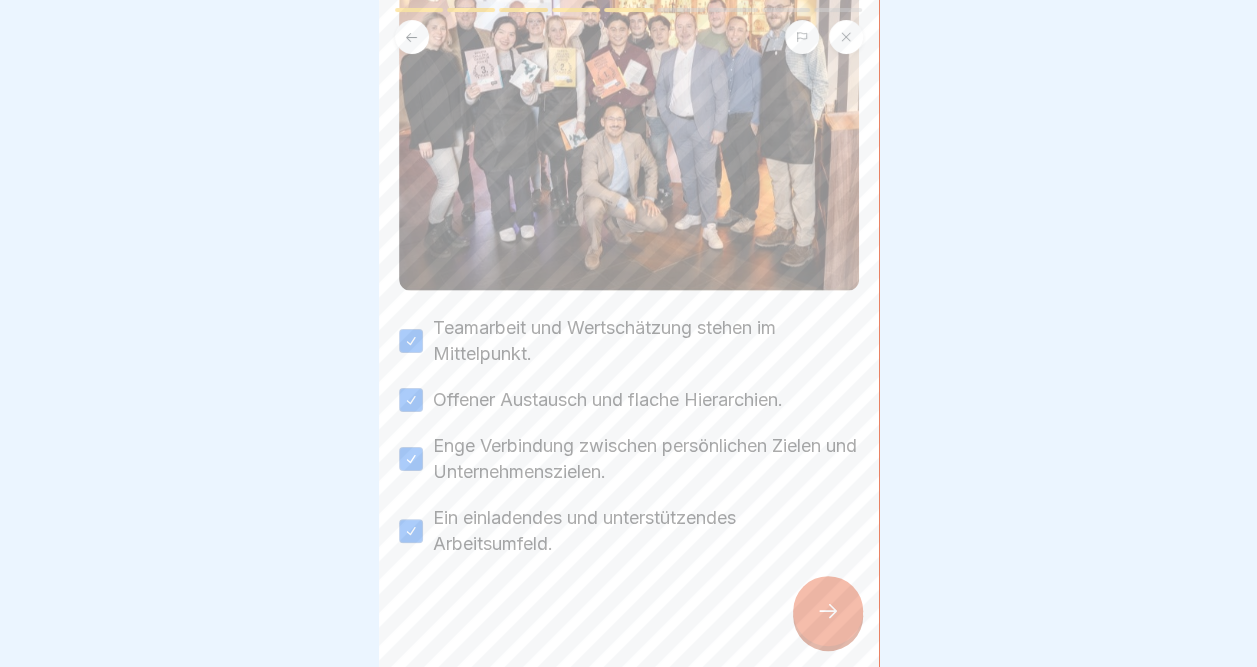 click at bounding box center (828, 611) 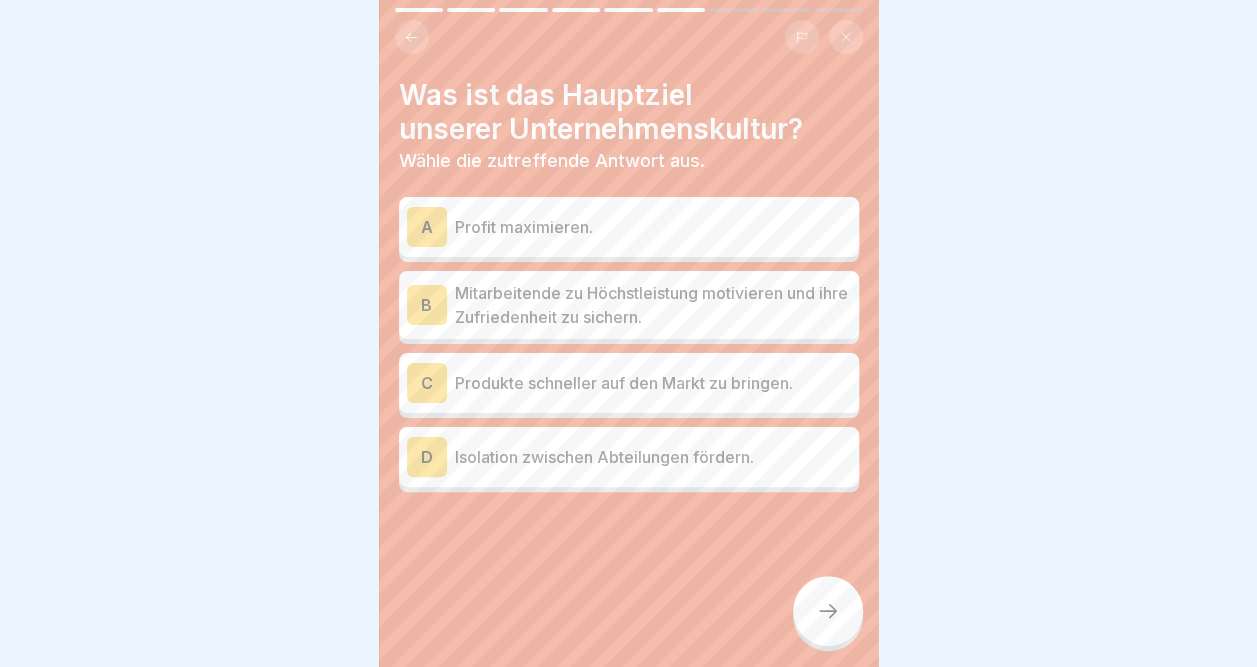 click on "Mitarbeitende zu Höchstleistung motivieren und ihre Zufriedenheit zu sichern." at bounding box center (653, 305) 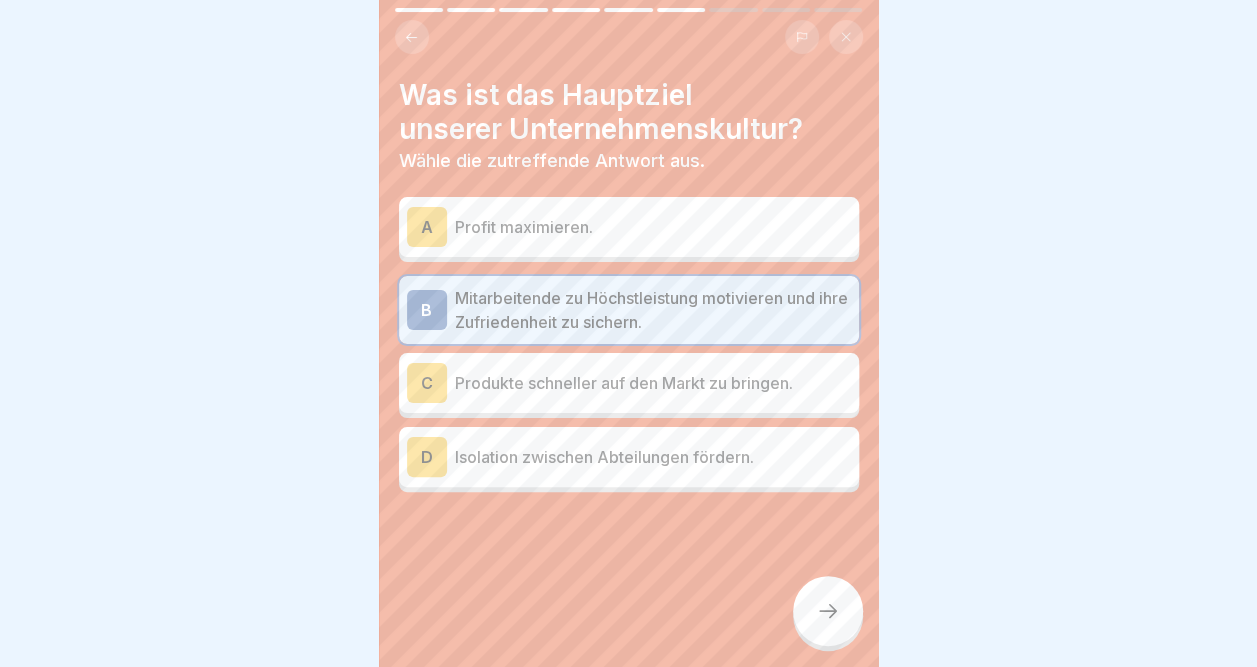 click at bounding box center [828, 611] 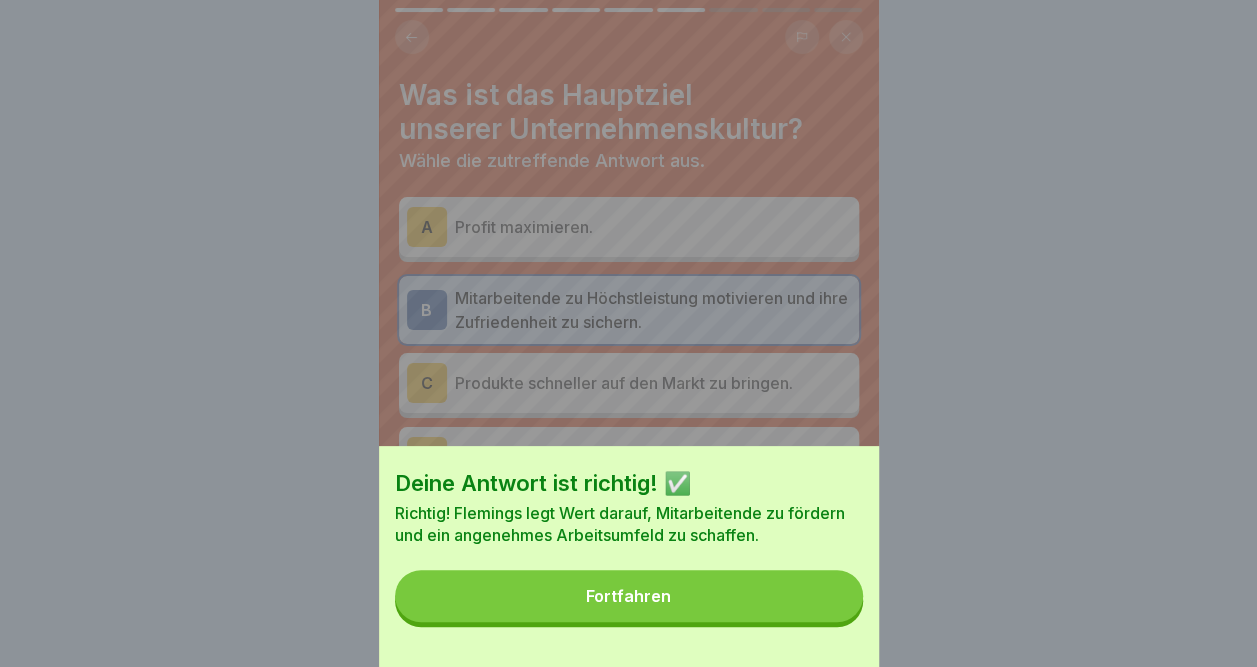 click on "Fortfahren" at bounding box center (629, 596) 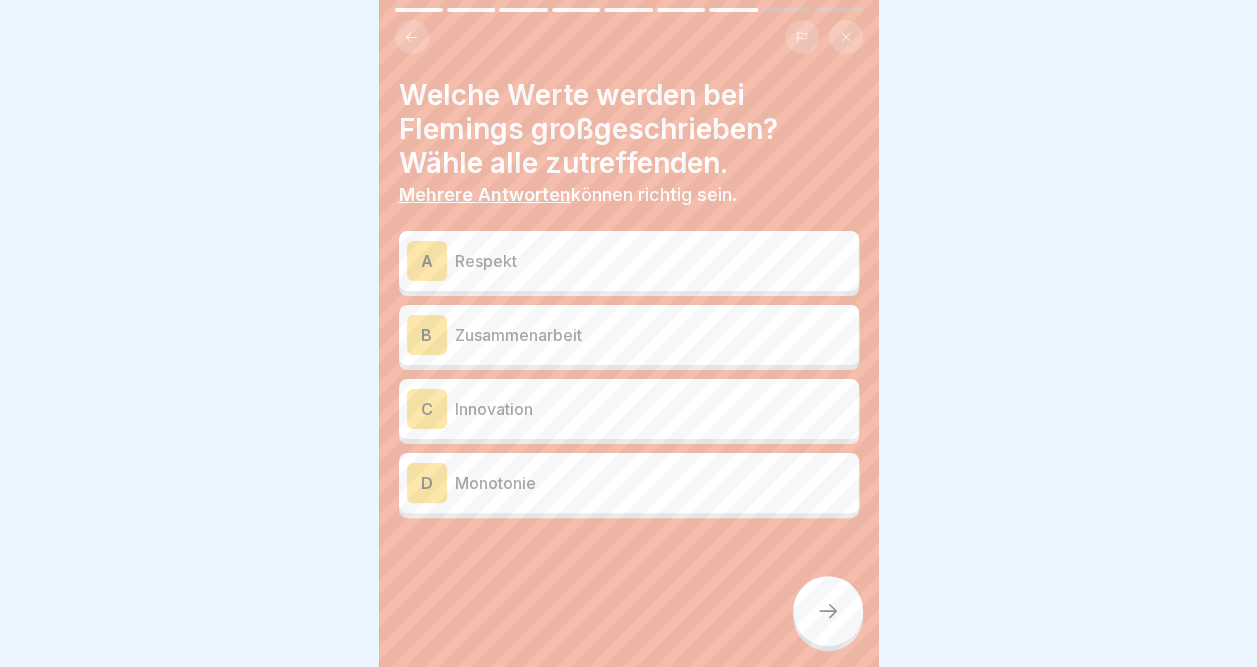 click on "C Innovation" at bounding box center (629, 409) 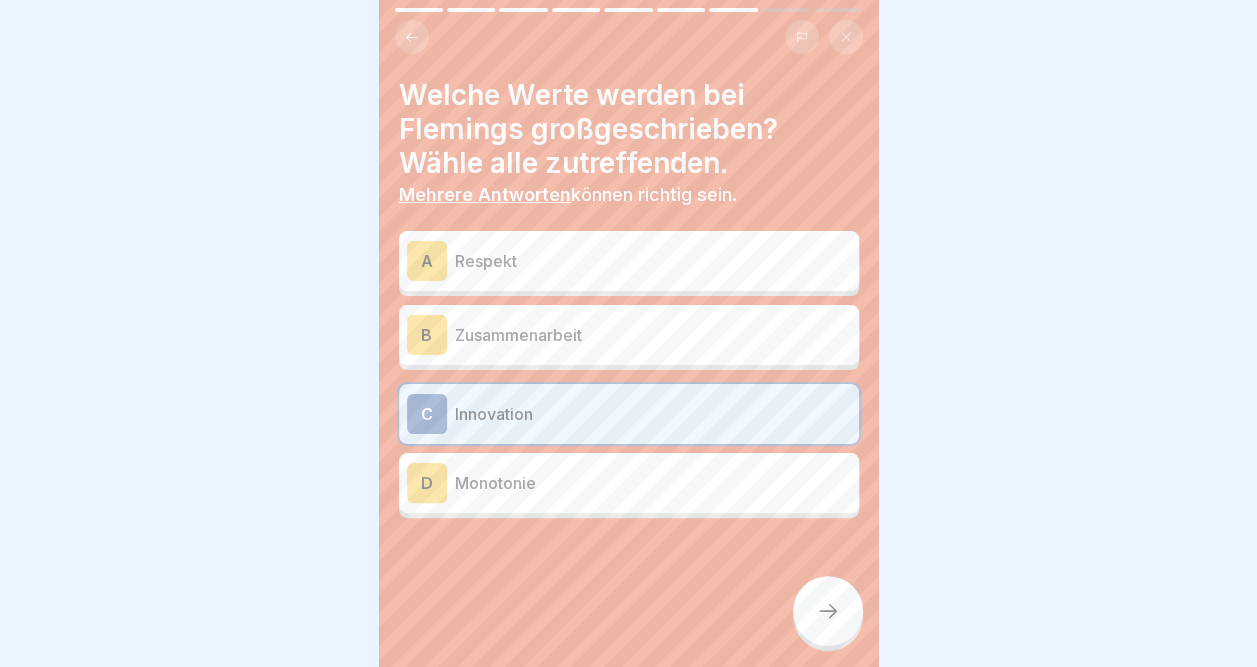 click on "Respekt" at bounding box center [653, 261] 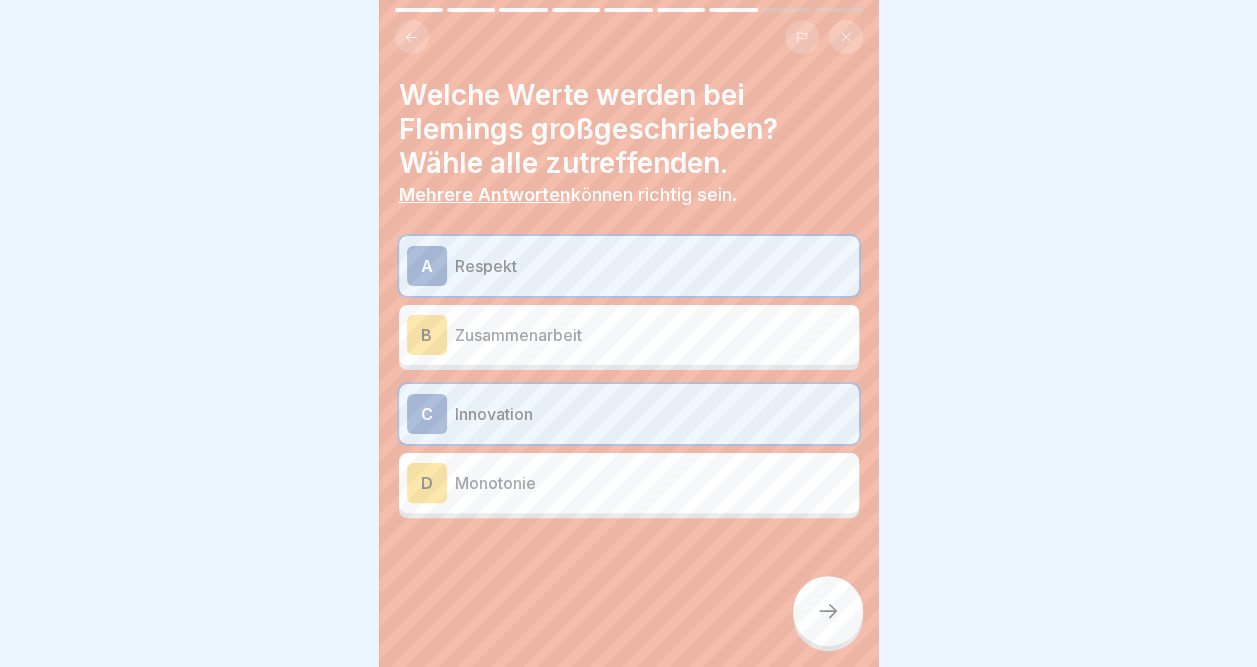 click on "Zusammenarbeit" at bounding box center [653, 335] 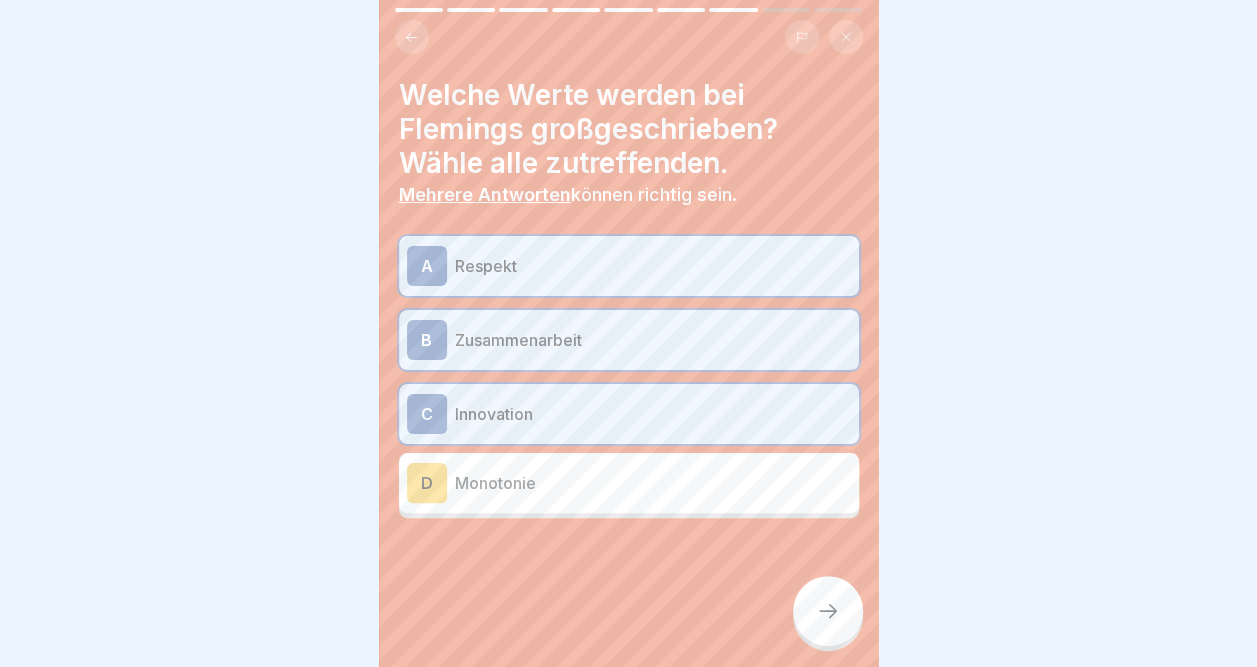 click at bounding box center [828, 611] 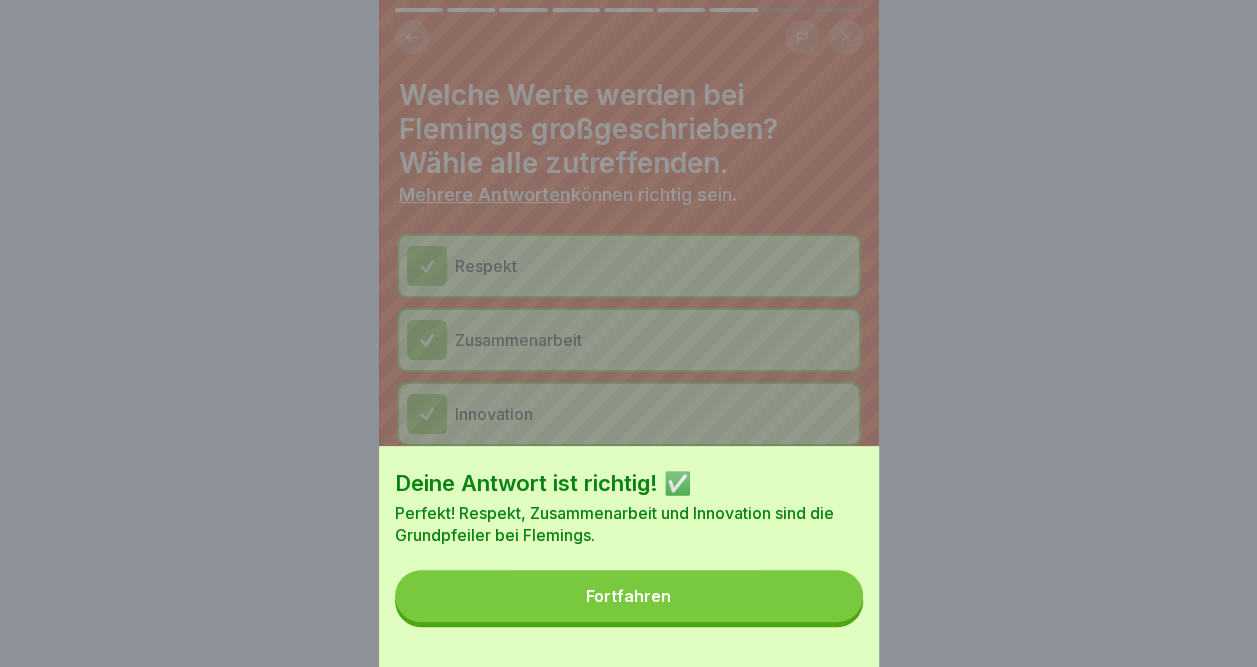 click on "Fortfahren" at bounding box center (629, 596) 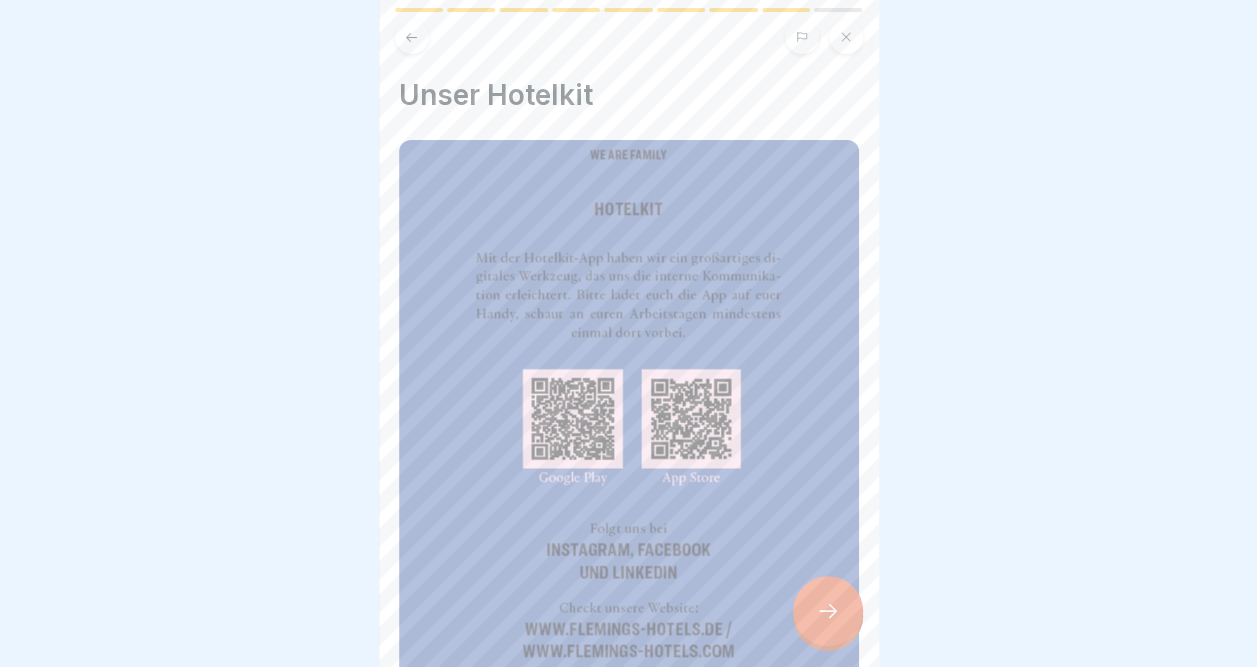 click 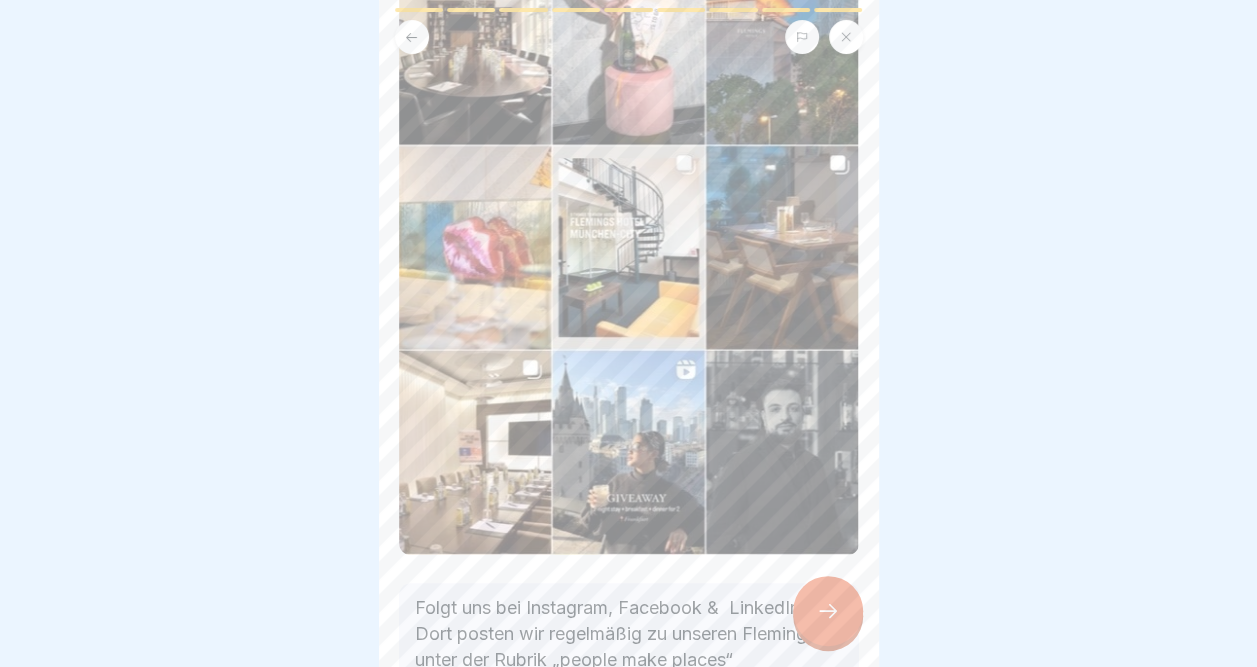scroll, scrollTop: 343, scrollLeft: 0, axis: vertical 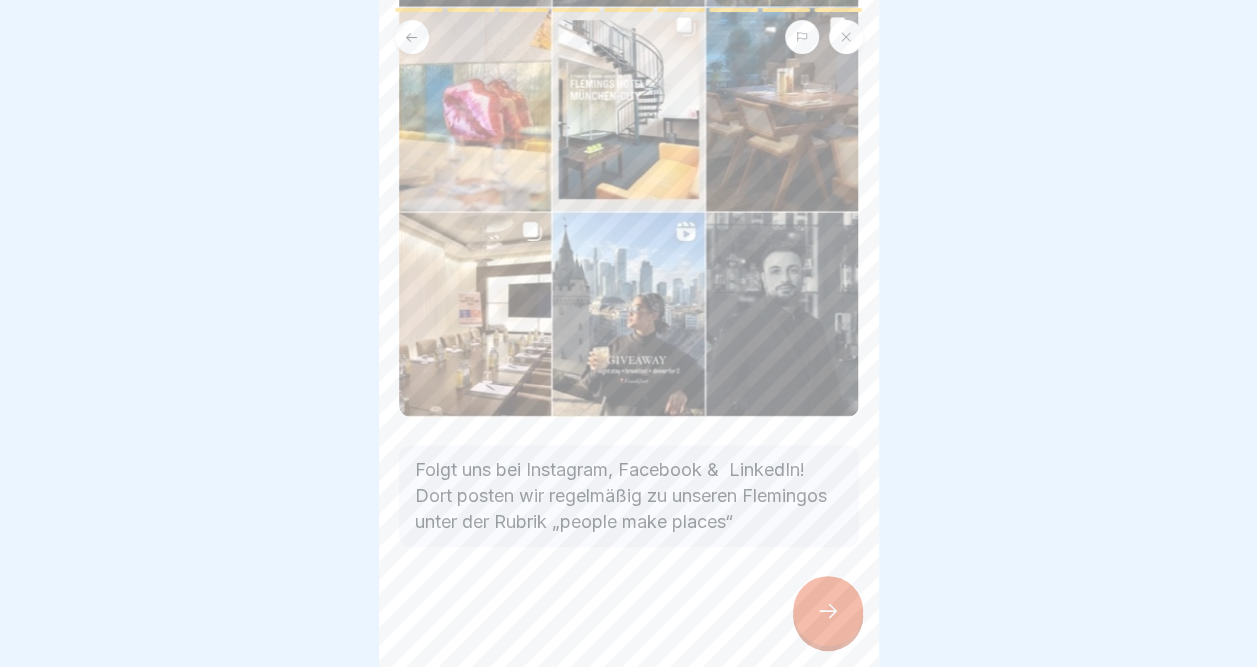 click 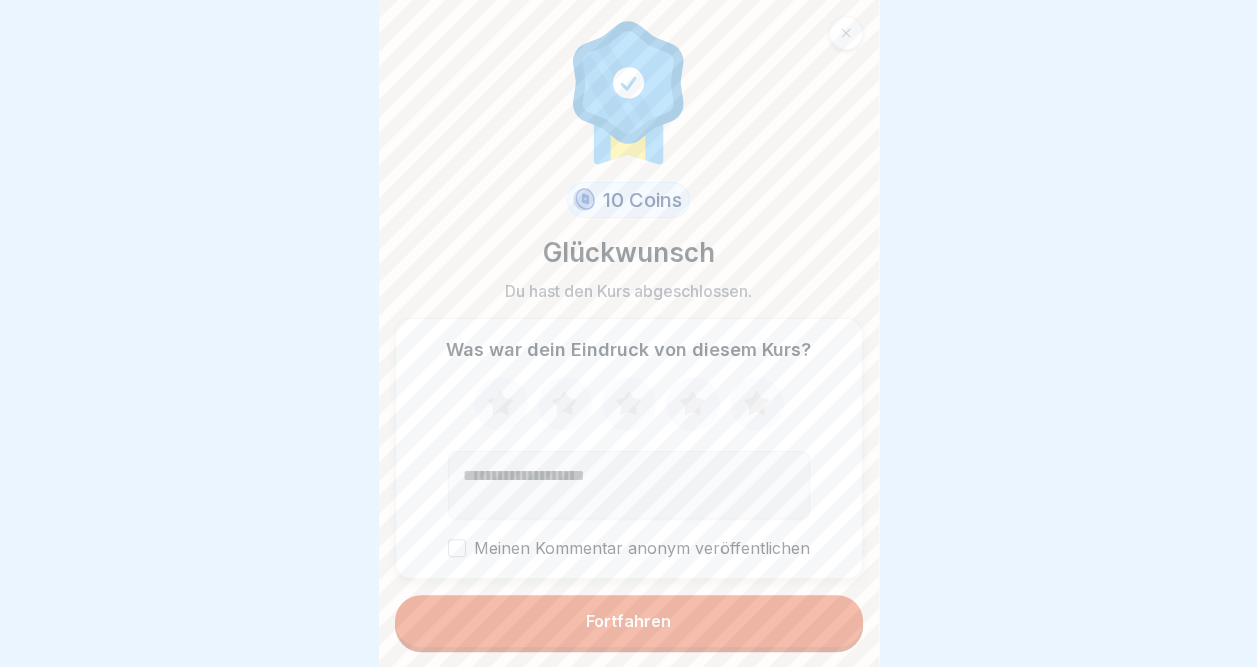 click on "Fortfahren" at bounding box center (629, 621) 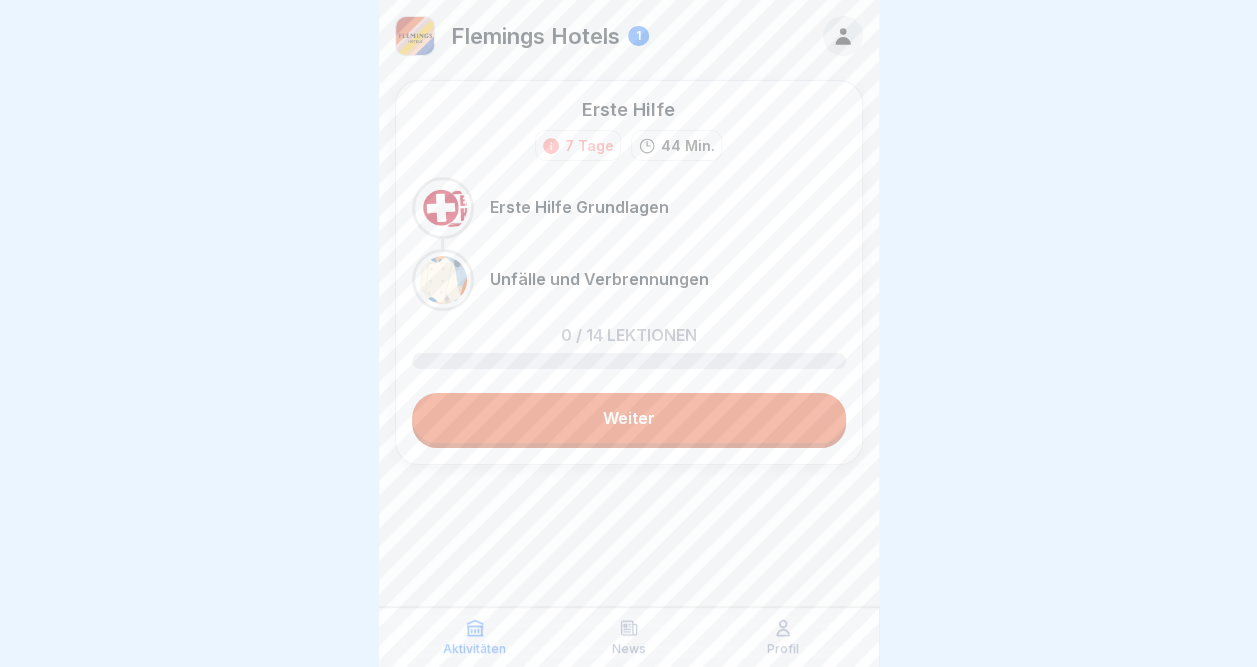 scroll, scrollTop: 0, scrollLeft: 0, axis: both 